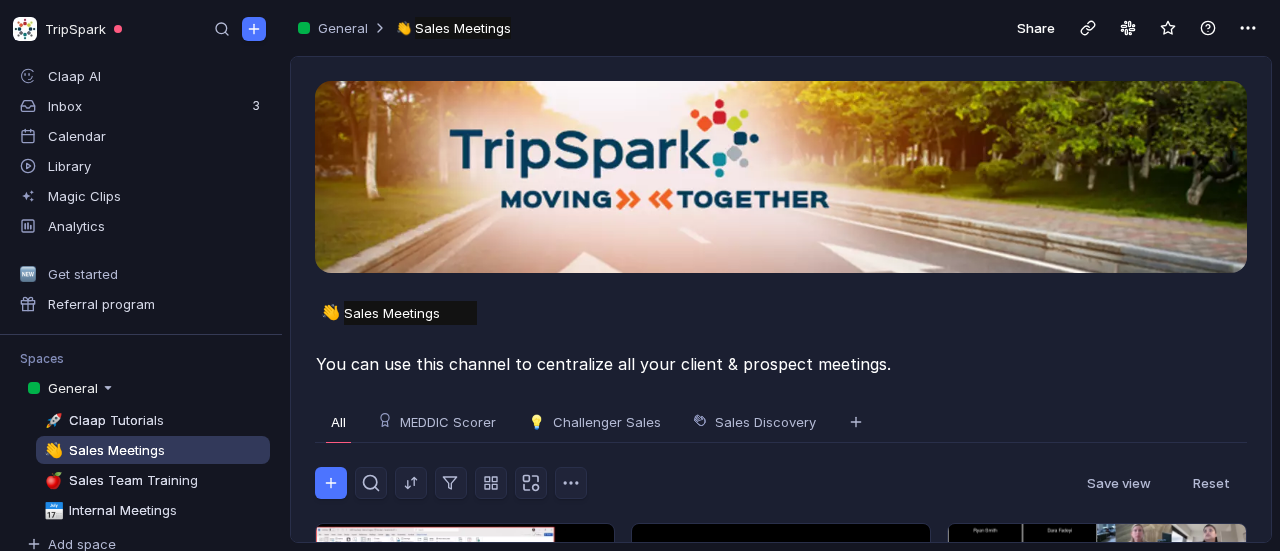 scroll, scrollTop: 0, scrollLeft: 0, axis: both 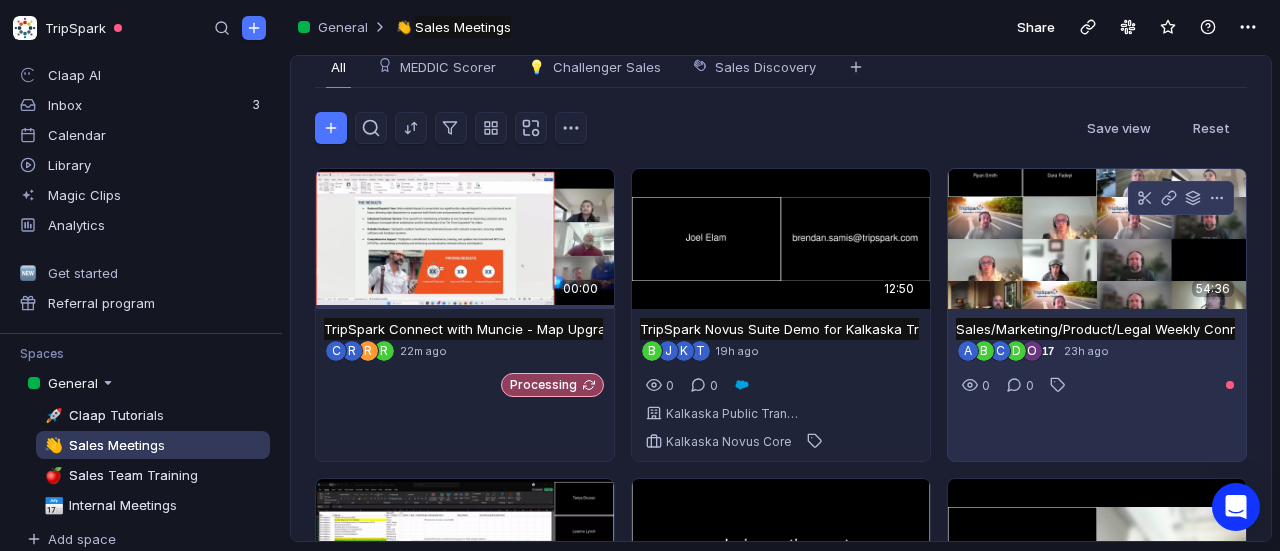 click at bounding box center [1097, 239] 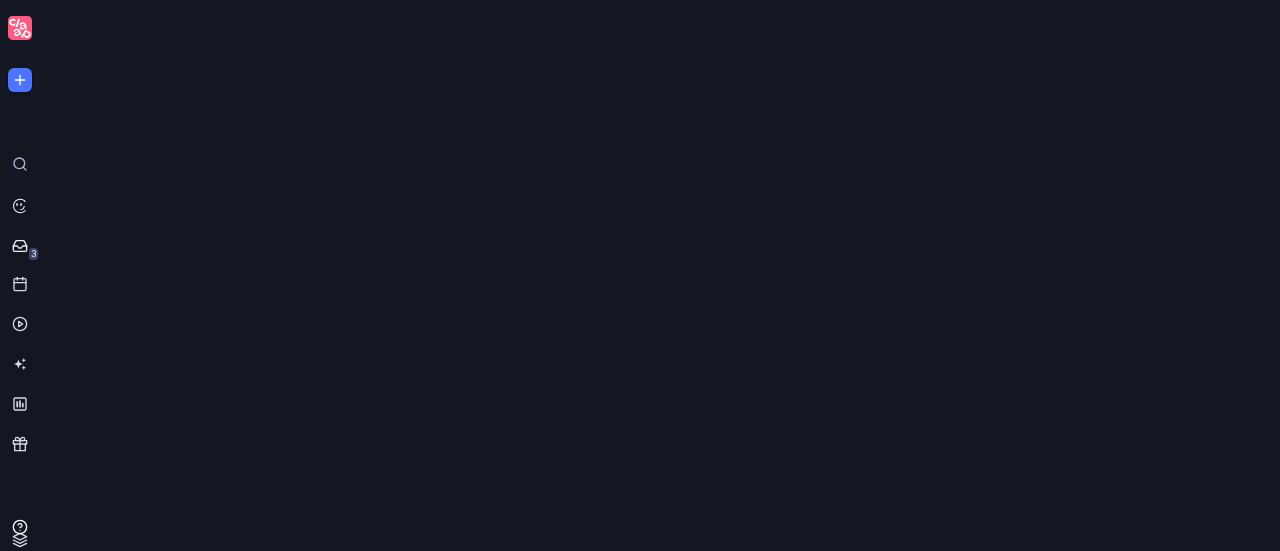 scroll, scrollTop: 0, scrollLeft: 0, axis: both 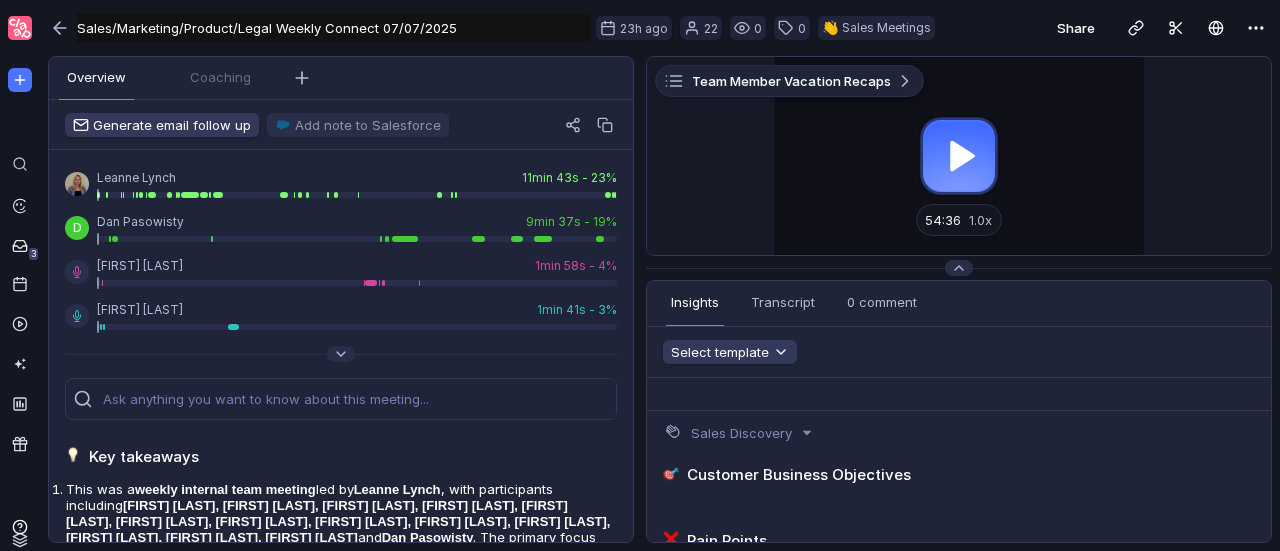 click at bounding box center (959, 156) 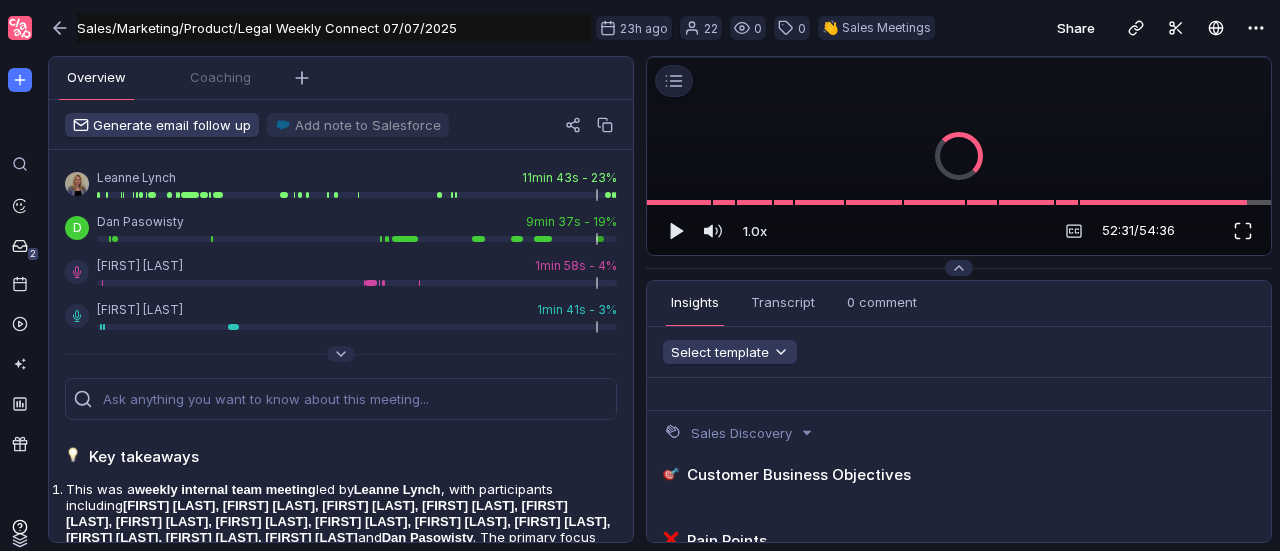 click at bounding box center (1243, 231) 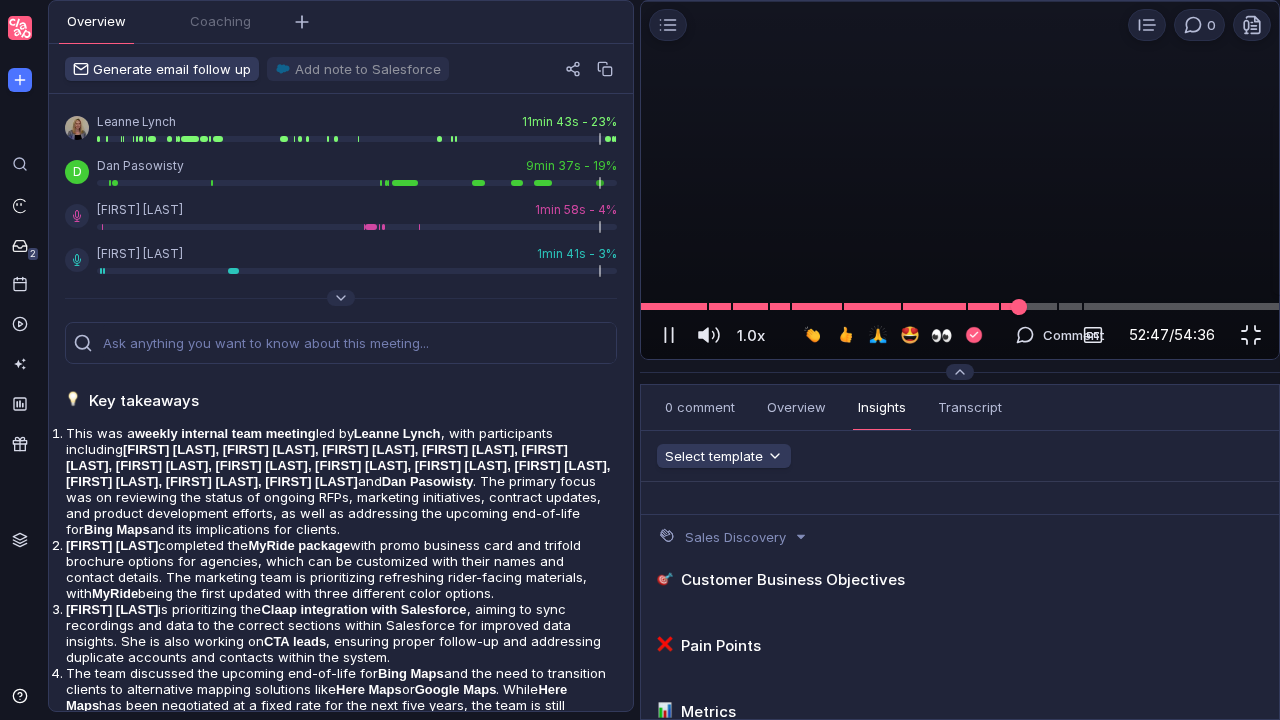 click at bounding box center [960, 306] 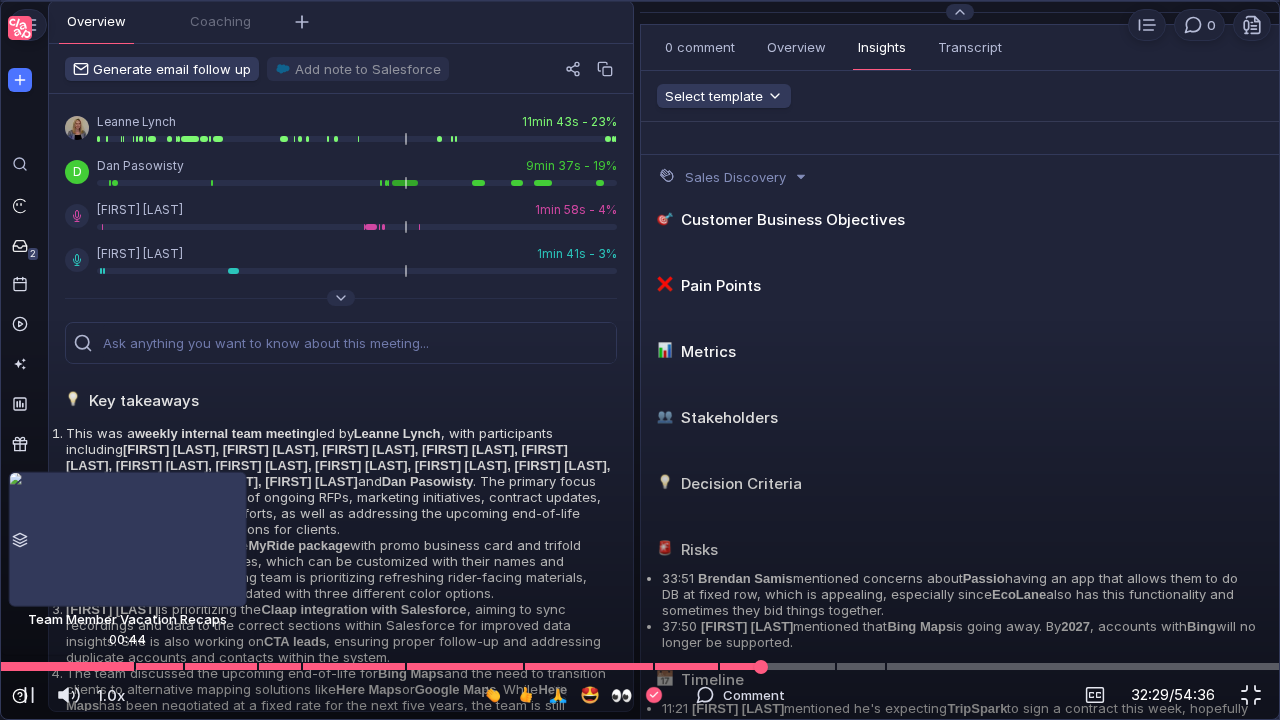click at bounding box center [640, 666] 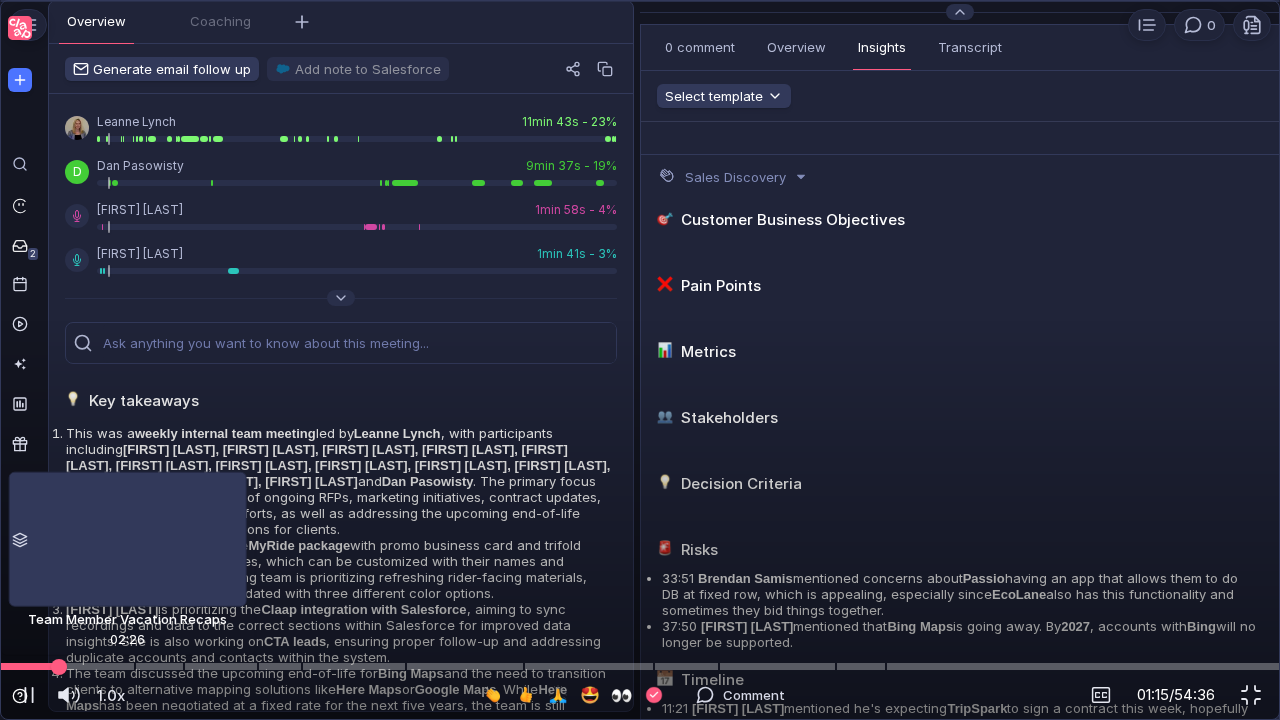 click at bounding box center (640, 666) 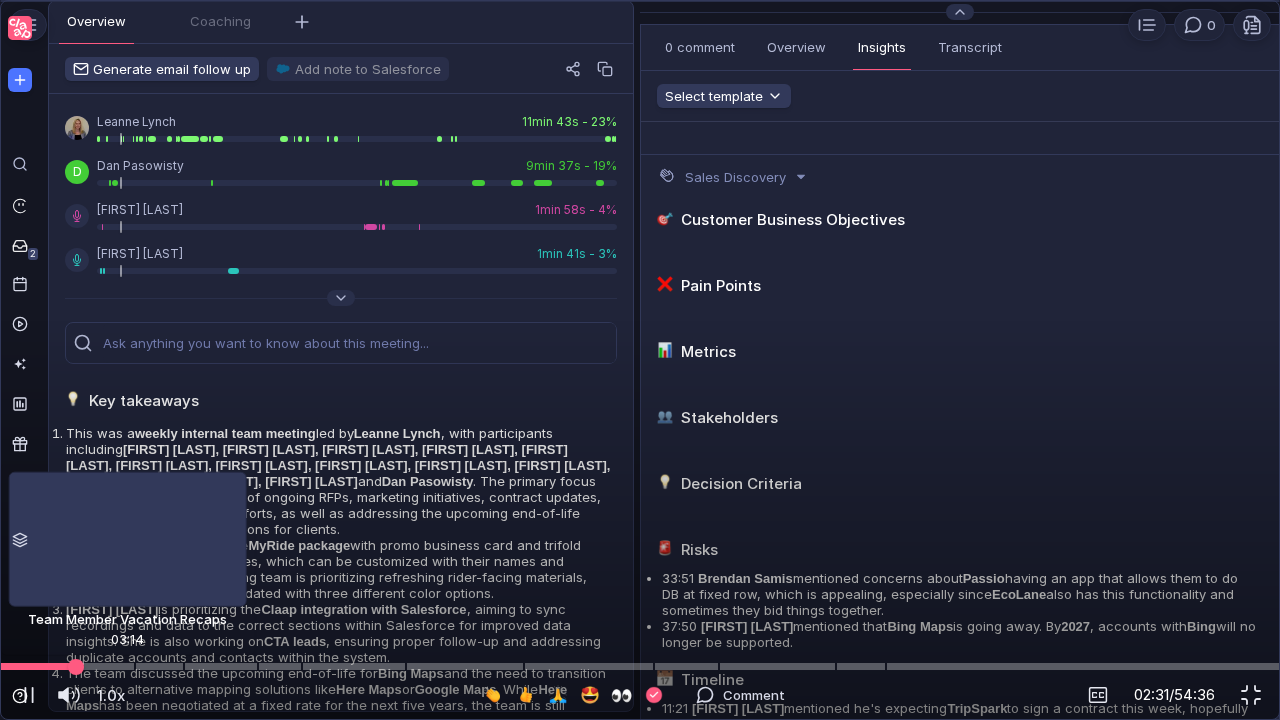 click at bounding box center [640, 666] 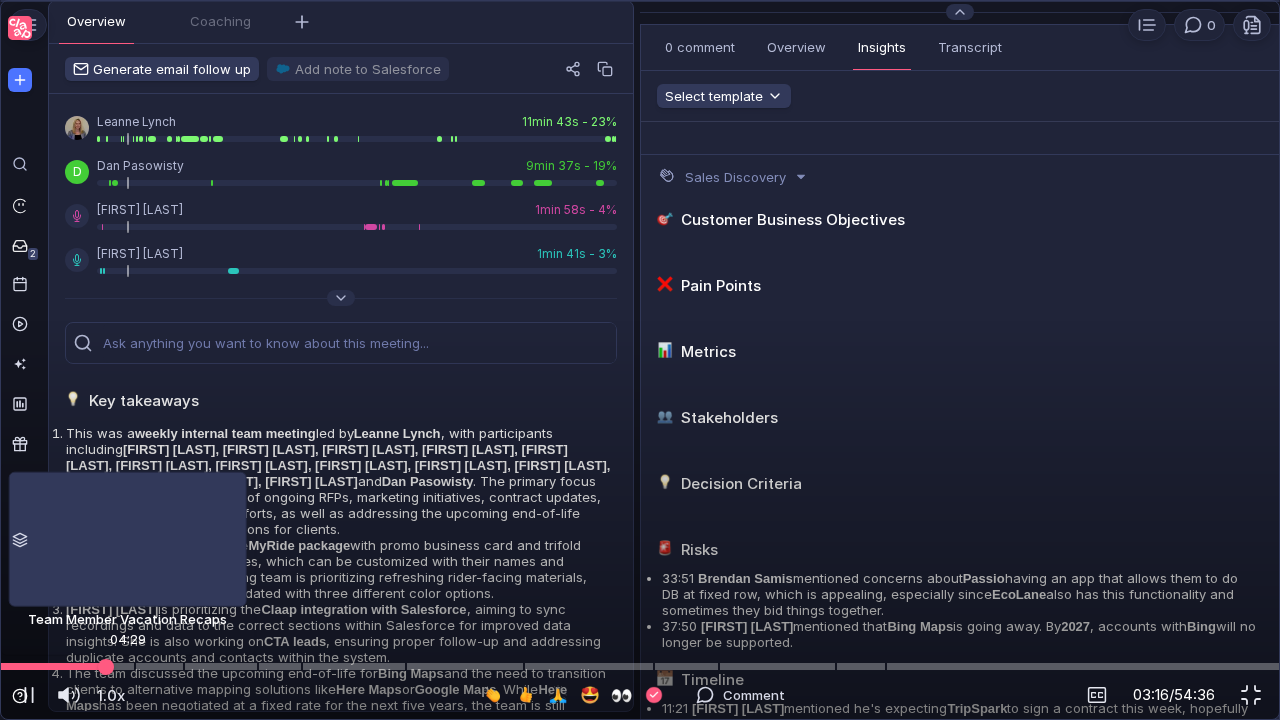 click at bounding box center [640, 666] 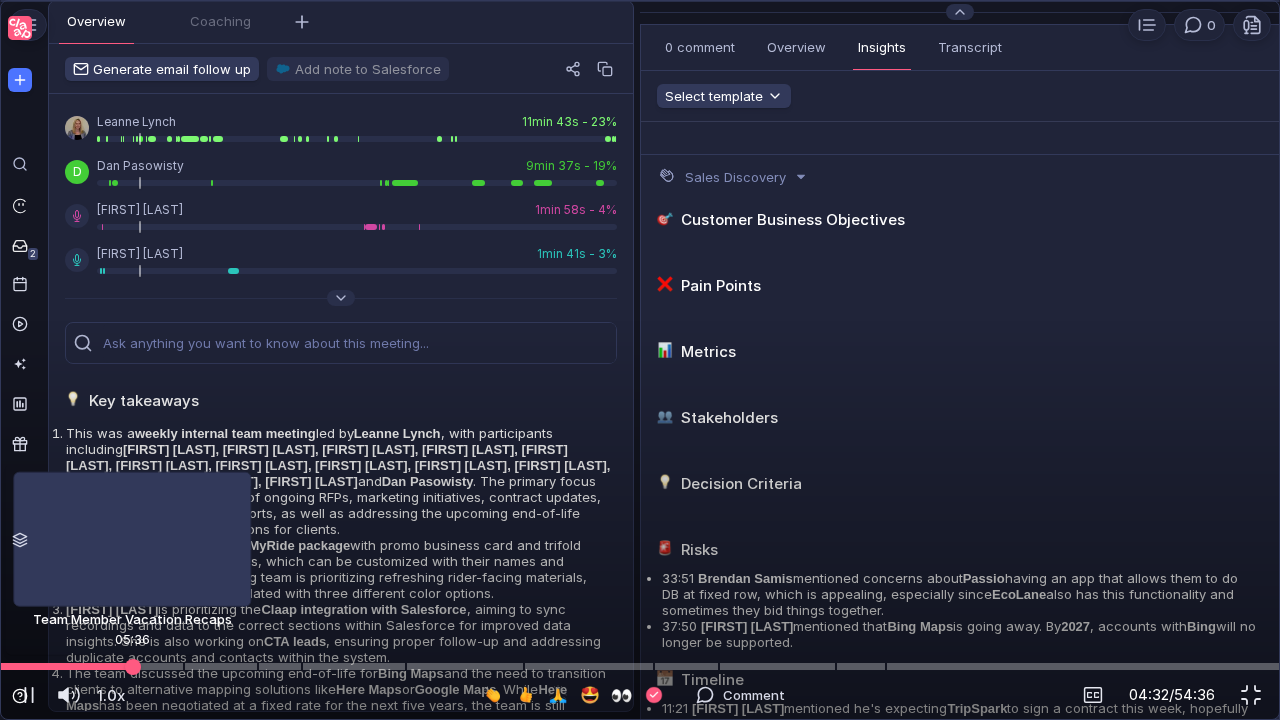 click at bounding box center [640, 666] 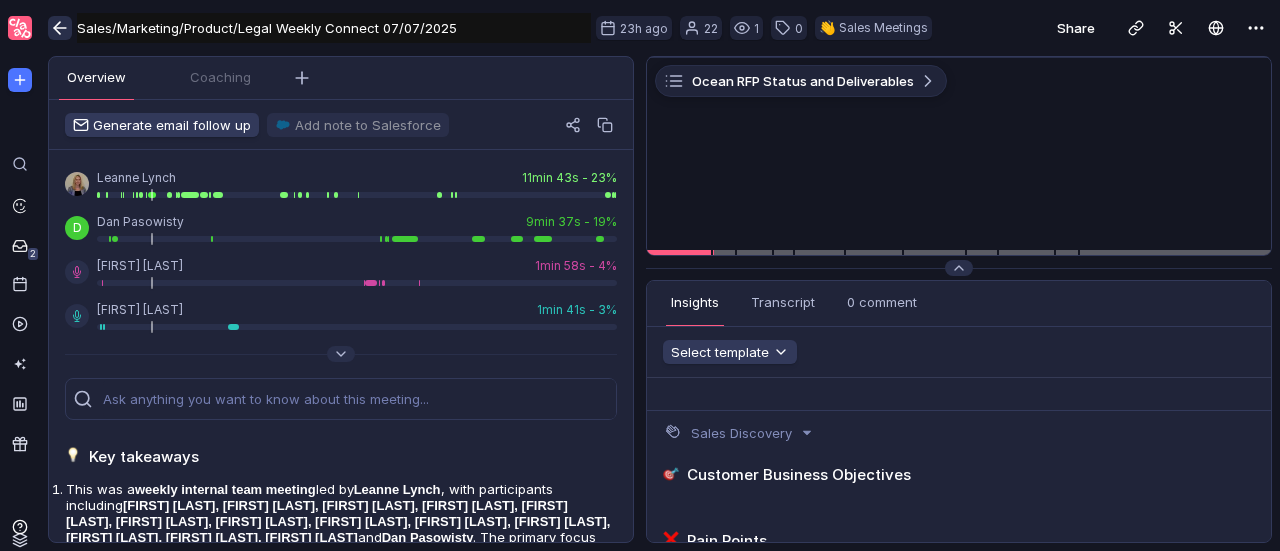 click at bounding box center (60, 28) 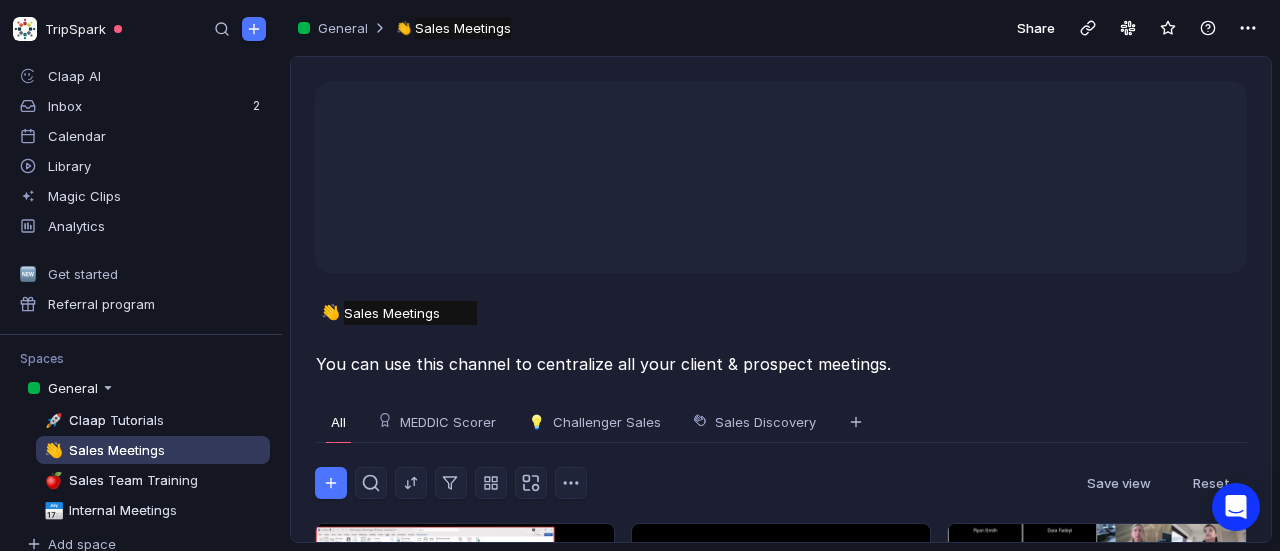 scroll, scrollTop: 1, scrollLeft: 0, axis: vertical 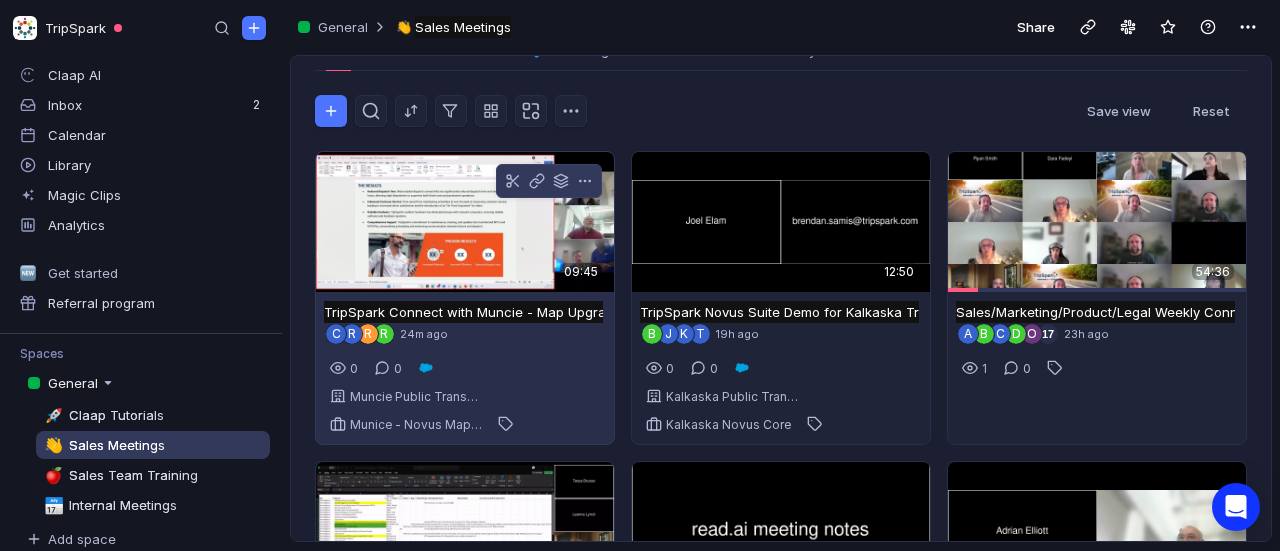 click at bounding box center (465, 222) 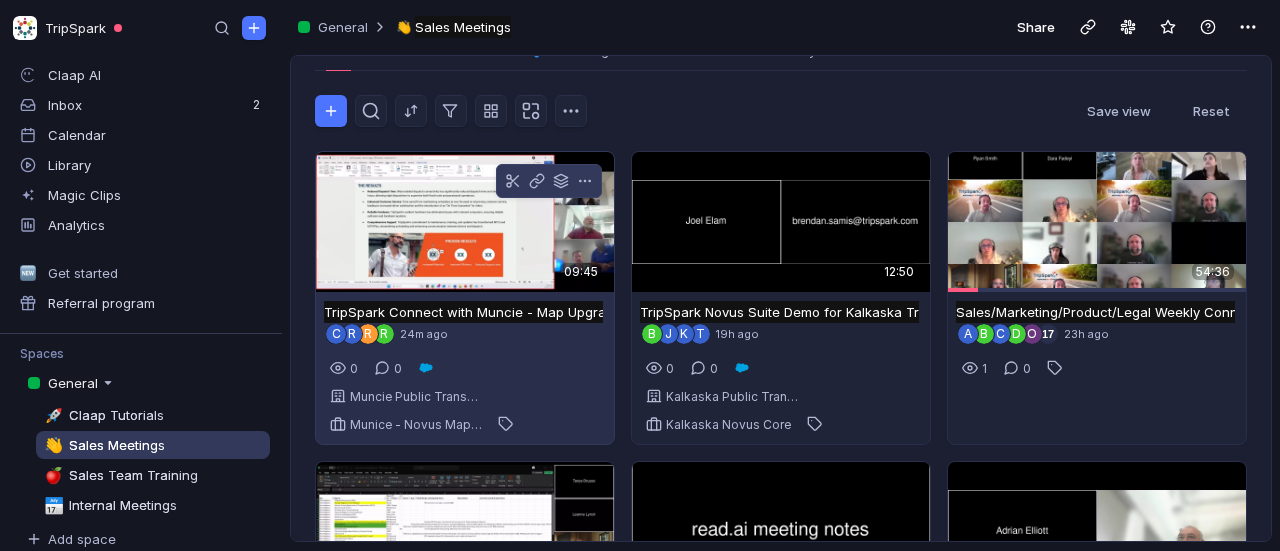 scroll, scrollTop: 0, scrollLeft: 0, axis: both 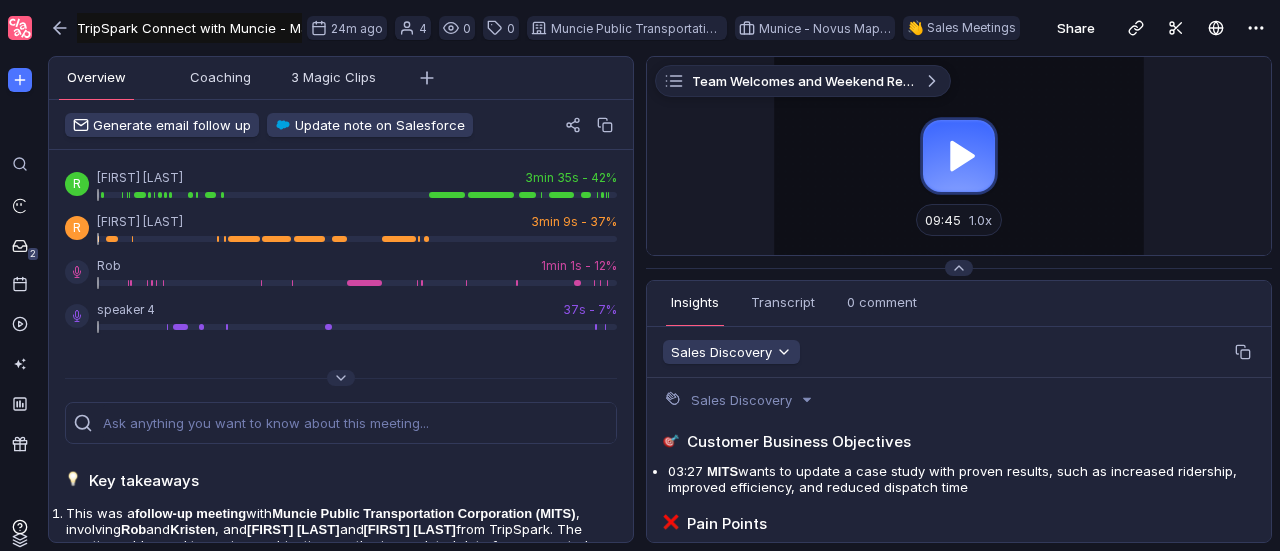 click at bounding box center [959, 156] 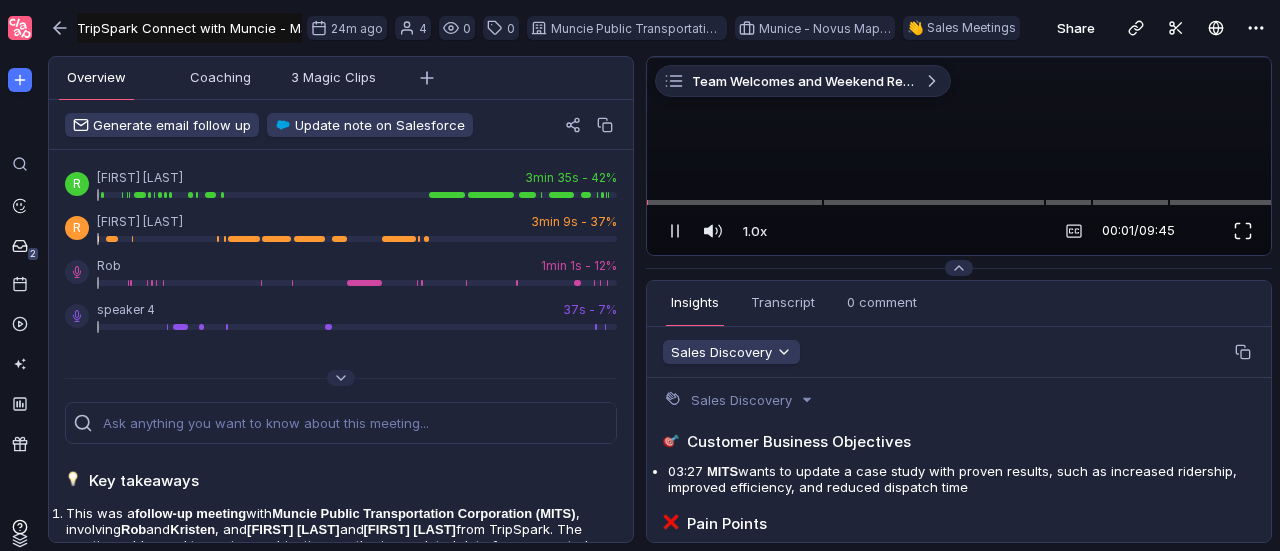 click at bounding box center [1243, 231] 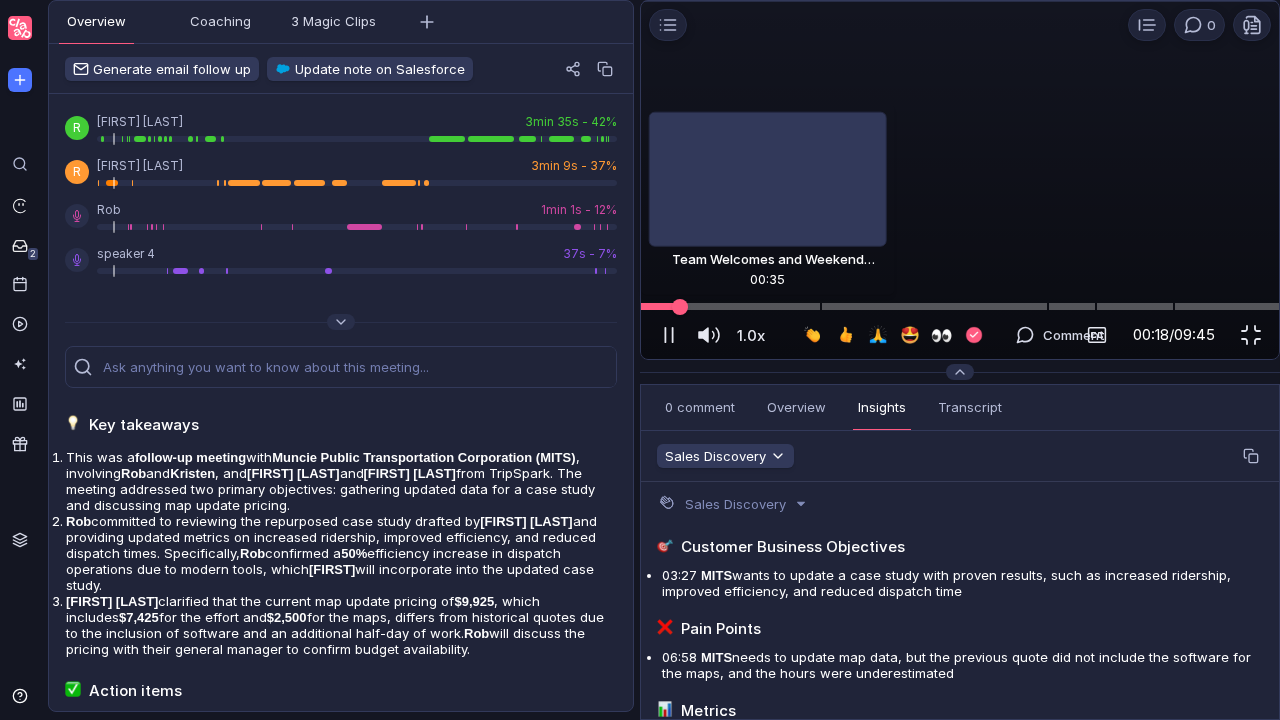 click at bounding box center (960, 306) 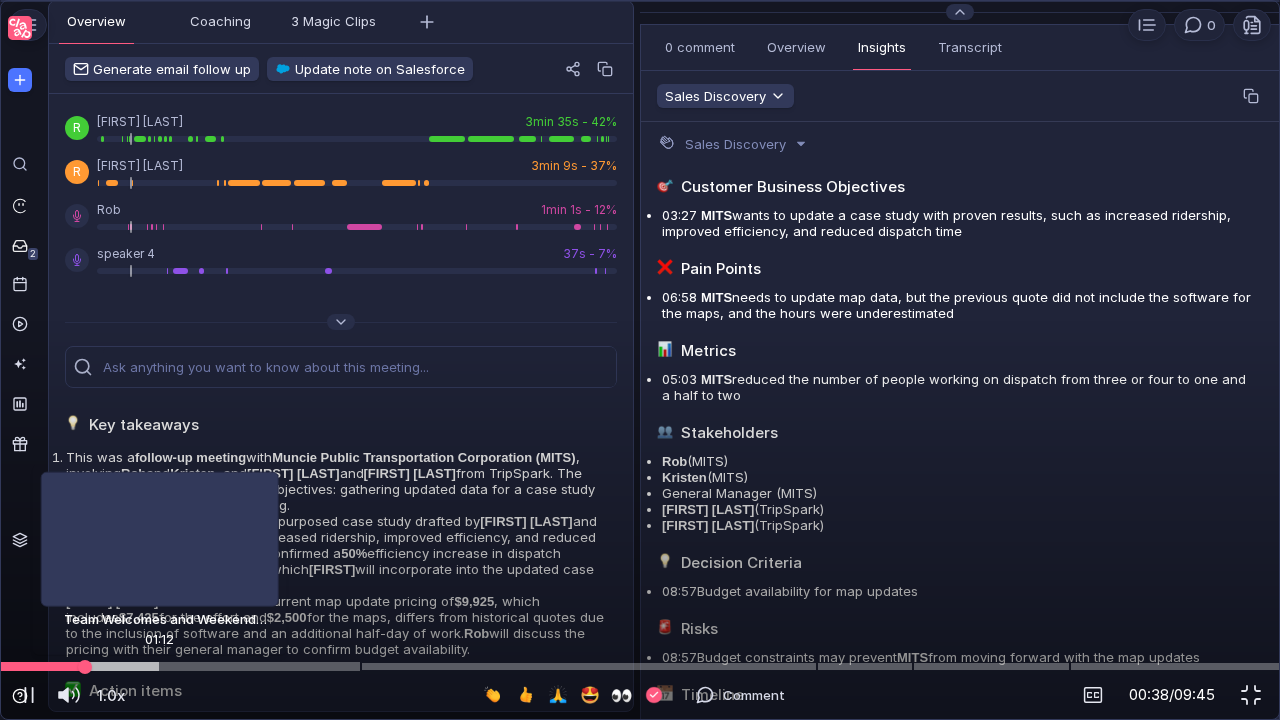 click at bounding box center (640, 666) 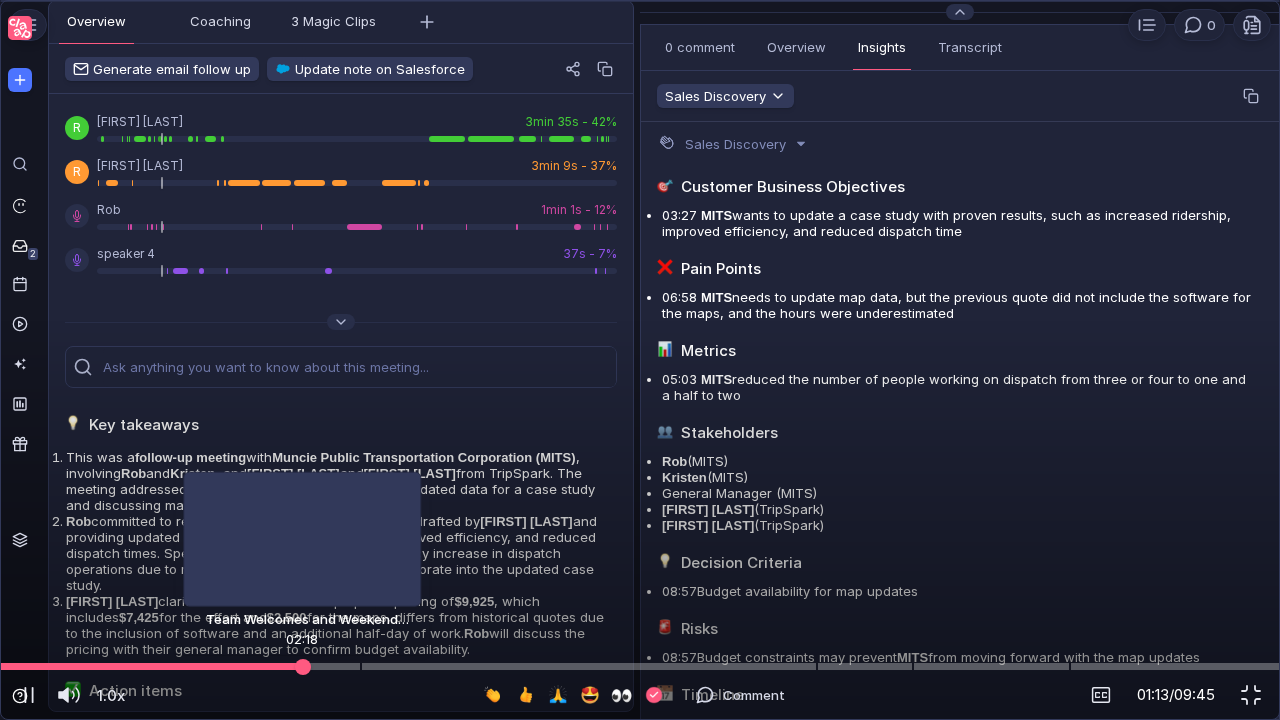 click at bounding box center (640, 666) 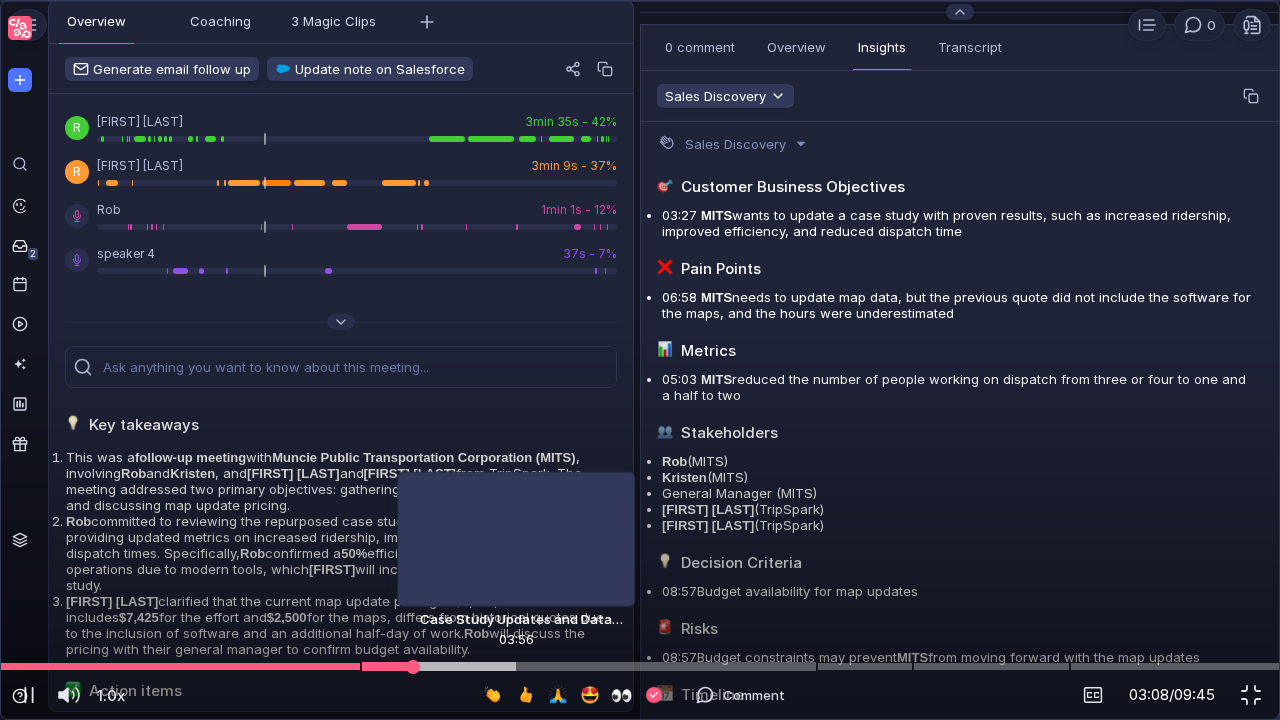 click at bounding box center [640, 666] 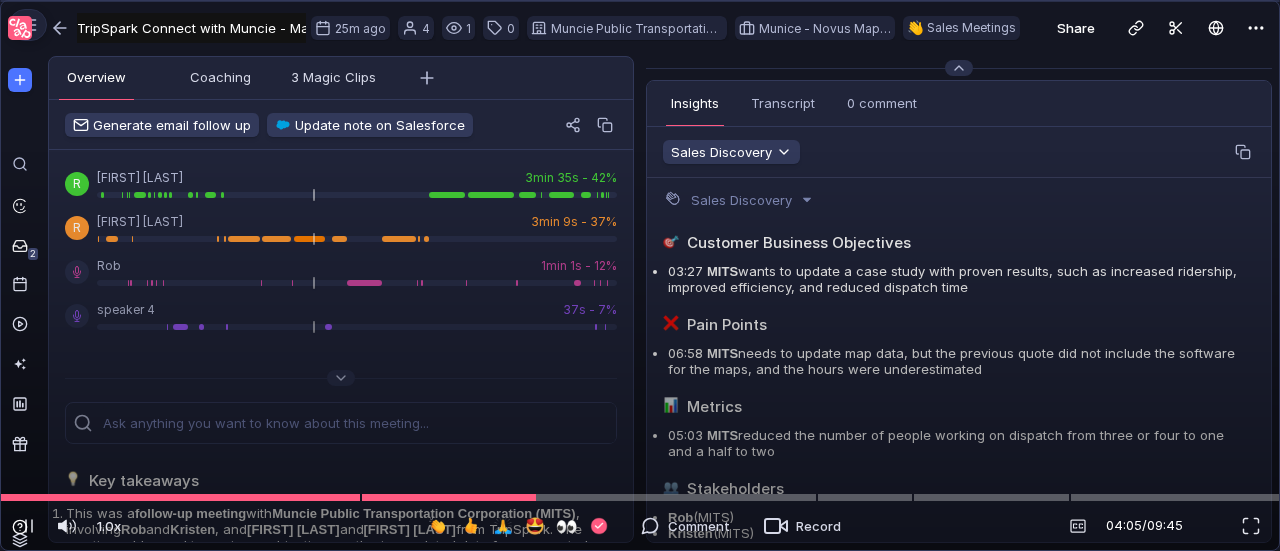 click at bounding box center (589, 498) 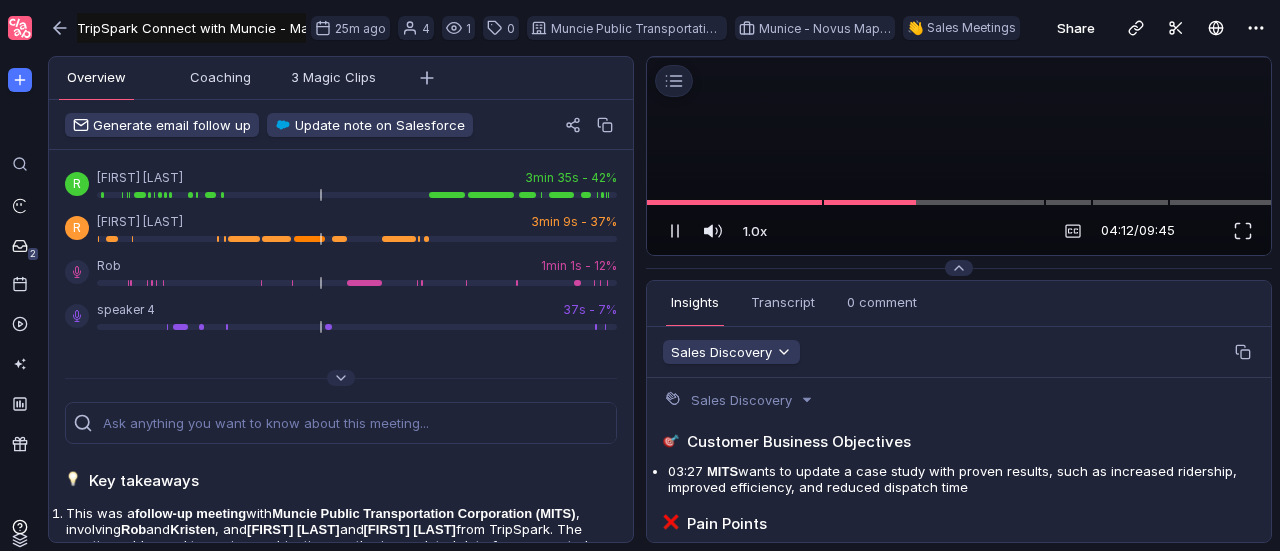 click at bounding box center (959, 57) 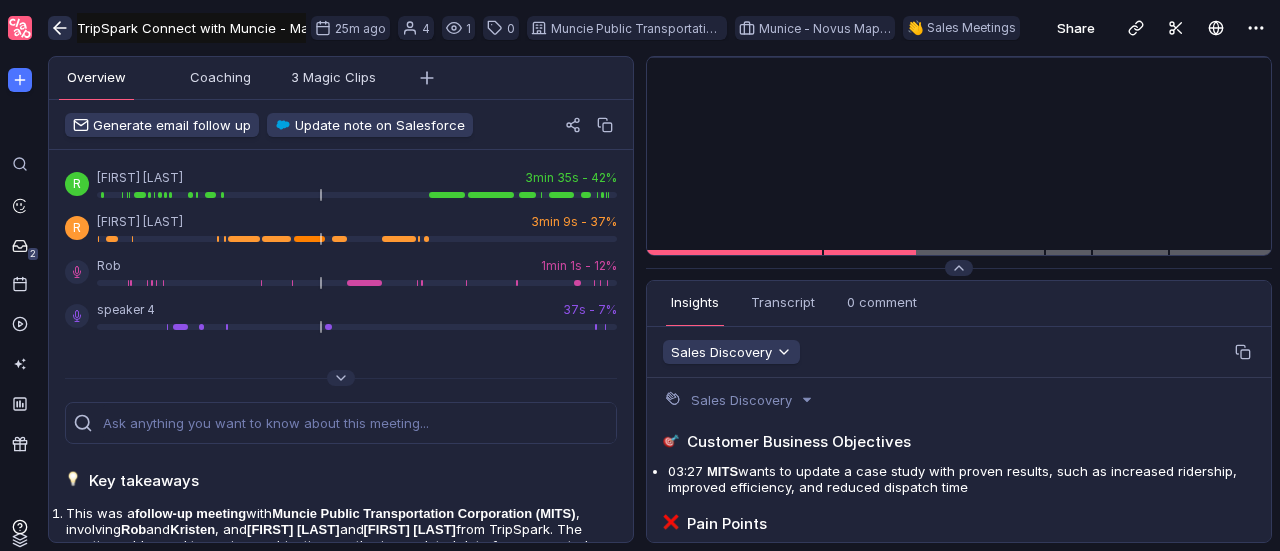 click at bounding box center [60, 28] 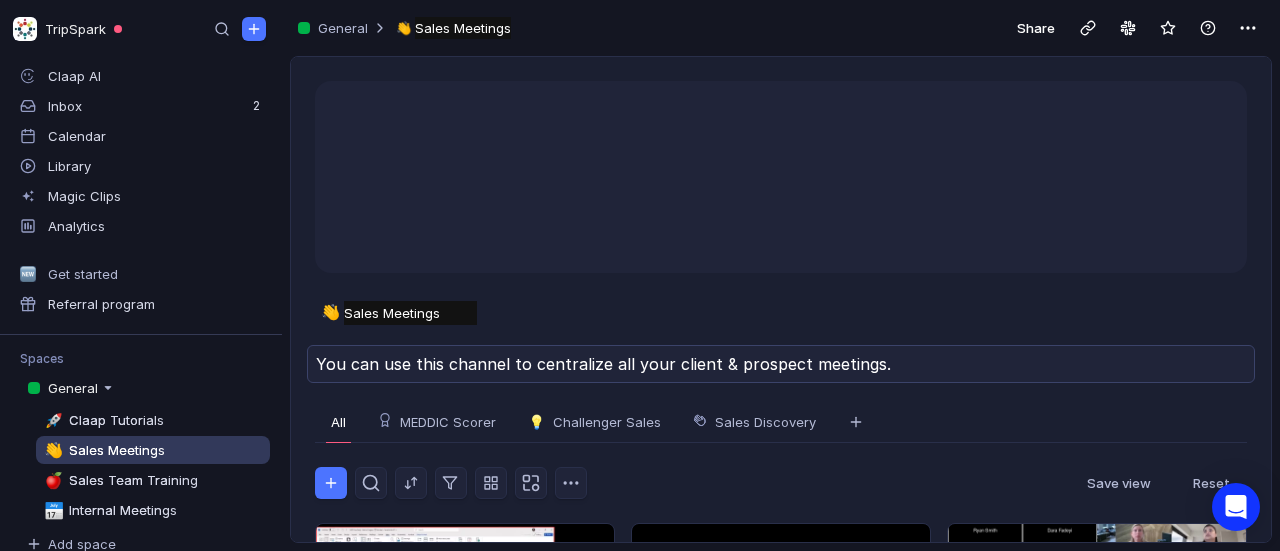 scroll, scrollTop: 1, scrollLeft: 0, axis: vertical 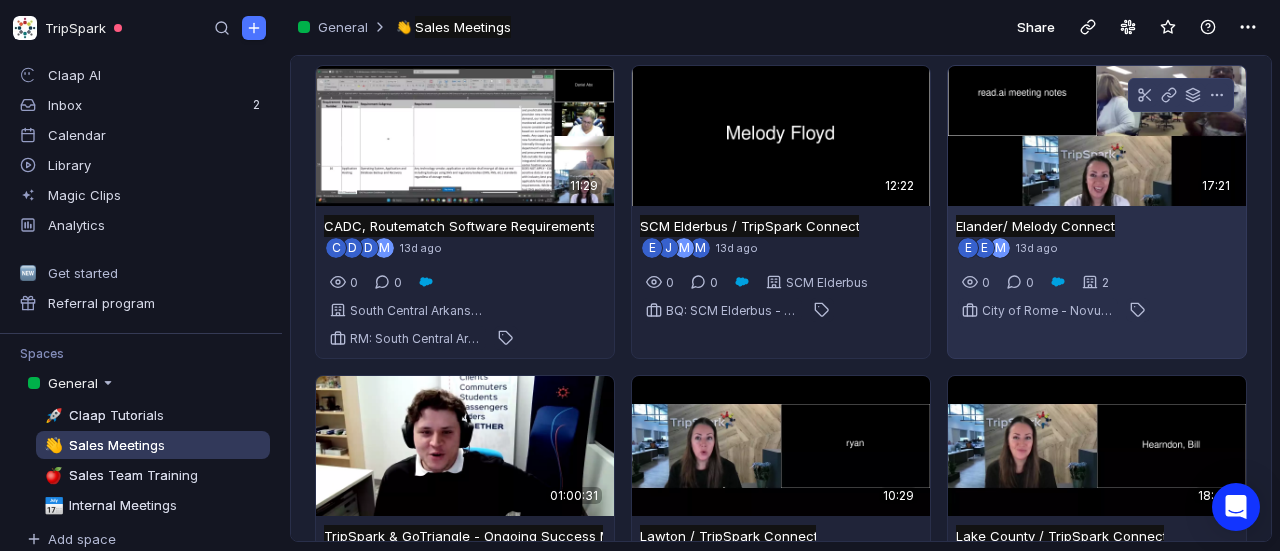 click at bounding box center [1097, 136] 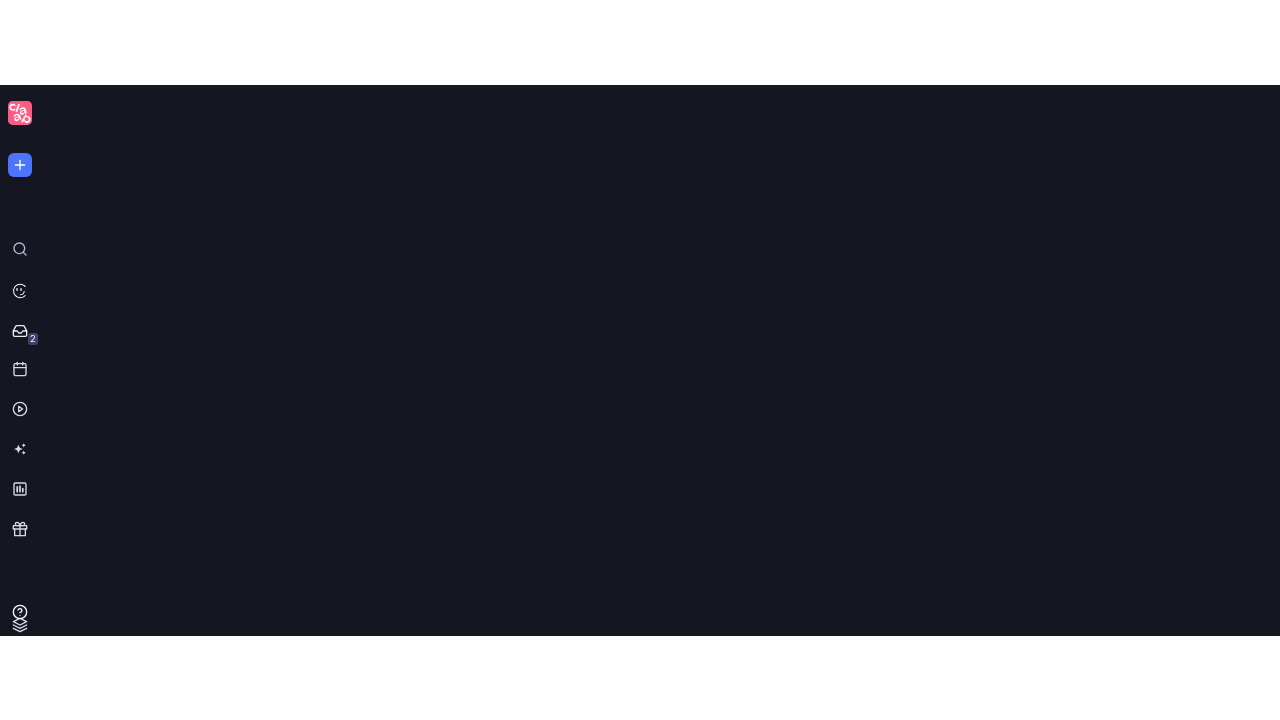 scroll, scrollTop: 0, scrollLeft: 0, axis: both 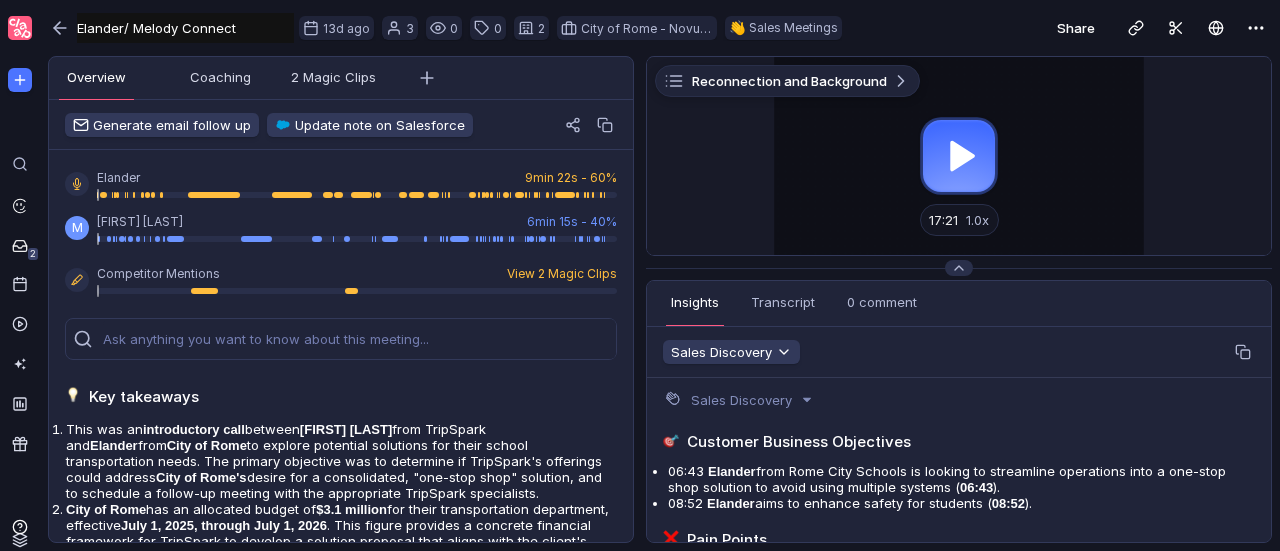 click at bounding box center (959, 156) 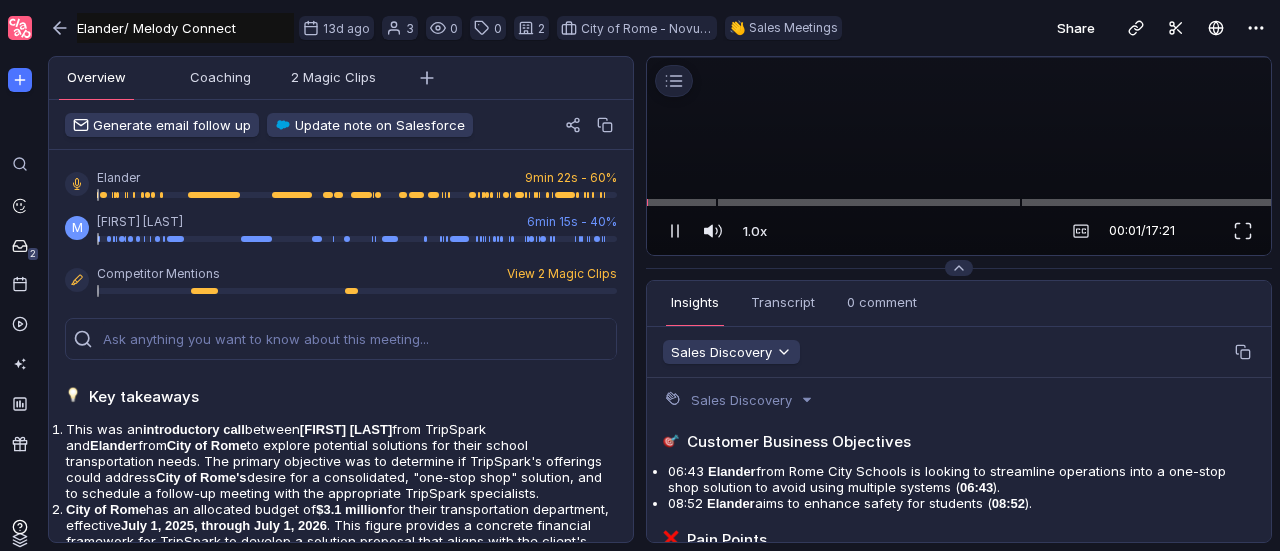click at bounding box center (1243, 231) 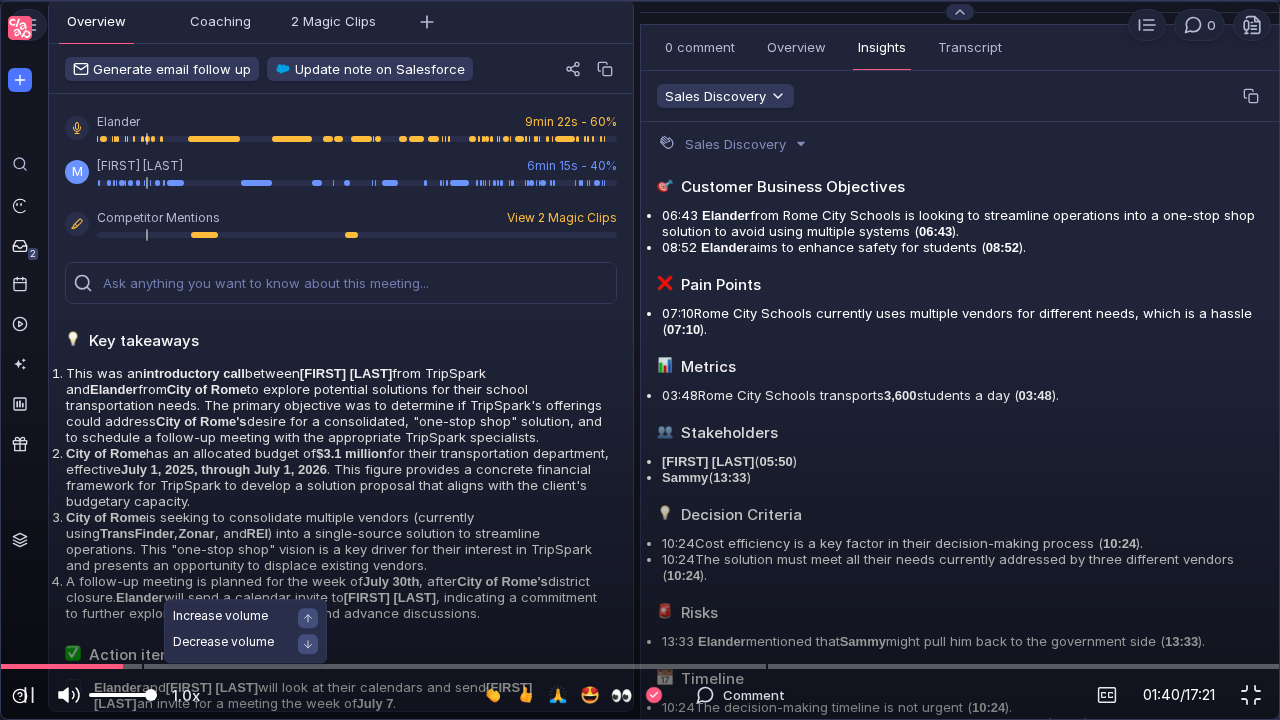 click at bounding box center [69, 695] 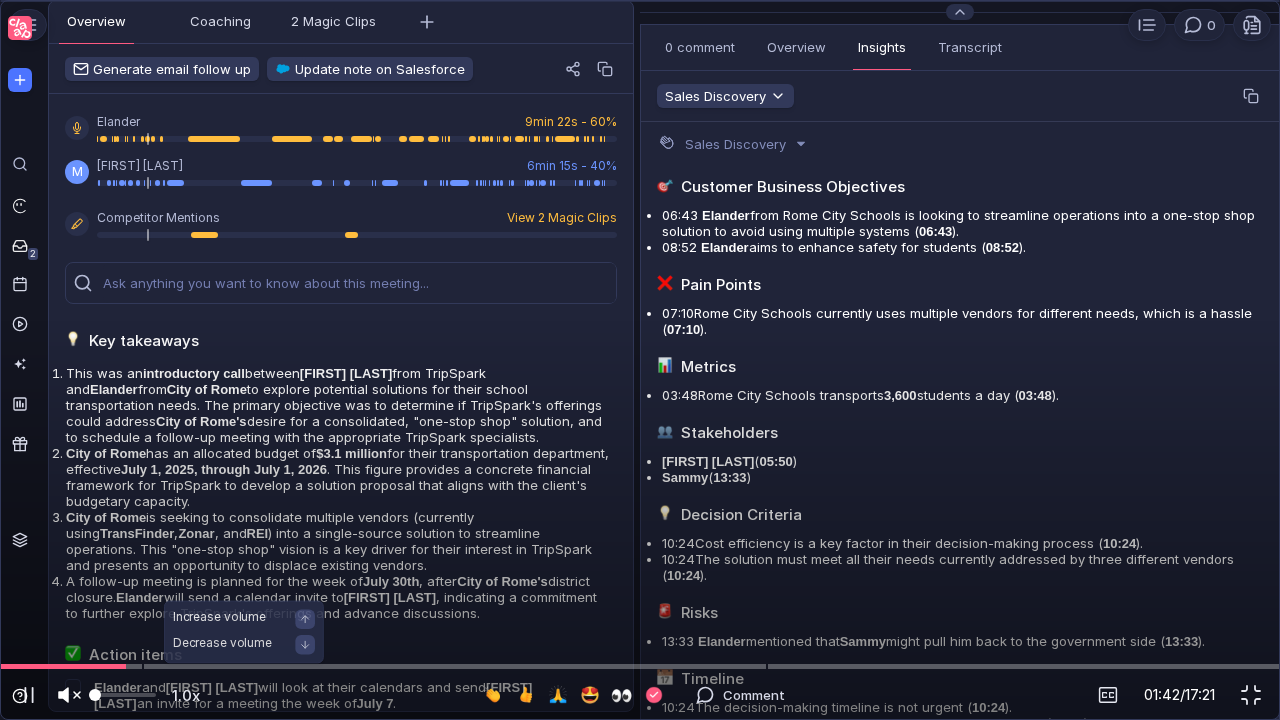 click at bounding box center (69, 695) 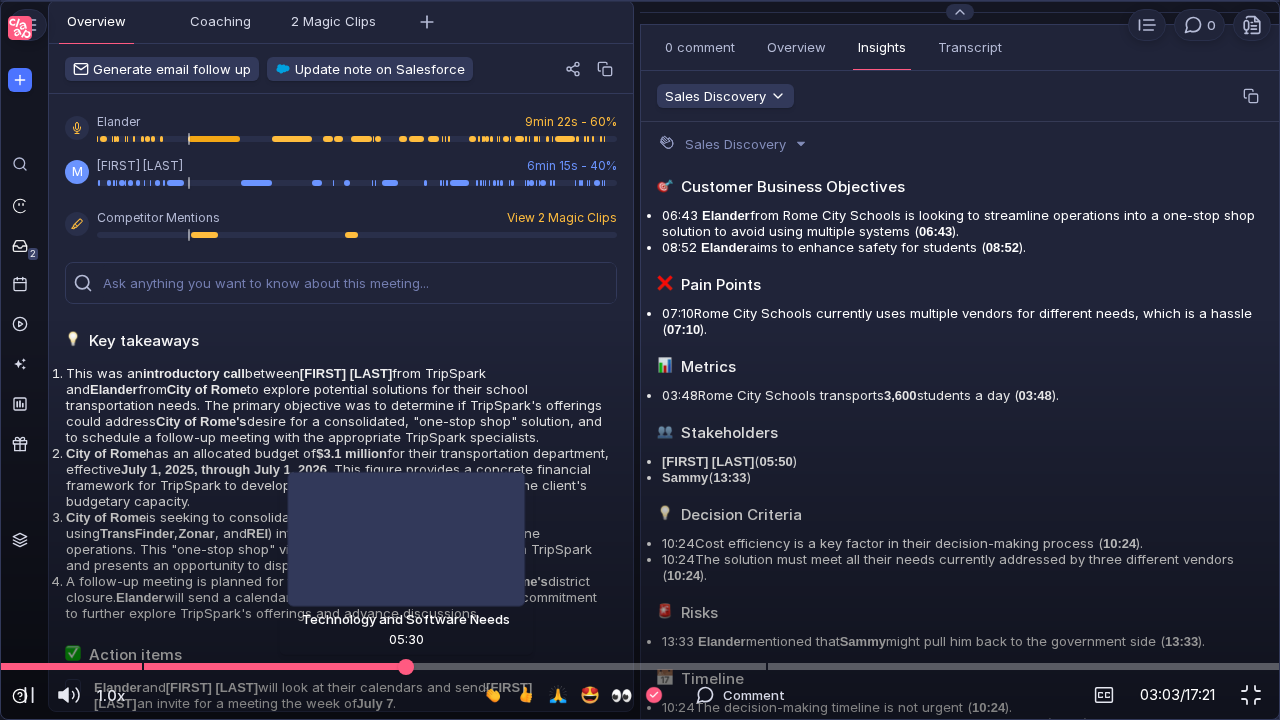 click at bounding box center (640, 666) 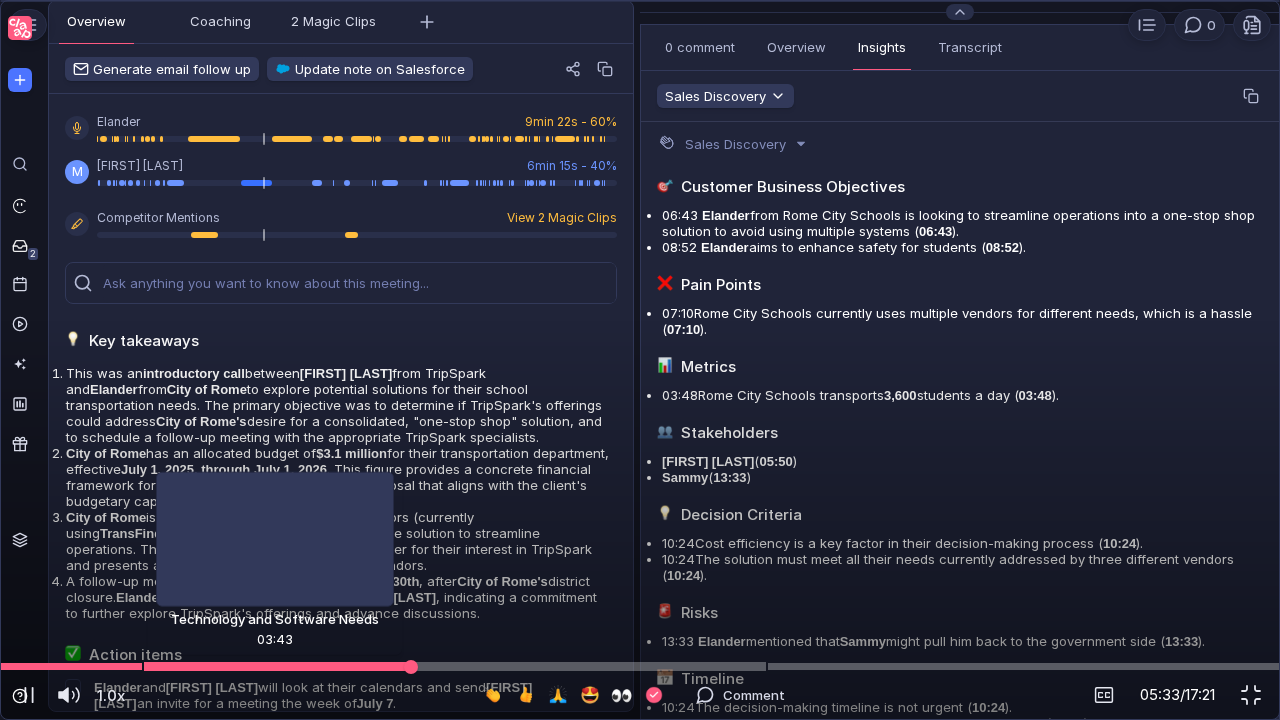 click at bounding box center (640, 666) 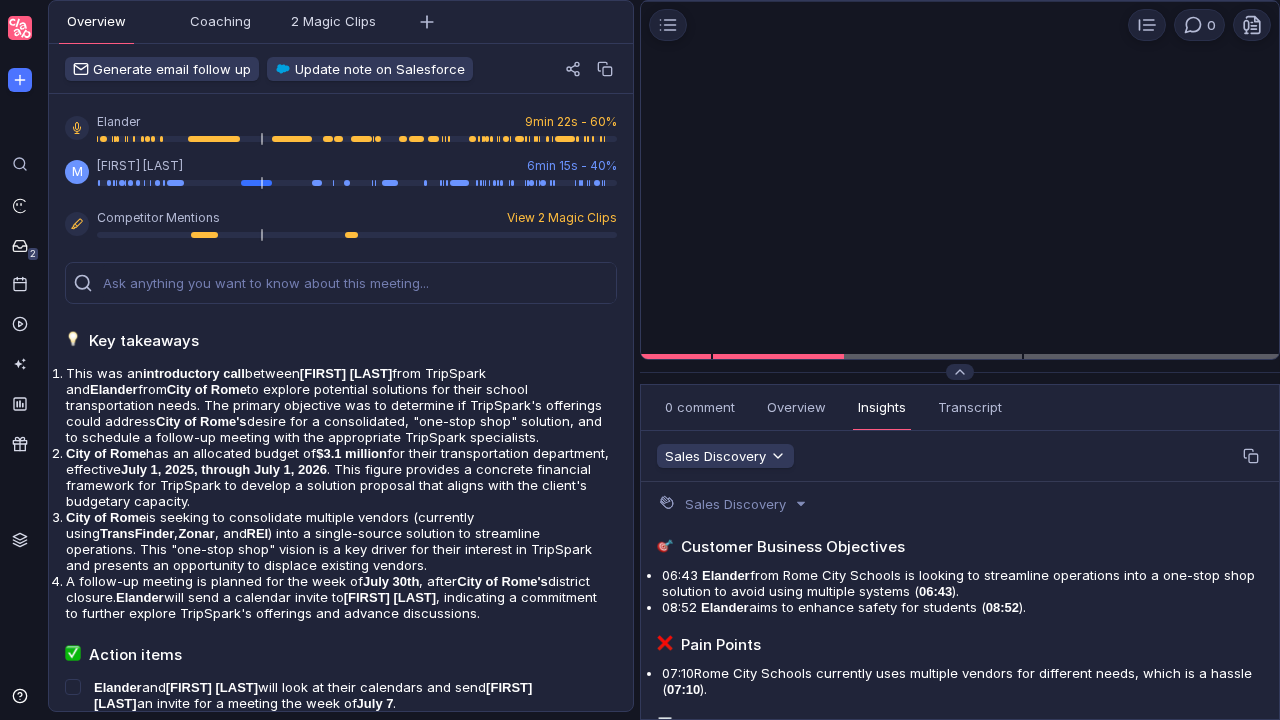 scroll, scrollTop: 0, scrollLeft: 0, axis: both 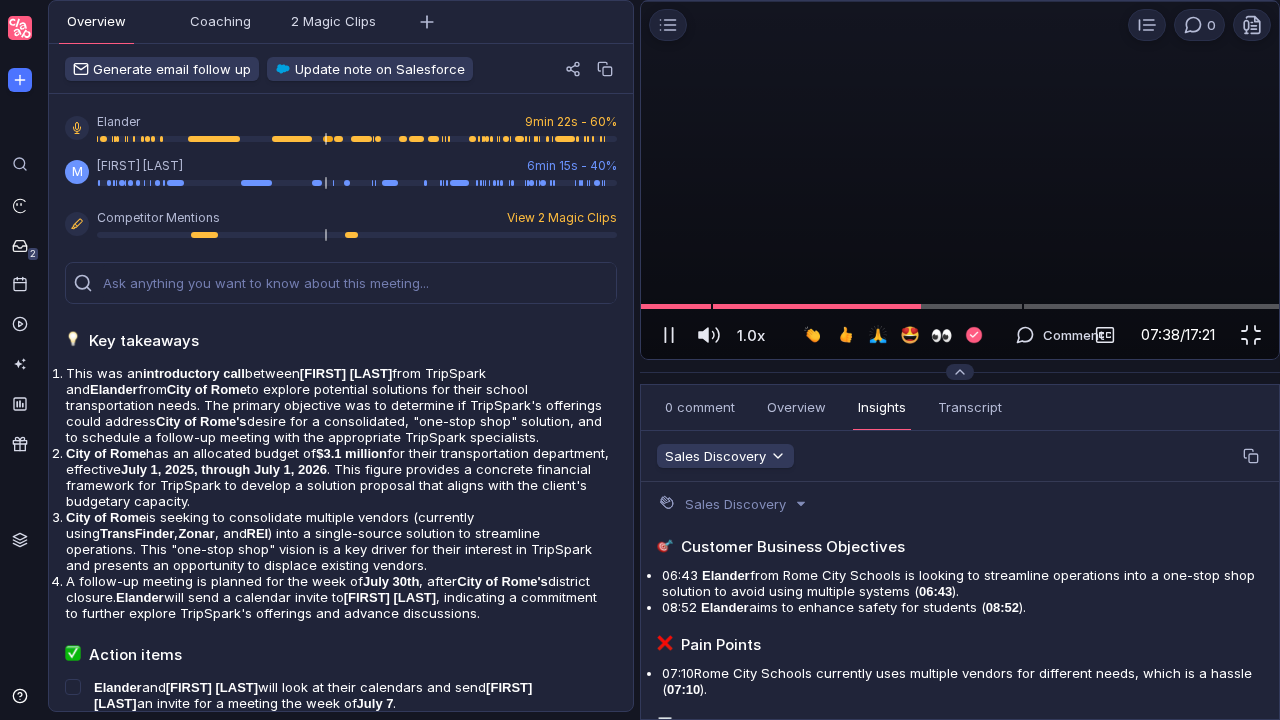 click at bounding box center [1280, 1] 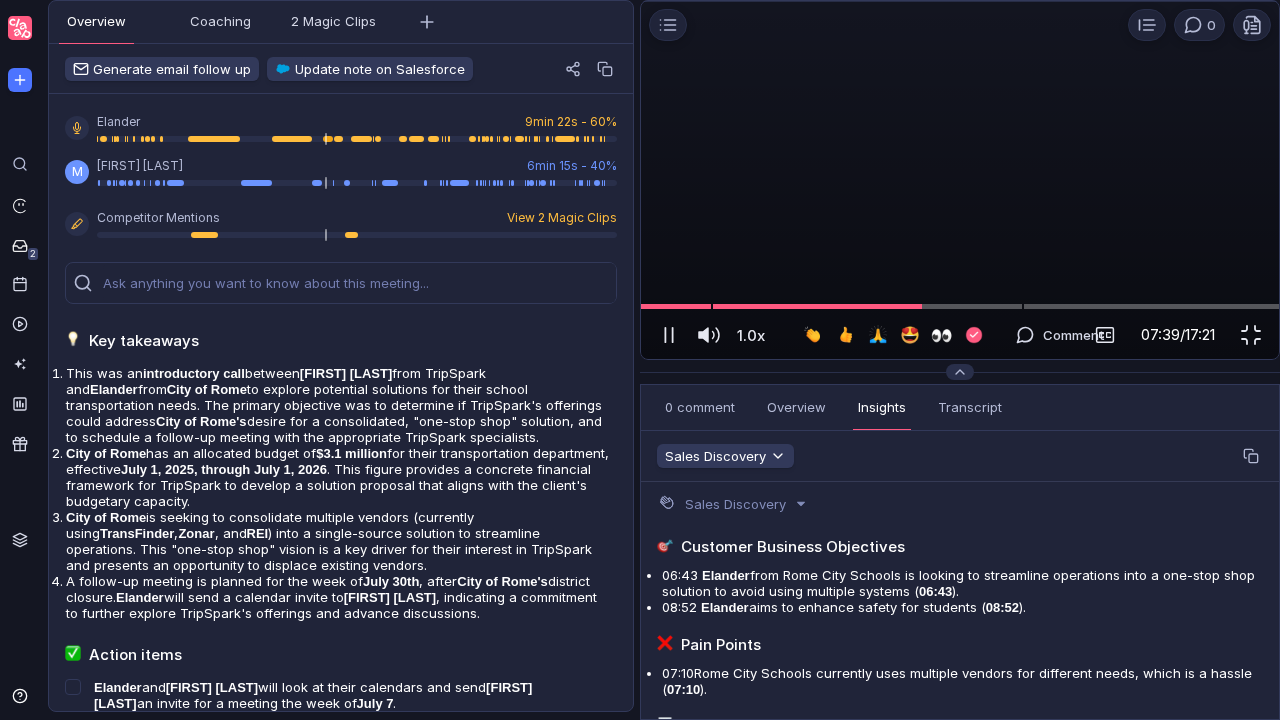click at bounding box center [1280, 1] 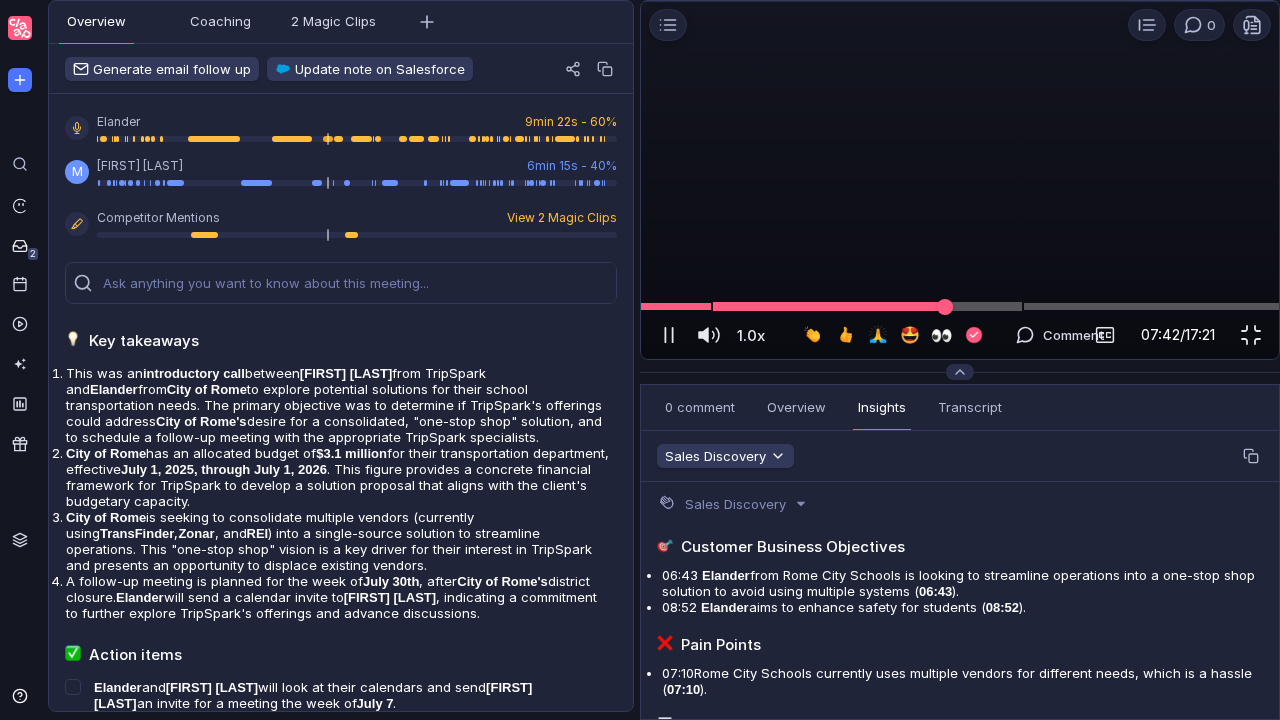 click at bounding box center [960, 306] 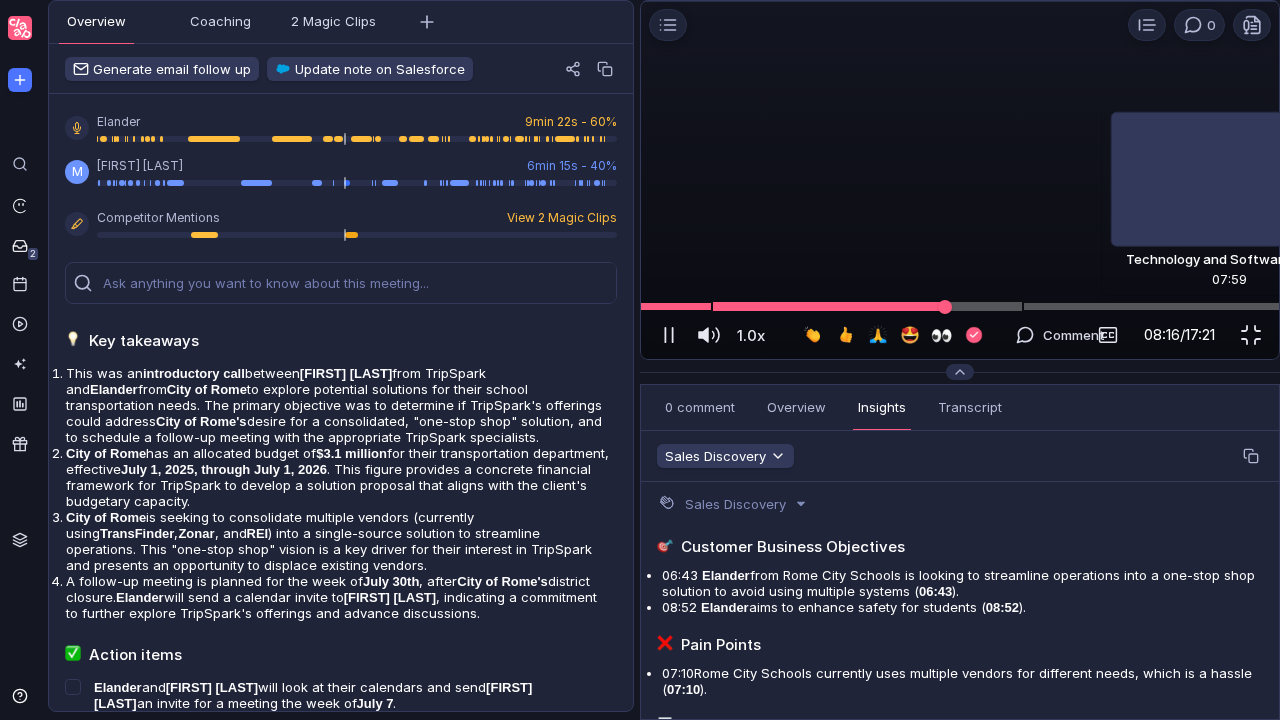 click at bounding box center [960, 306] 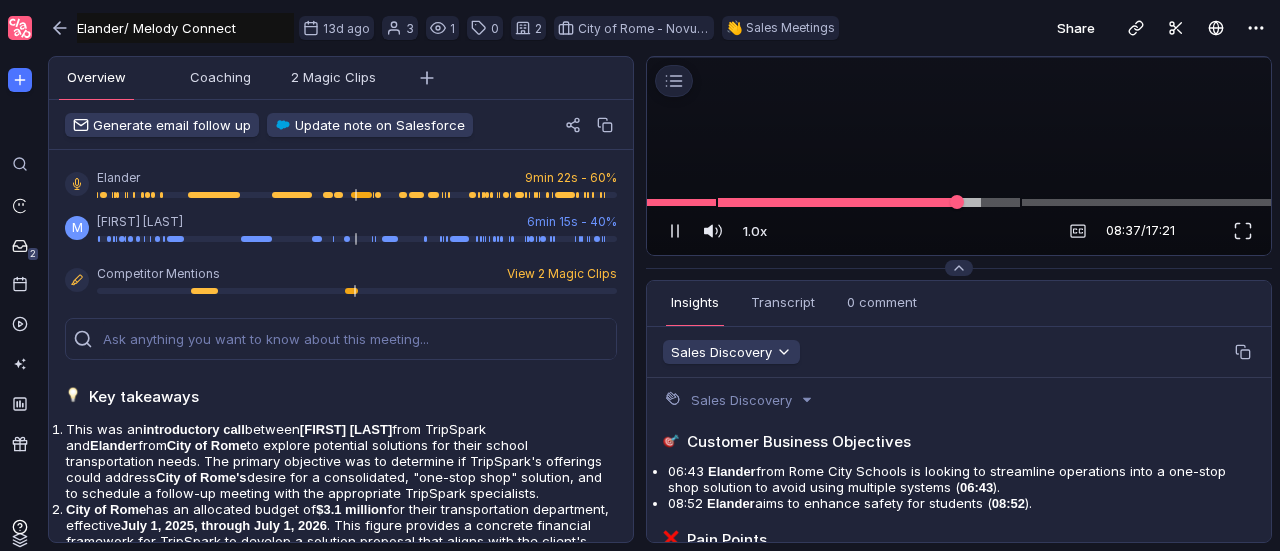 click at bounding box center (959, 202) 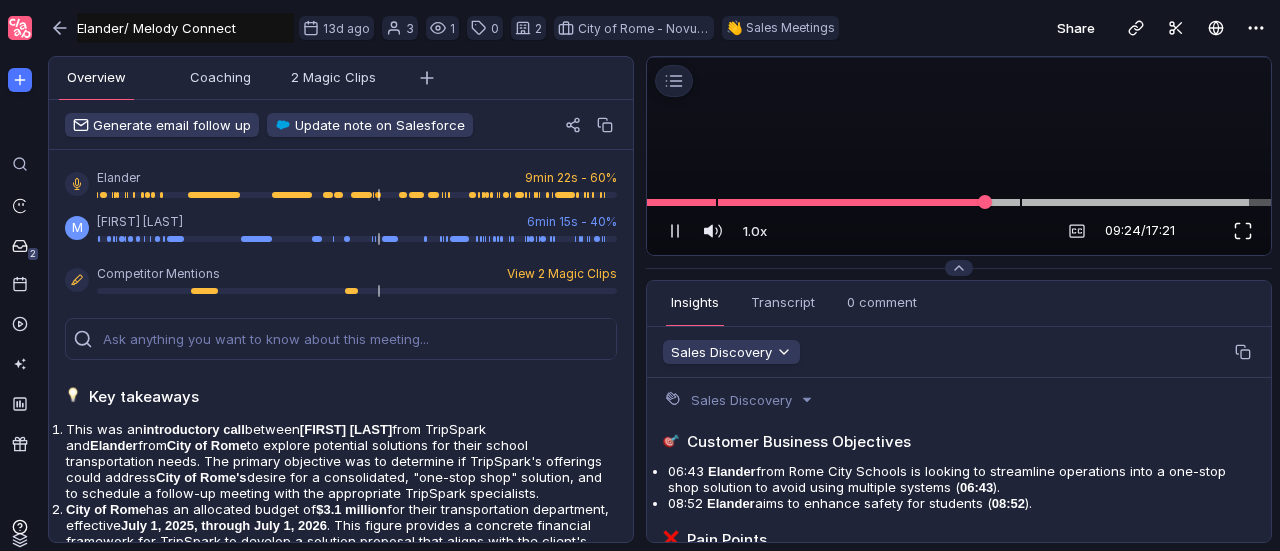click at bounding box center (1243, 231) 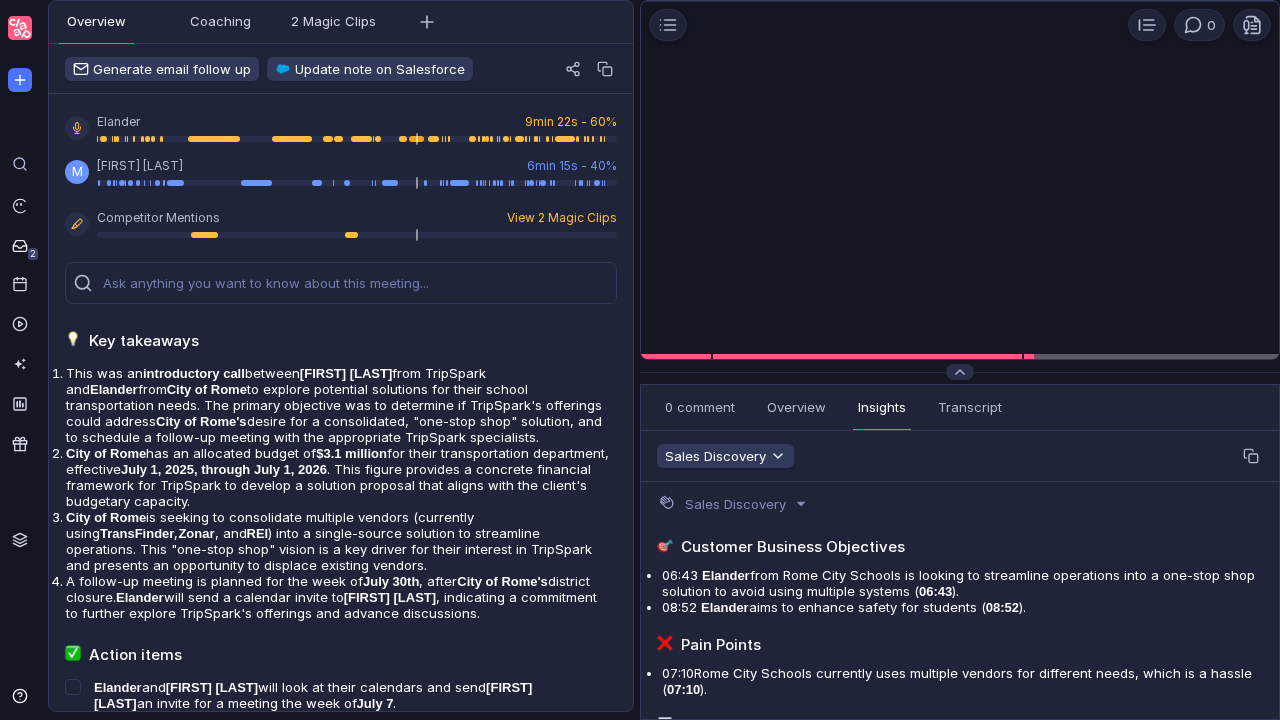 scroll, scrollTop: 0, scrollLeft: 0, axis: both 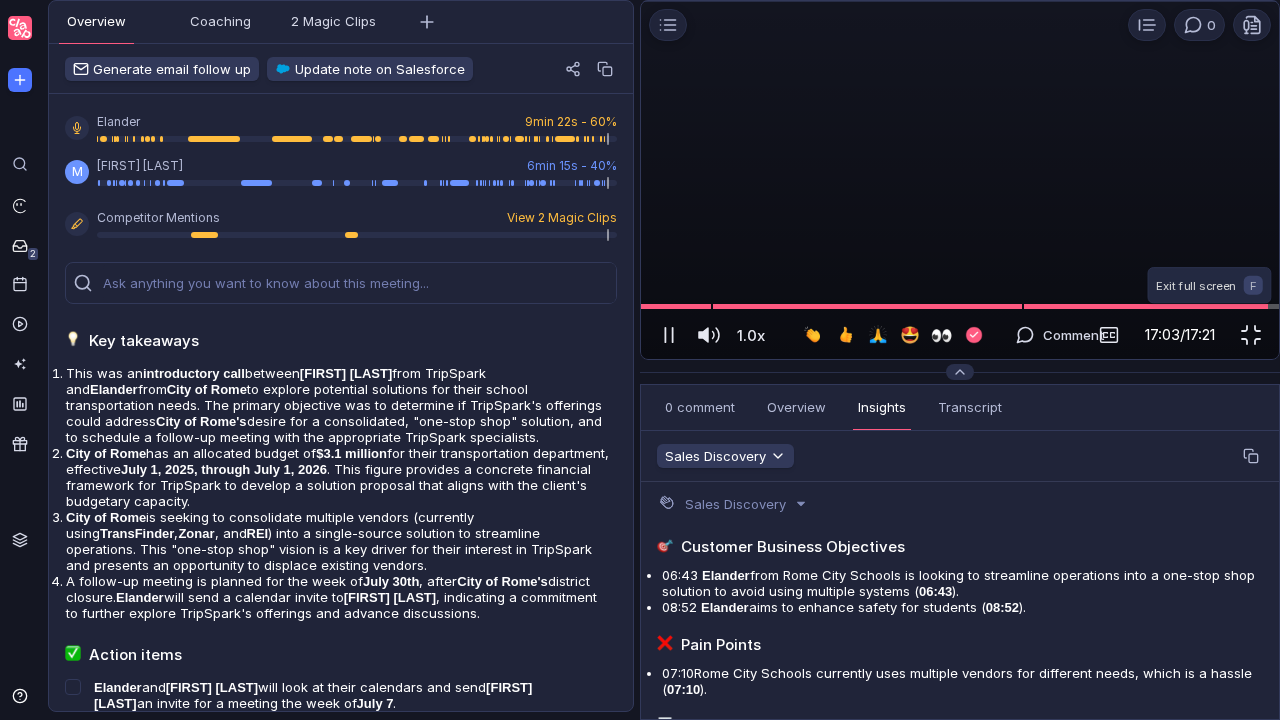 click on "Budget and Timeline 0 Loading... 1.0x 1.0x Comment 17:03  /  17:21" at bounding box center (960, 180) 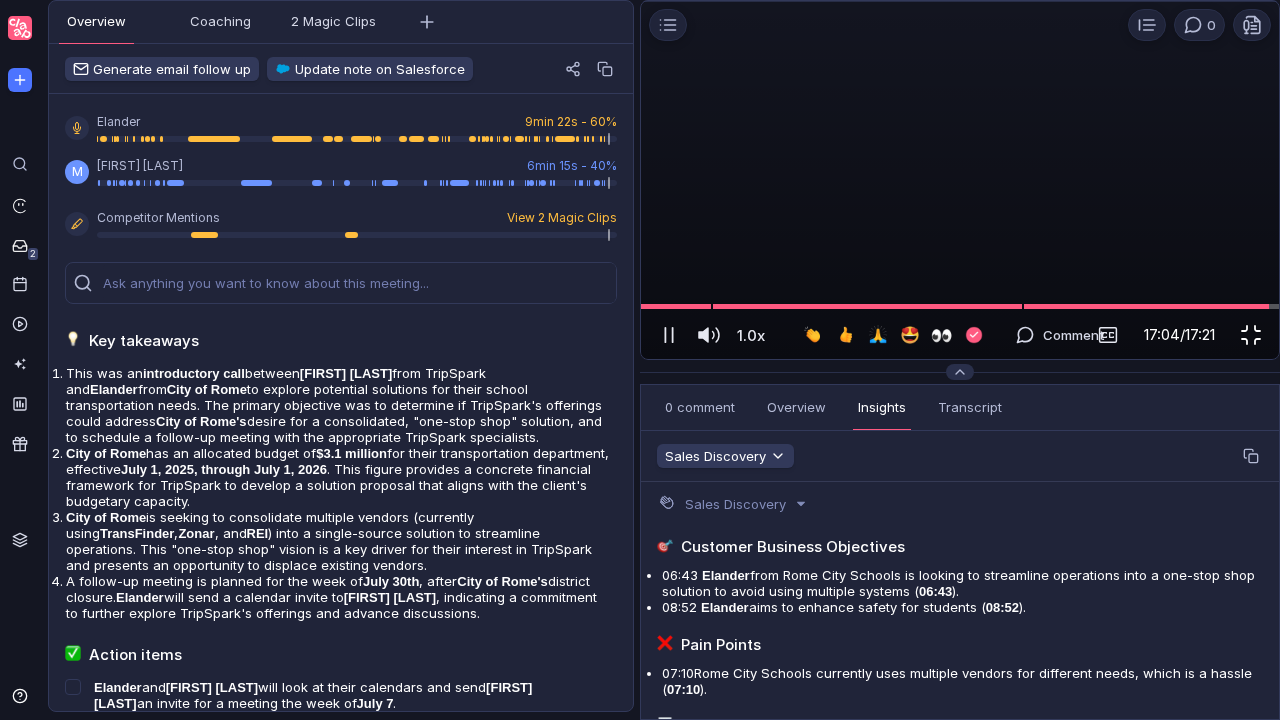click at bounding box center (1251, 335) 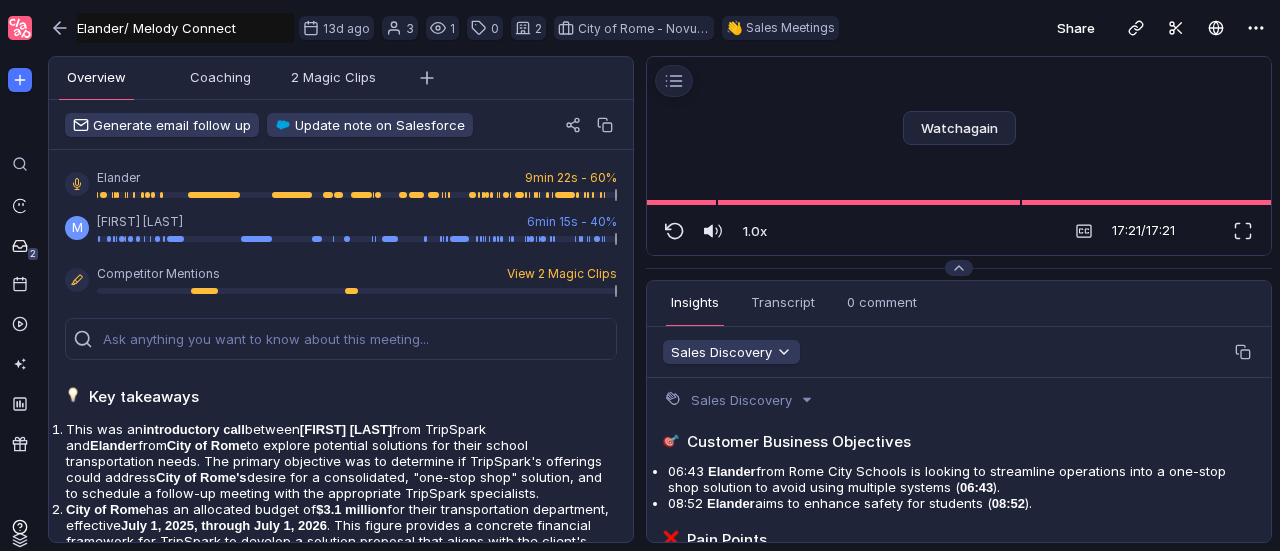 scroll, scrollTop: 0, scrollLeft: 0, axis: both 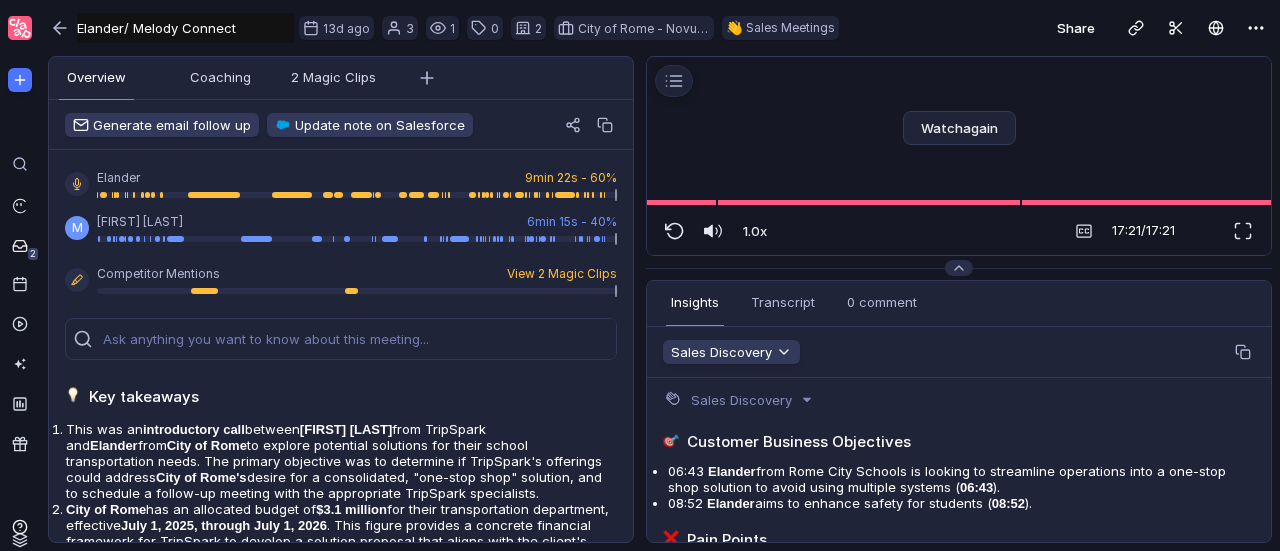 click on "Elander/ Melody Connect Elander/ Melody Connect Untitled 13d ago 3 1 0 2 City of Rome - Novus Suite (Upgrade/Migration) 👋 Sales Meetings" at bounding box center [443, 28] 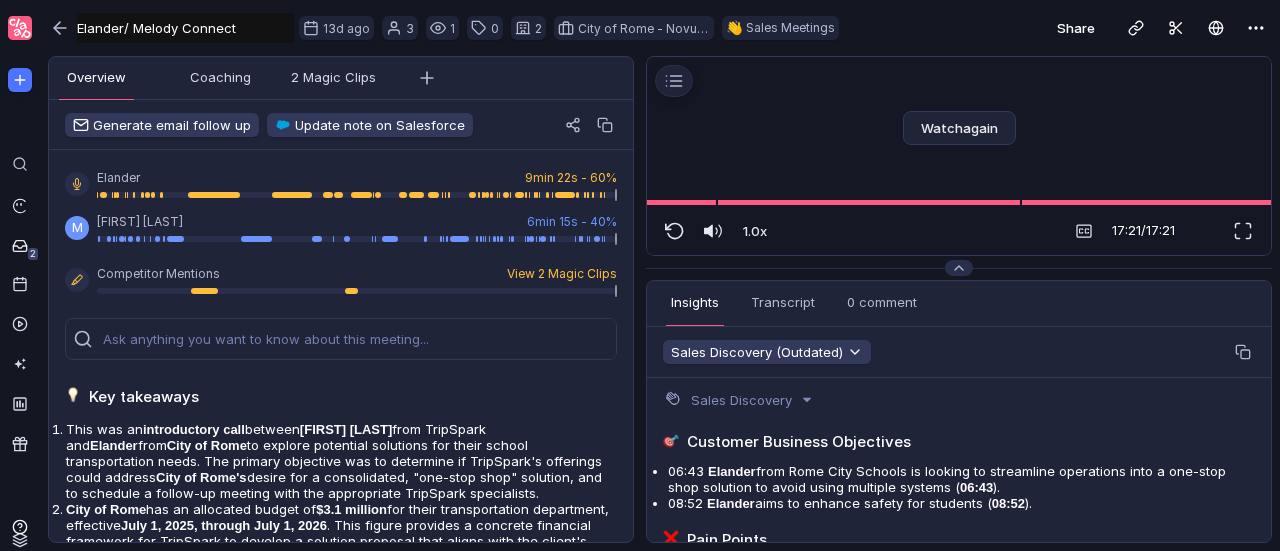 scroll, scrollTop: 0, scrollLeft: 0, axis: both 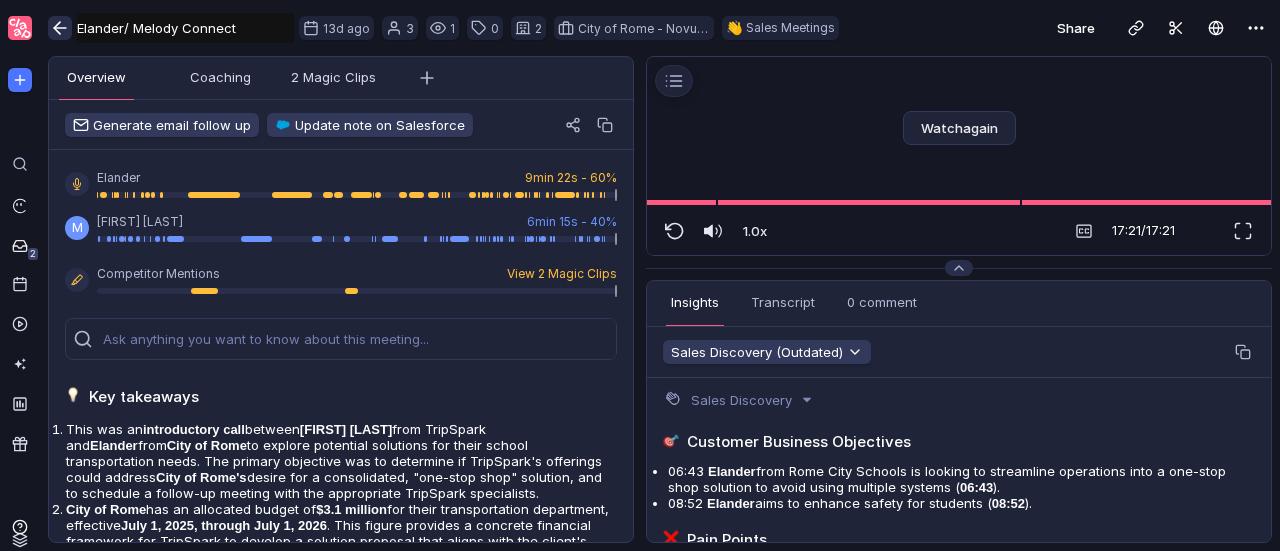 click at bounding box center [60, 28] 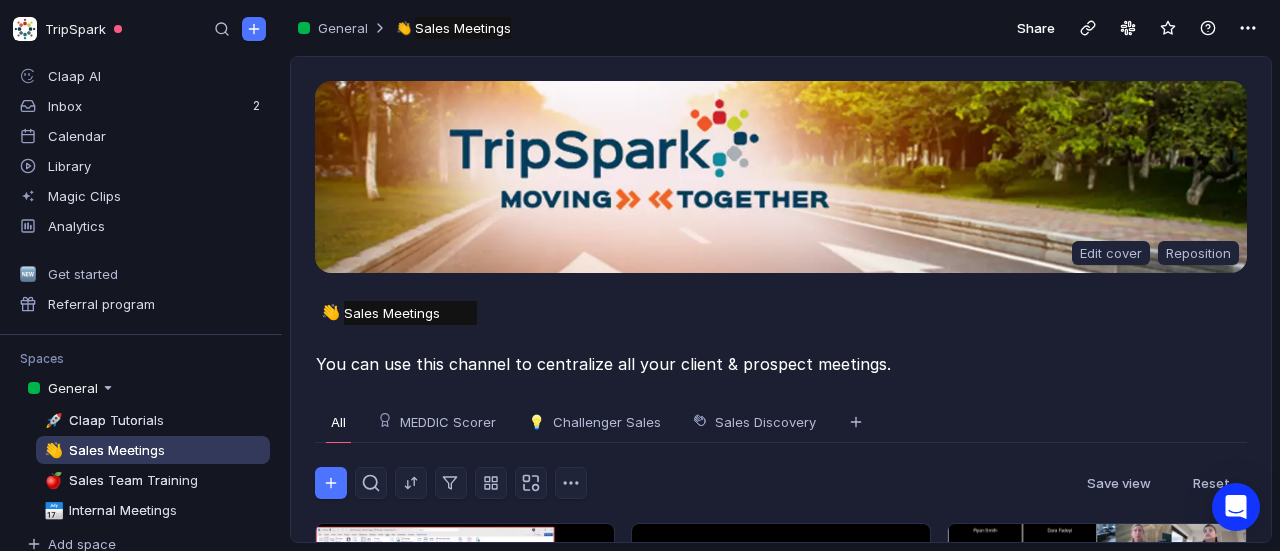 scroll, scrollTop: 1, scrollLeft: 0, axis: vertical 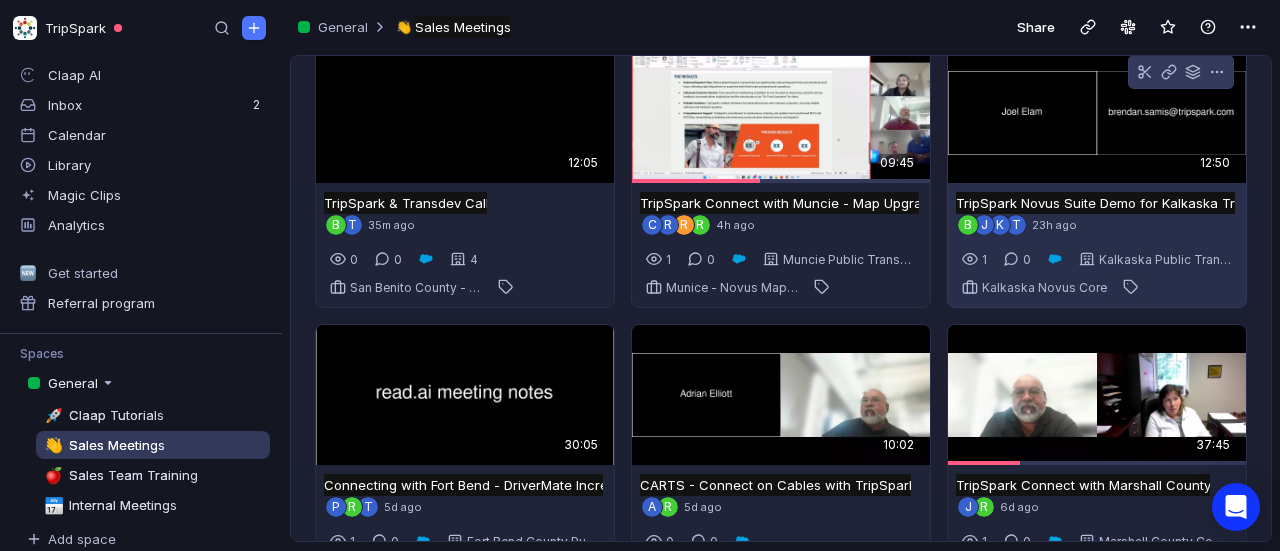 click at bounding box center [1097, 113] 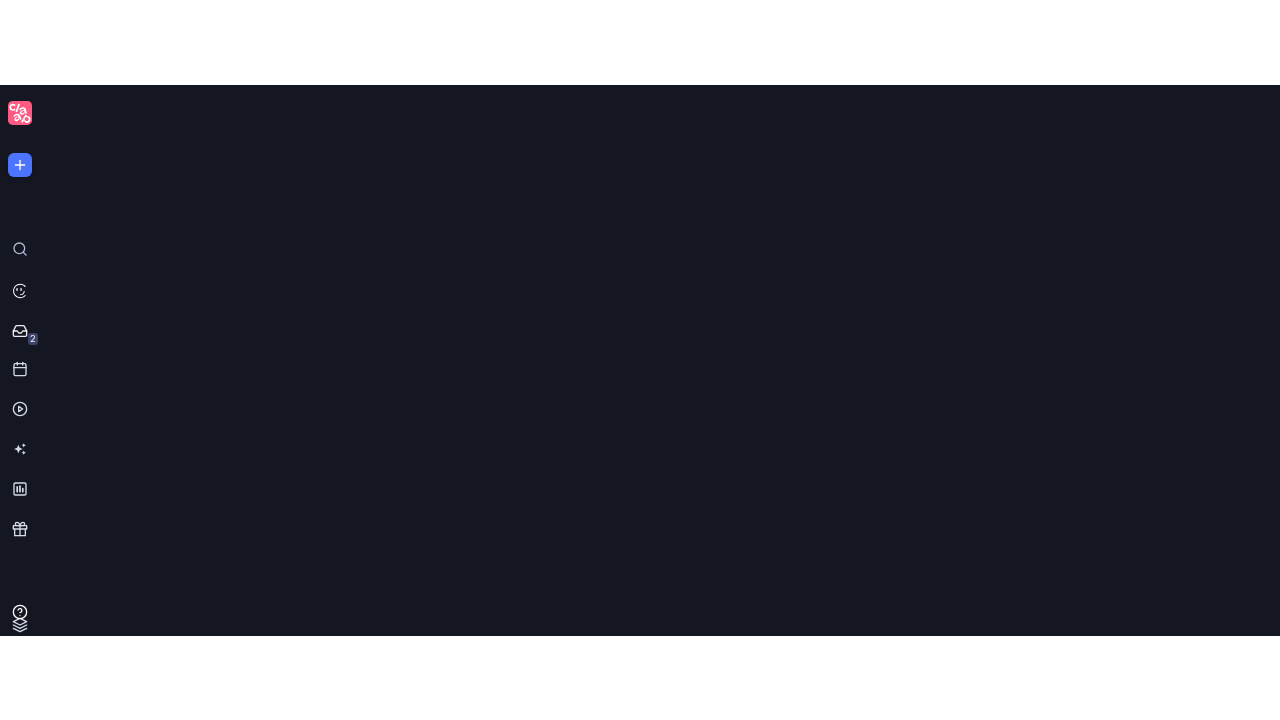 scroll, scrollTop: 0, scrollLeft: 0, axis: both 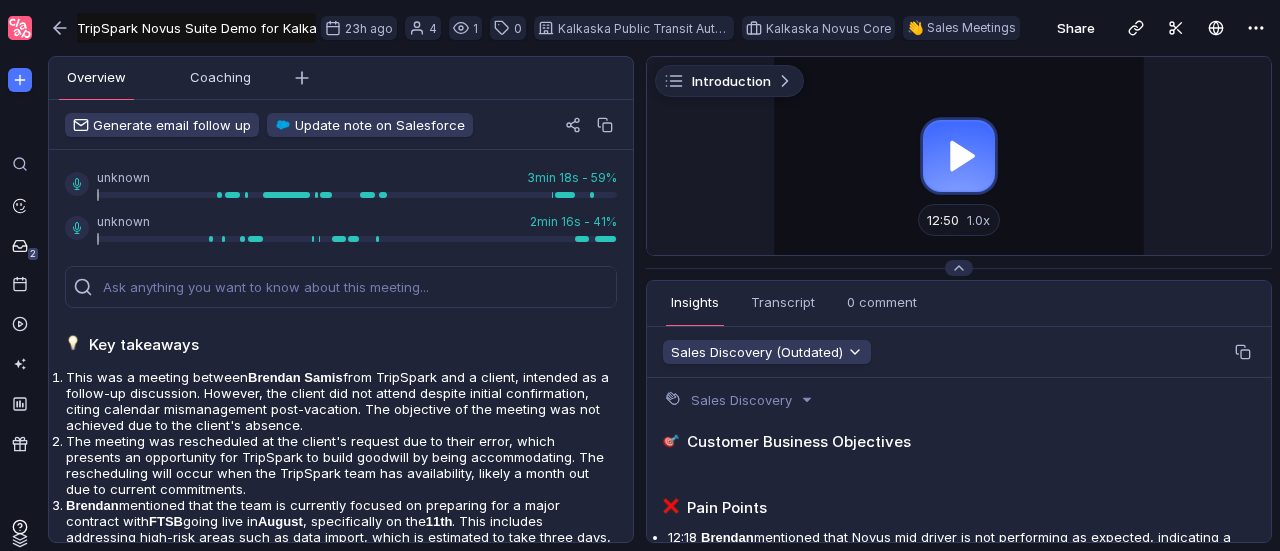 click at bounding box center (959, 156) 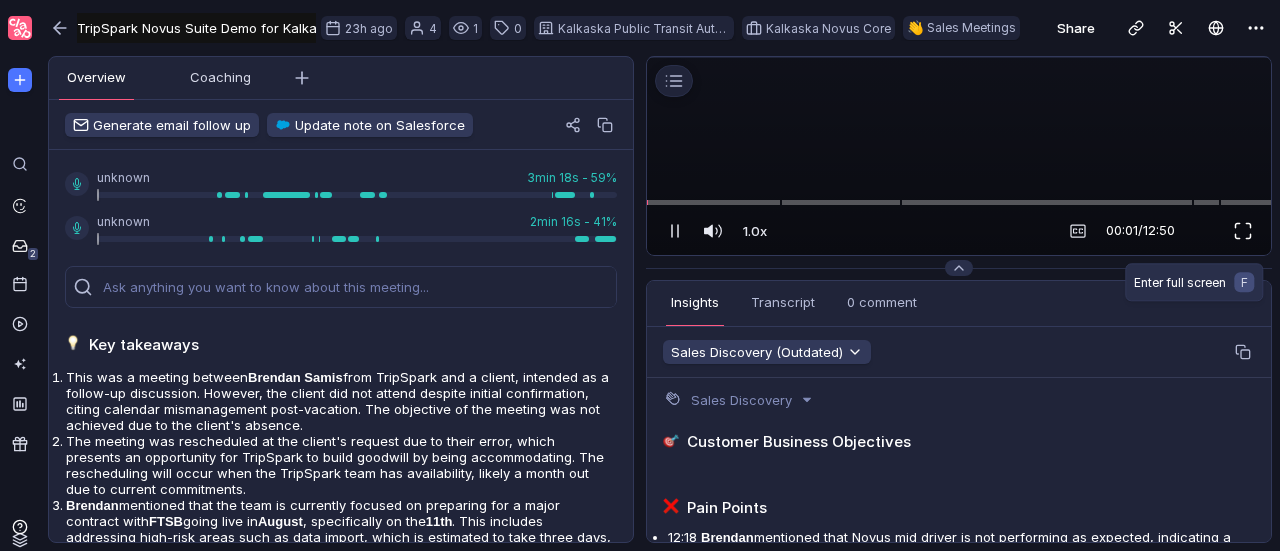 click at bounding box center (1243, 231) 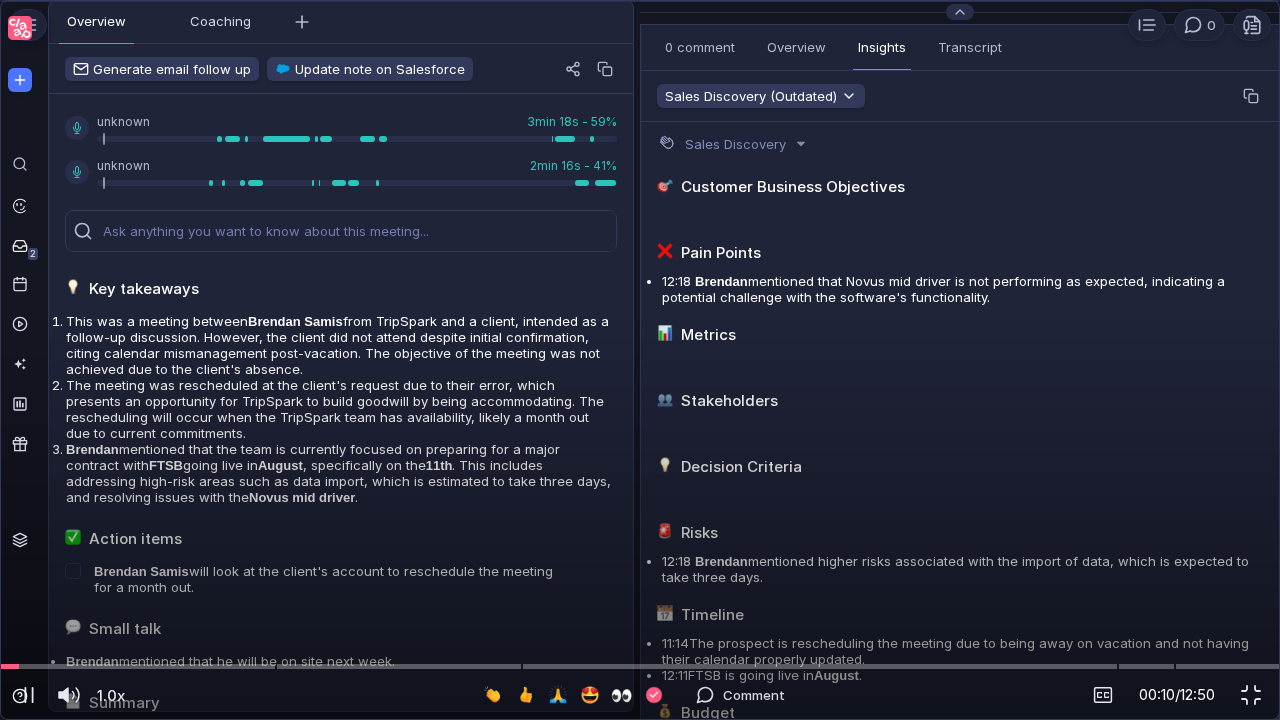click at bounding box center [640, 1] 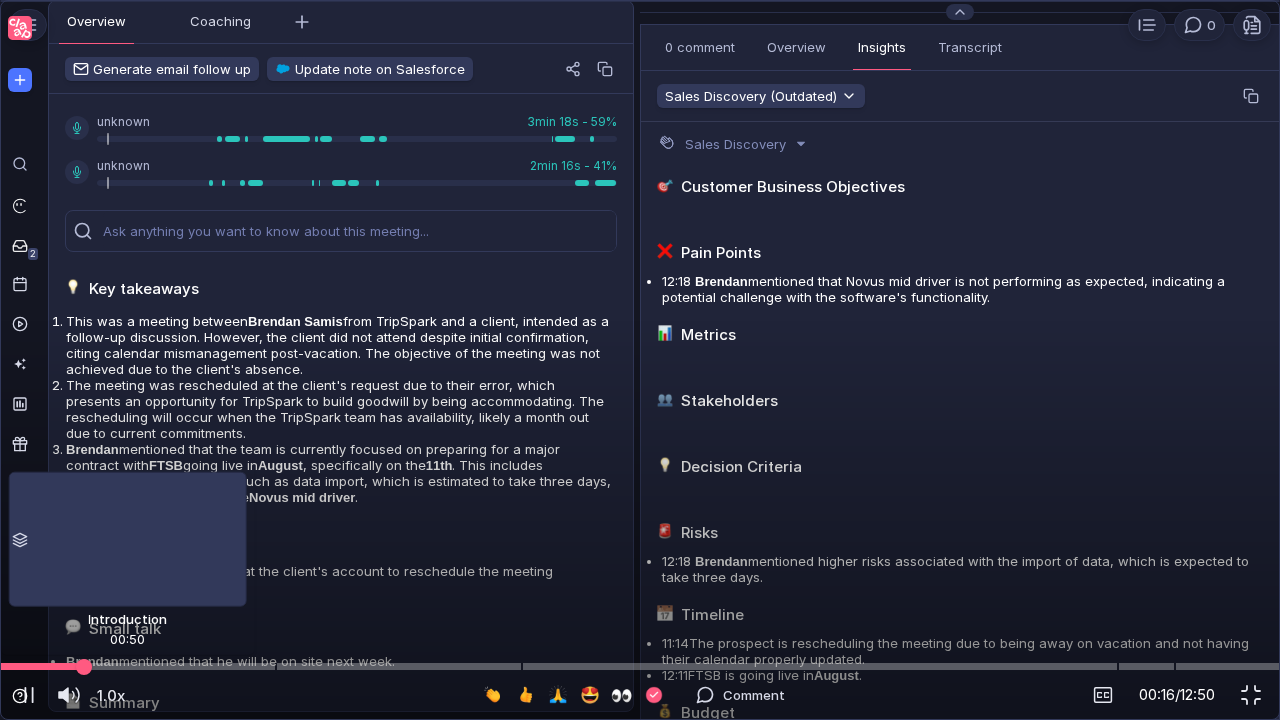 click at bounding box center (640, 666) 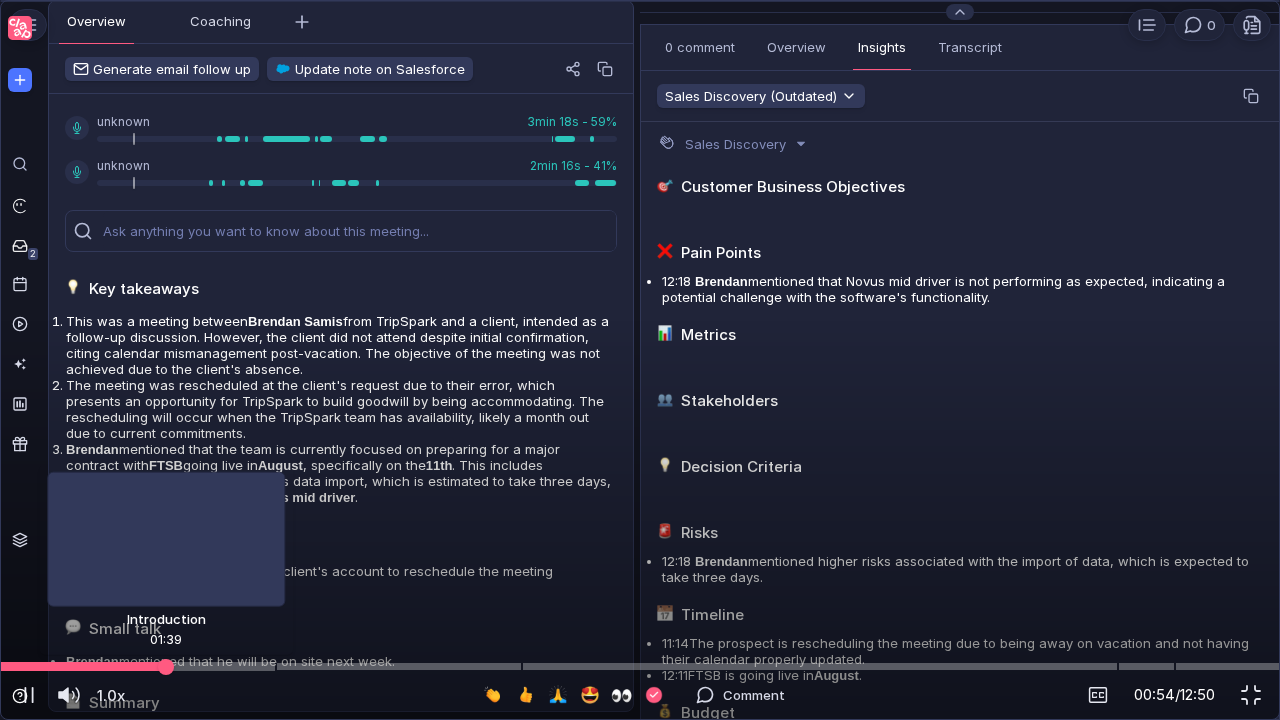 click at bounding box center (640, 666) 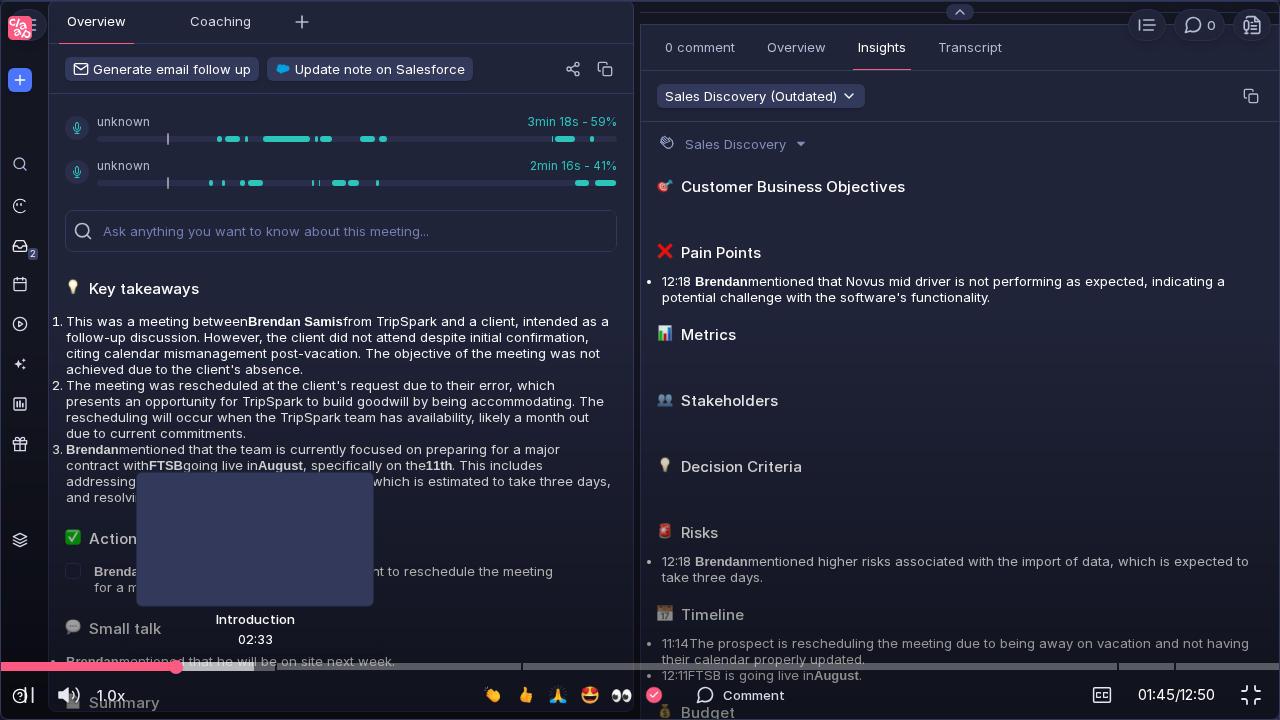 click at bounding box center (138, 667) 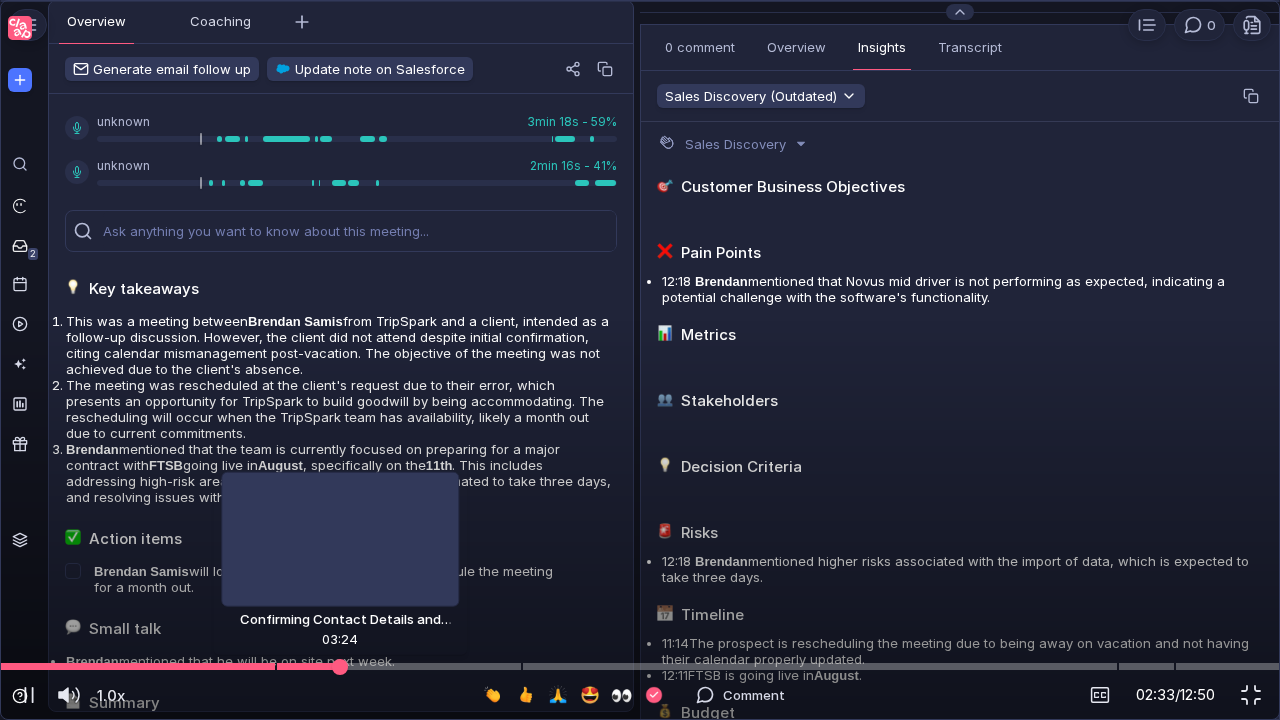 click at bounding box center [640, 666] 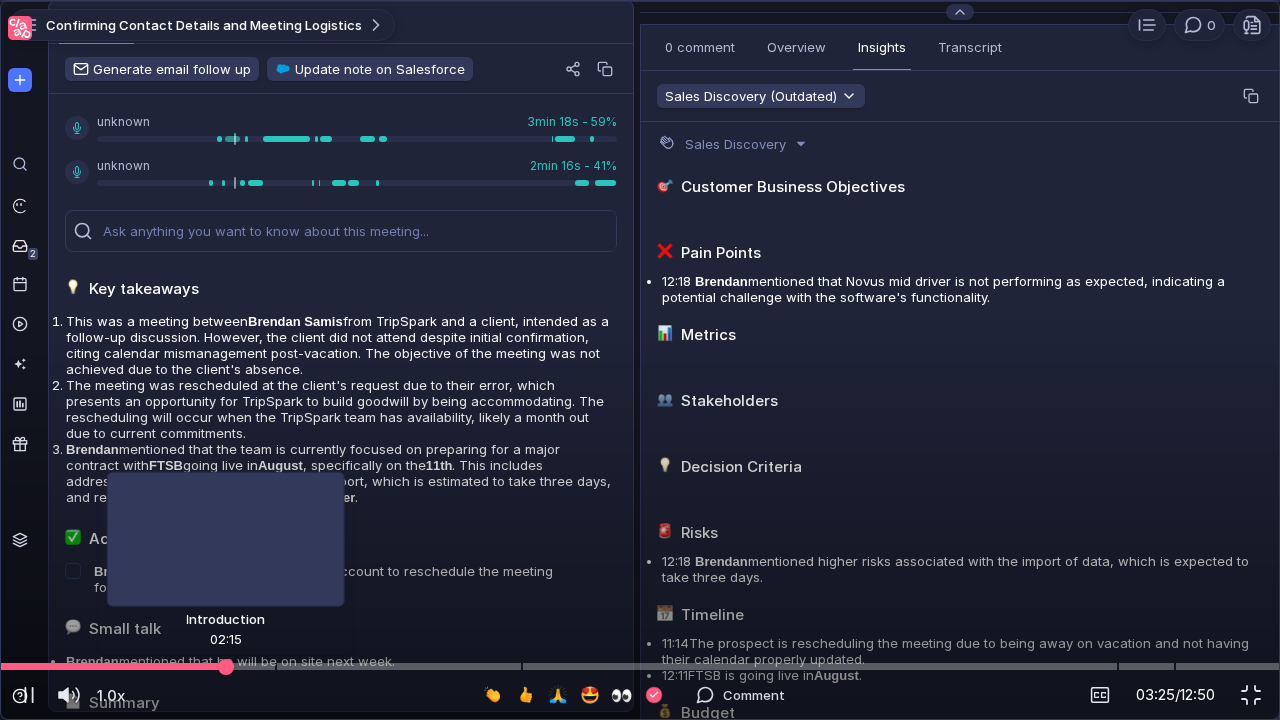 click at bounding box center [640, 666] 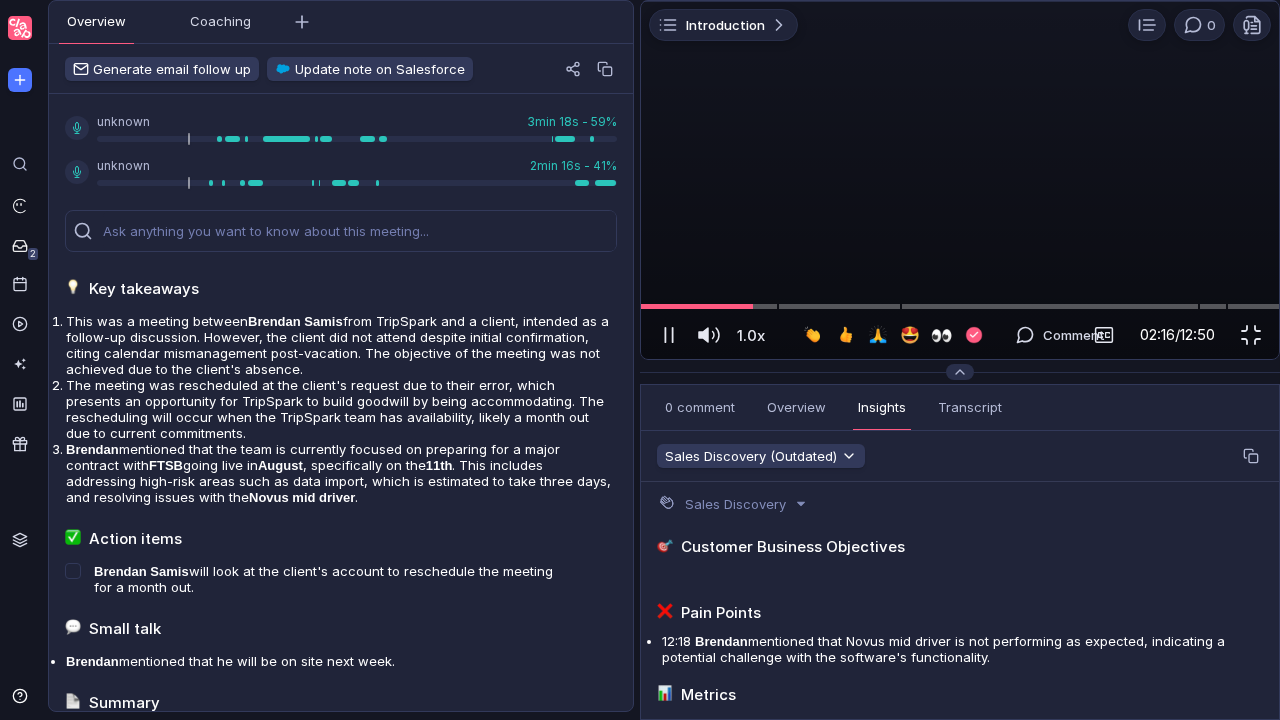 scroll, scrollTop: 0, scrollLeft: 0, axis: both 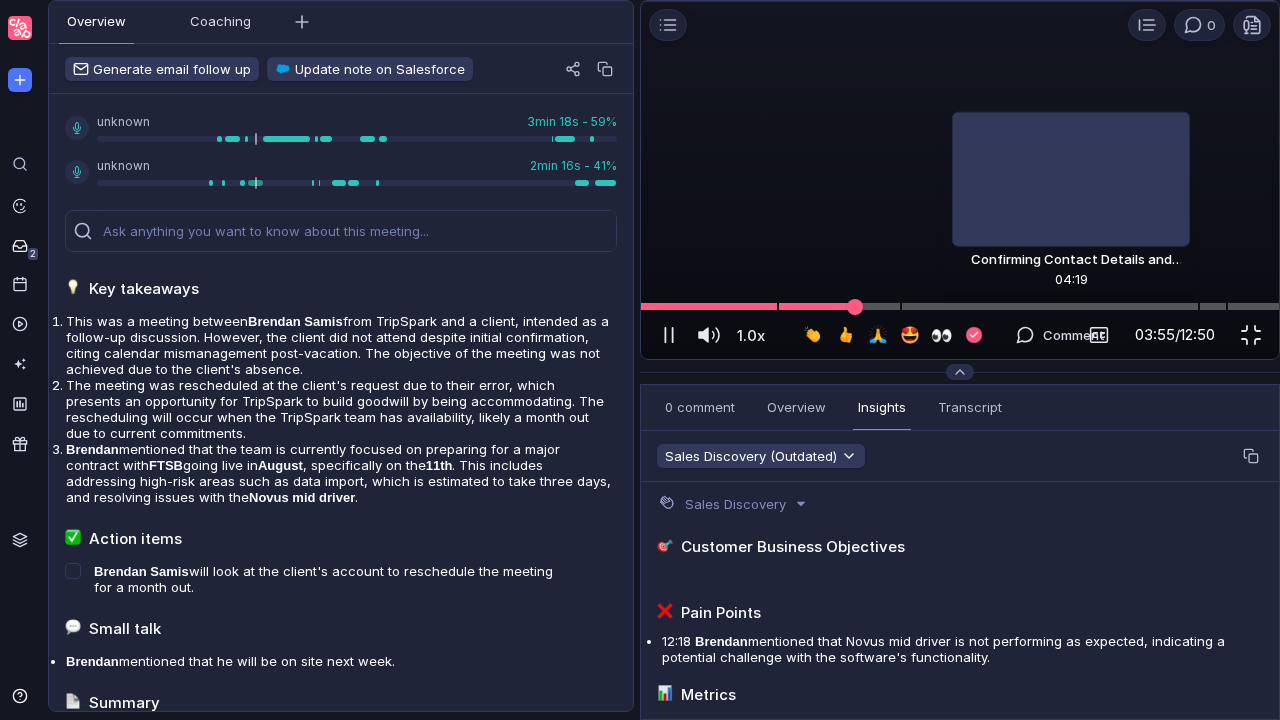 click at bounding box center [960, 306] 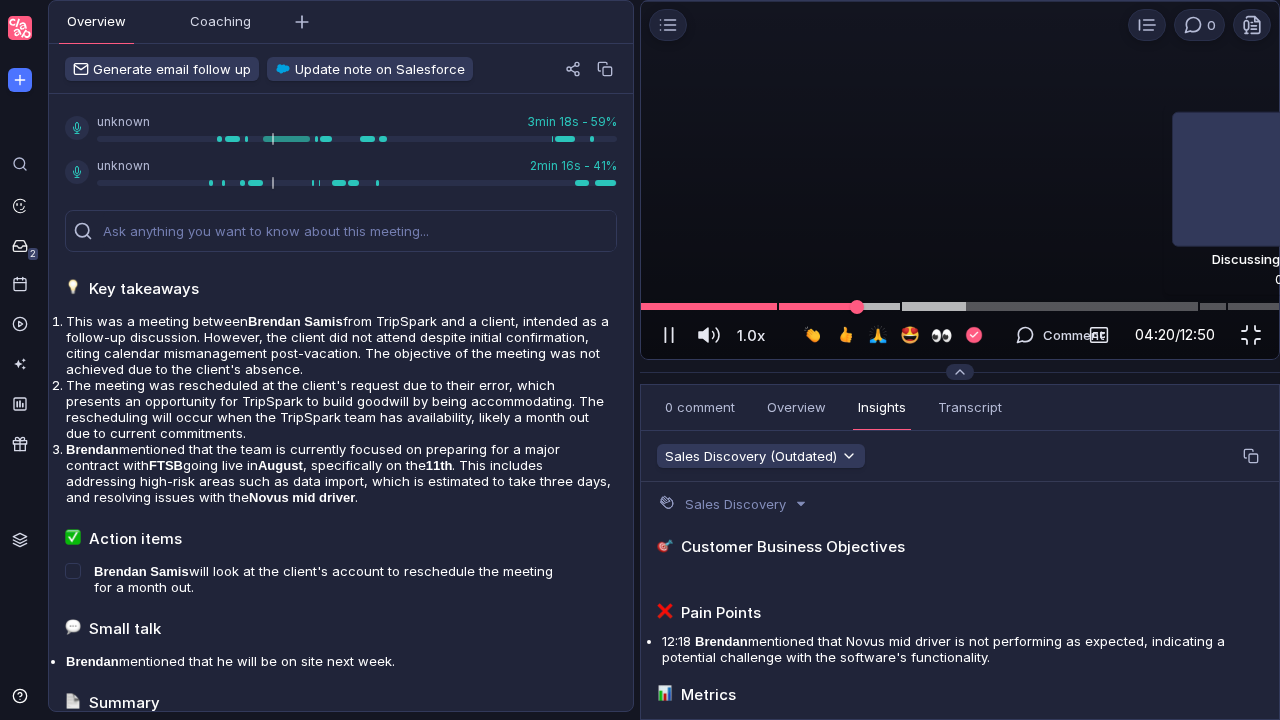 click at bounding box center [960, 306] 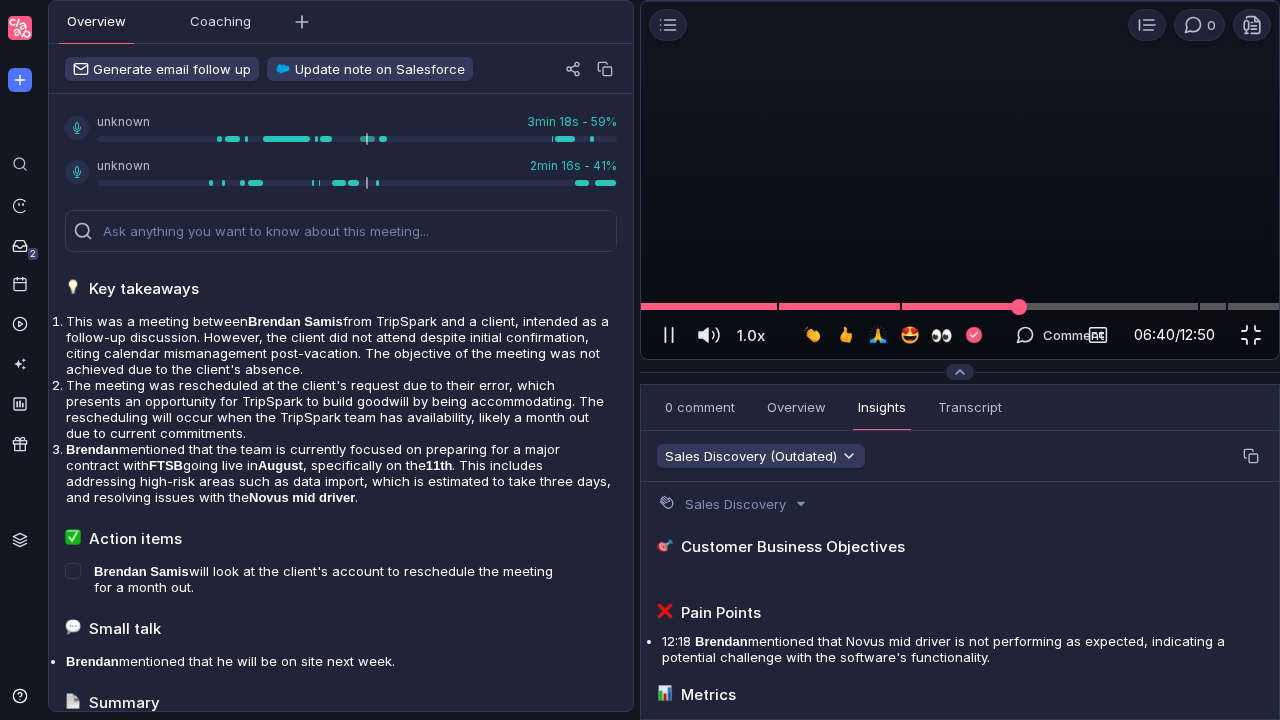 click at bounding box center (960, 306) 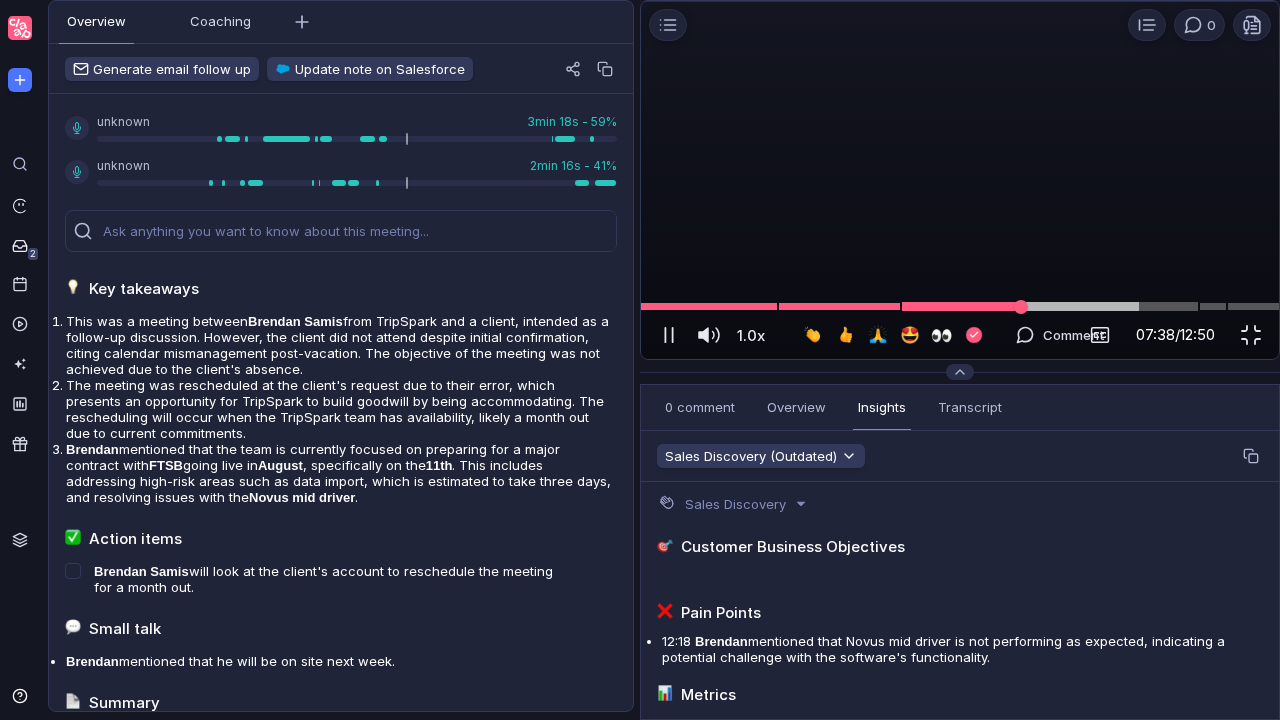 click at bounding box center [960, 306] 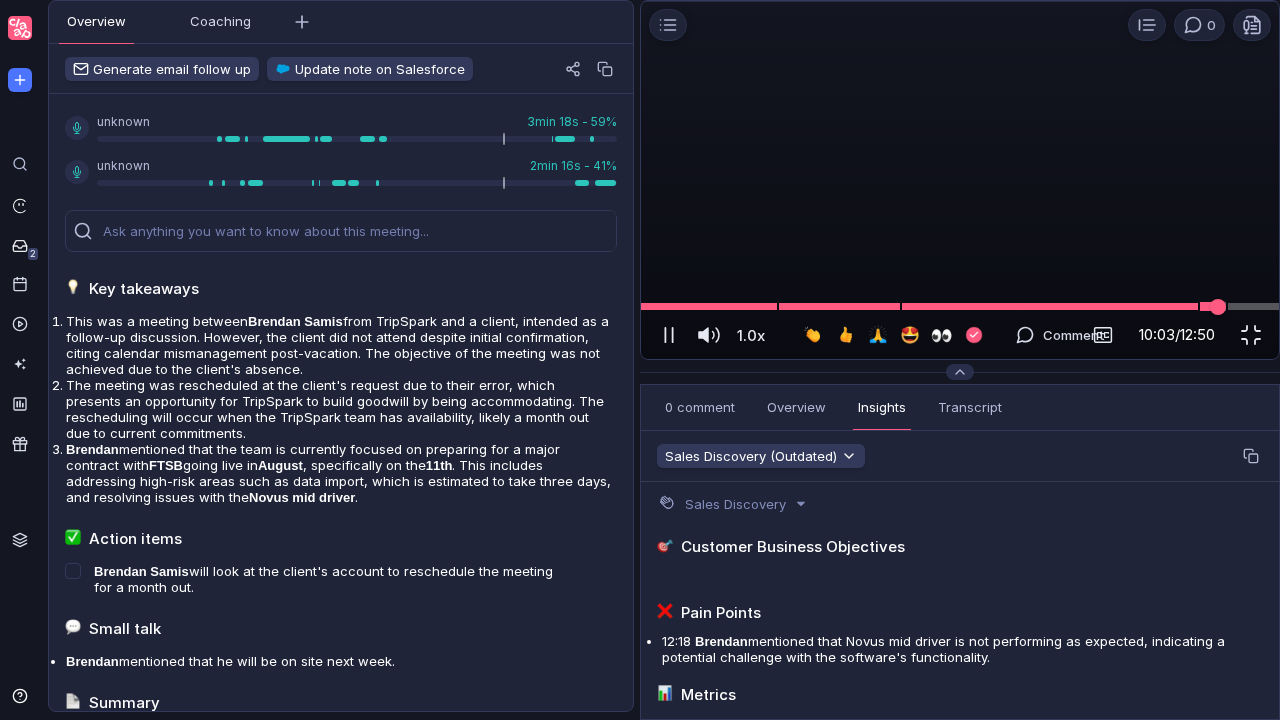 click at bounding box center (960, 306) 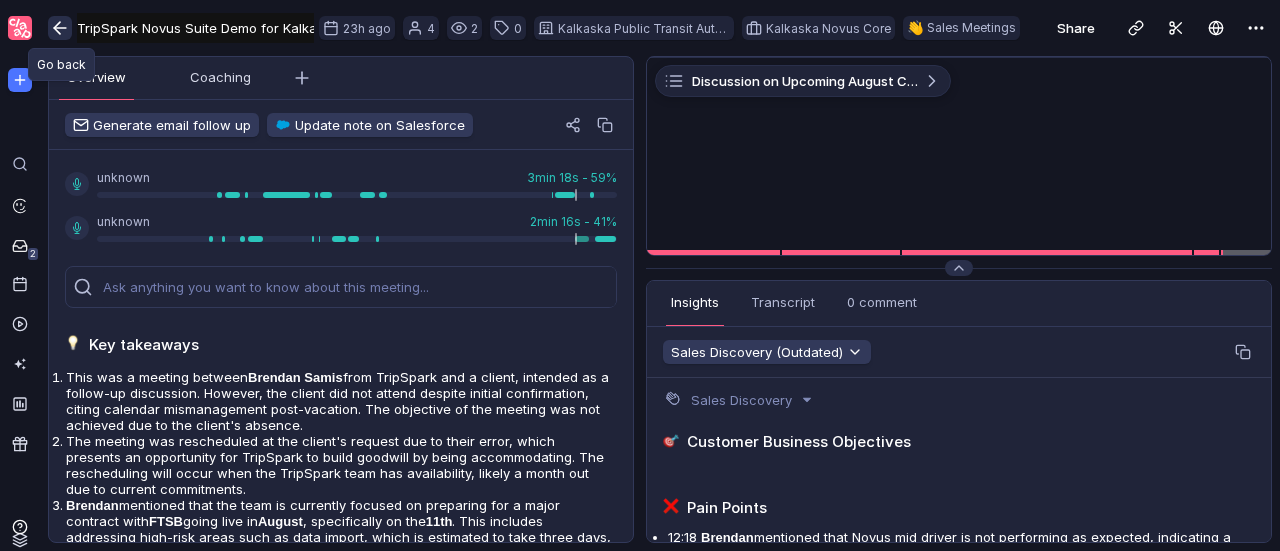 click at bounding box center [60, 28] 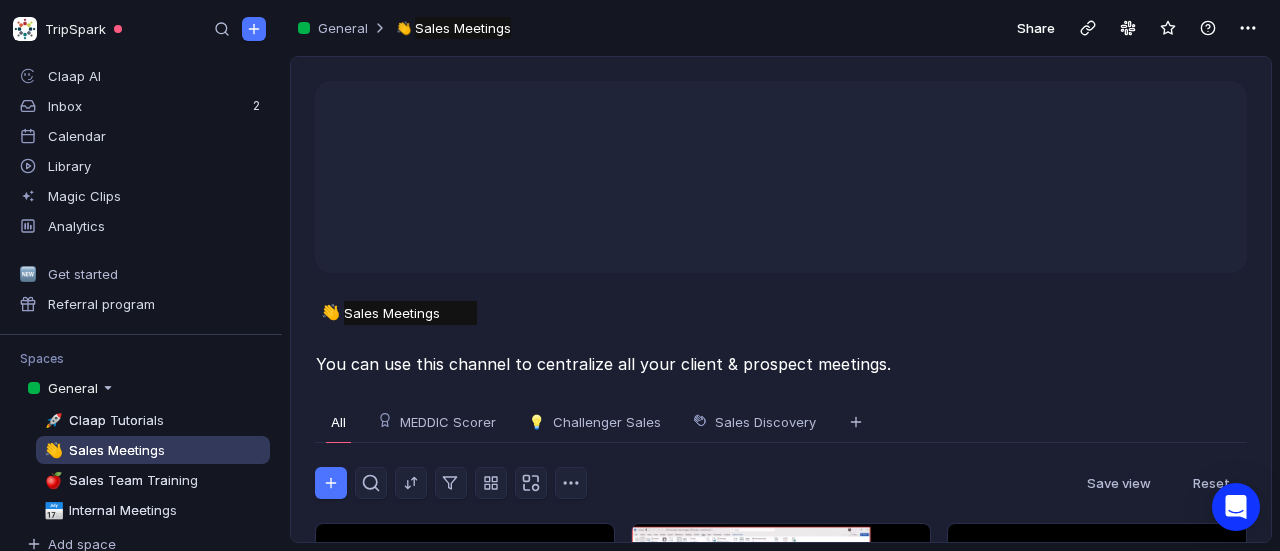 scroll, scrollTop: 1, scrollLeft: 0, axis: vertical 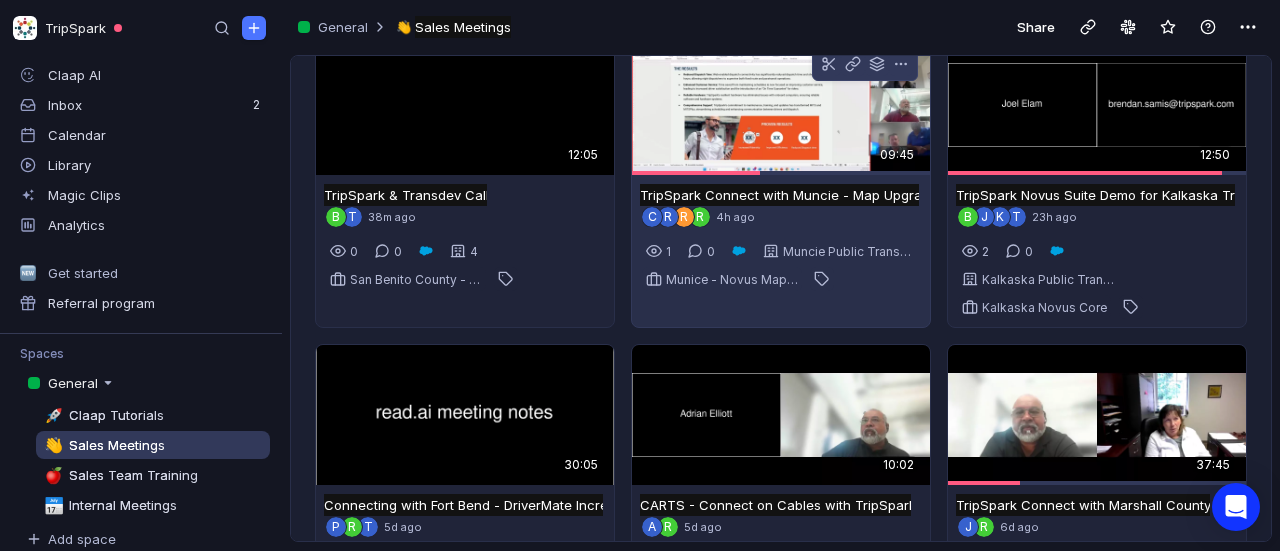 click at bounding box center [781, 105] 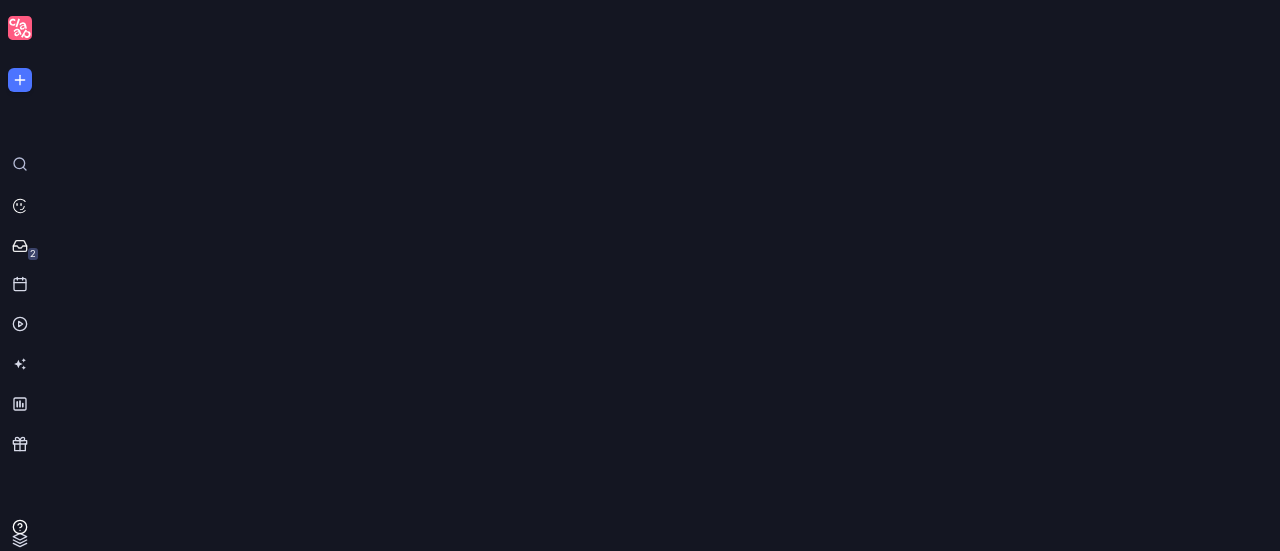 scroll, scrollTop: 0, scrollLeft: 0, axis: both 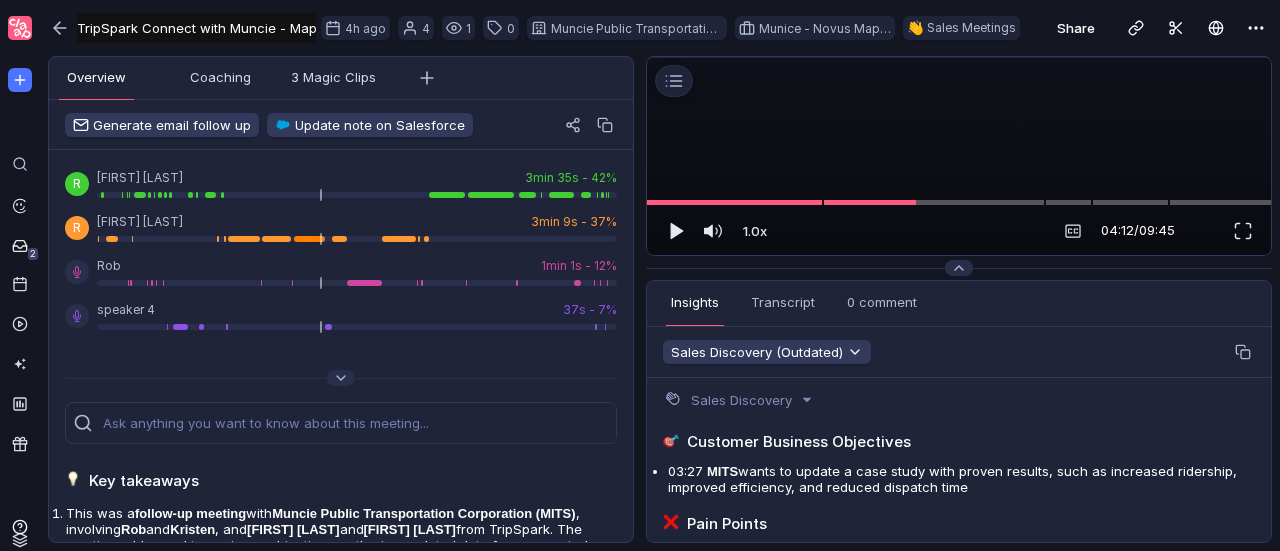 click at bounding box center (959, 57) 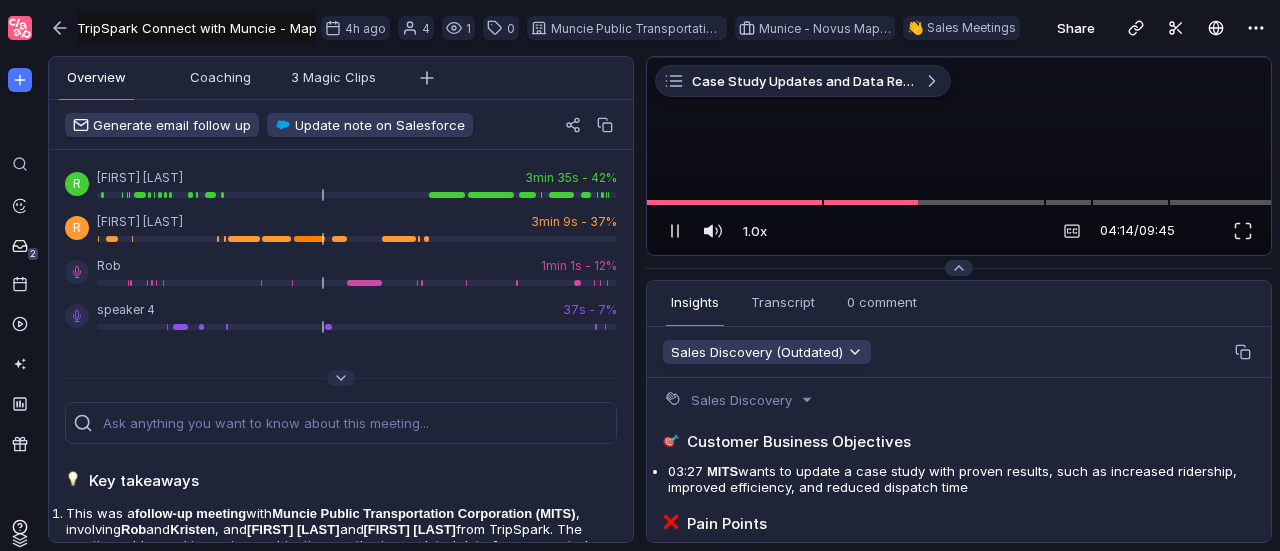 scroll, scrollTop: 0, scrollLeft: 0, axis: both 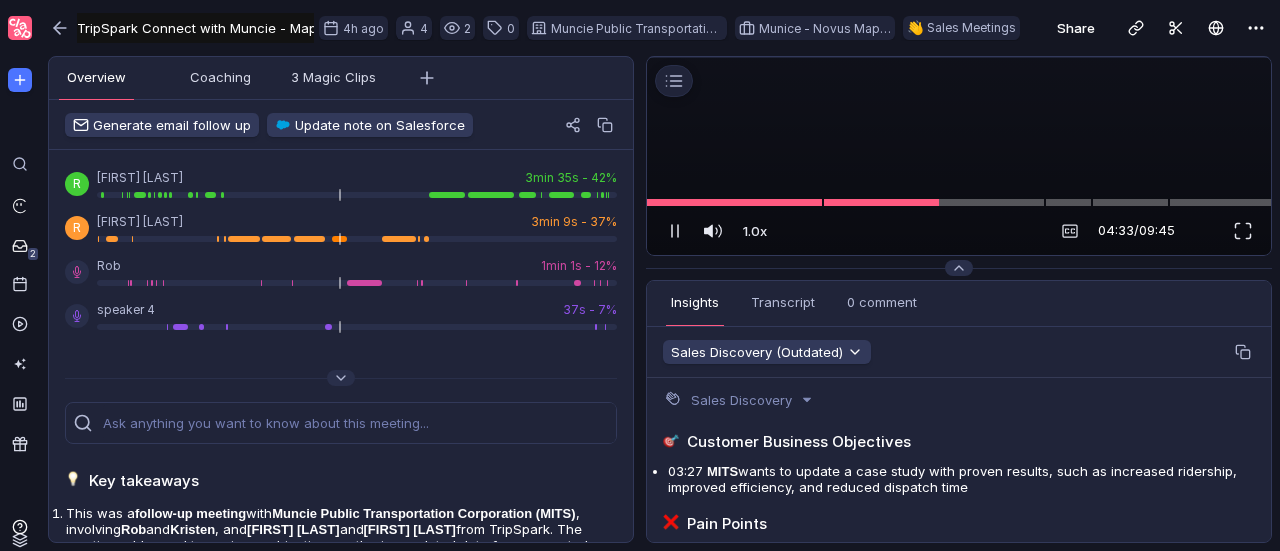 click at bounding box center [1243, 231] 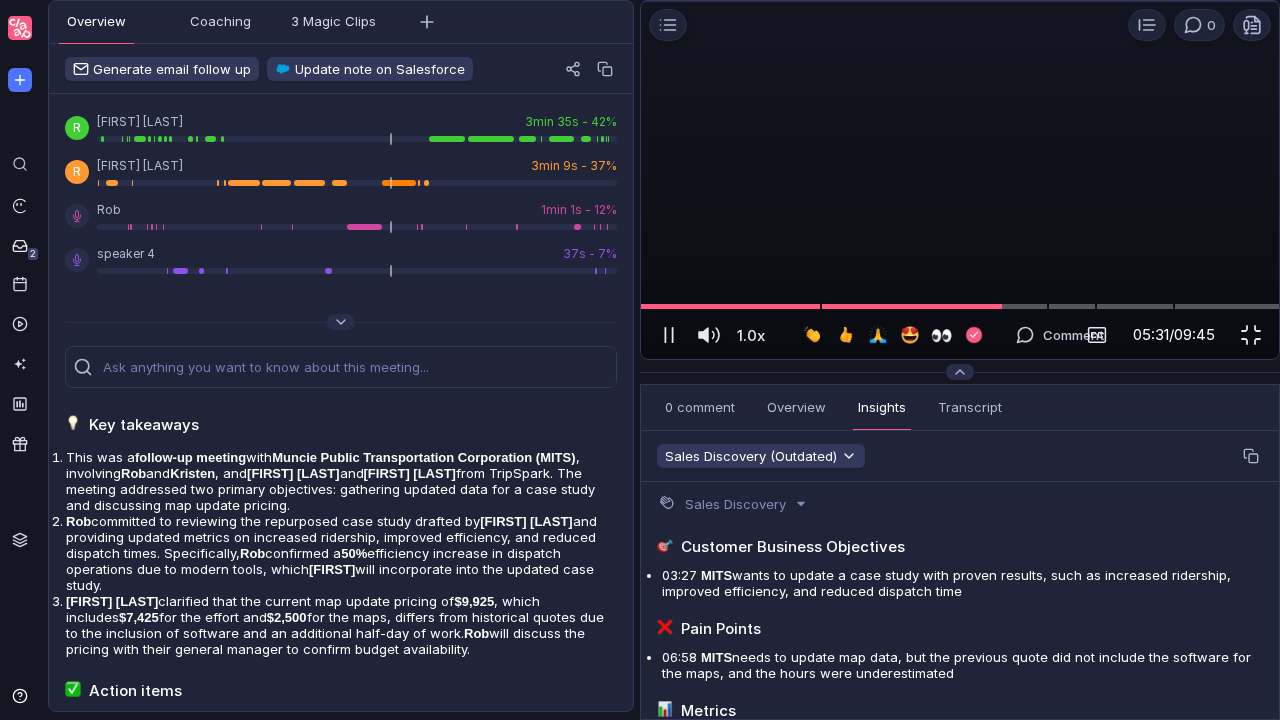 scroll, scrollTop: 0, scrollLeft: 0, axis: both 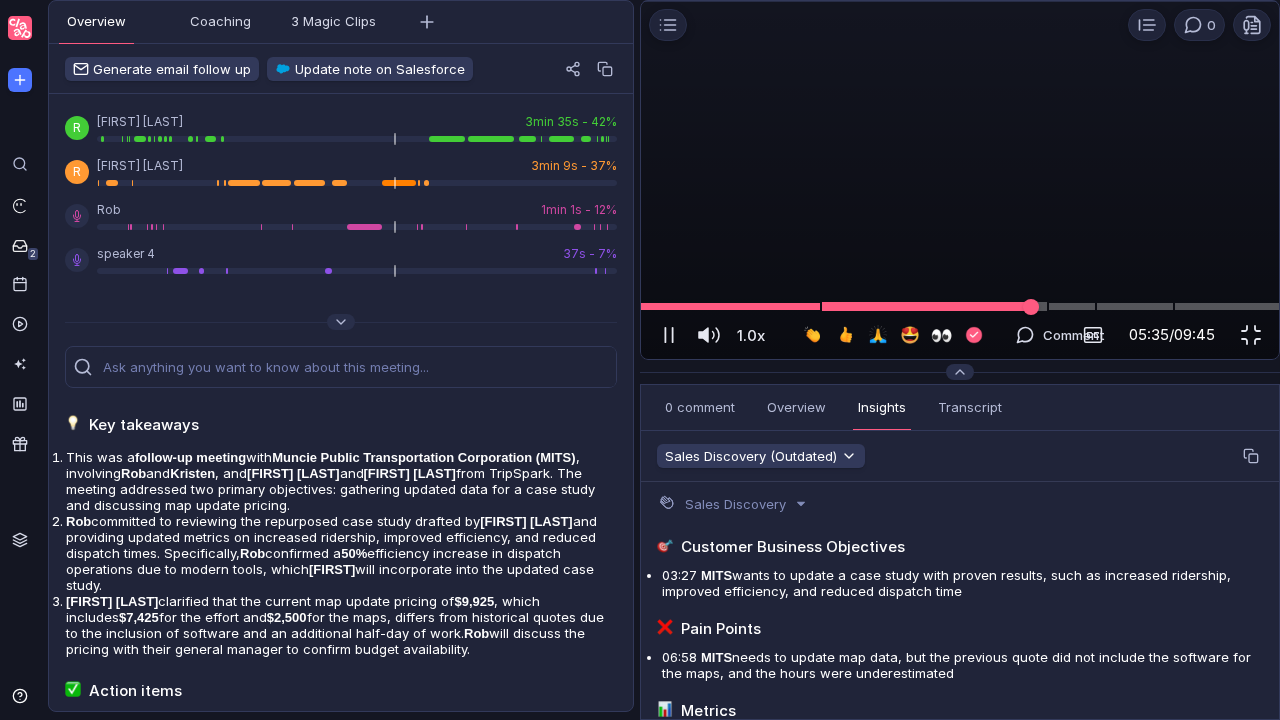 click at bounding box center [960, 306] 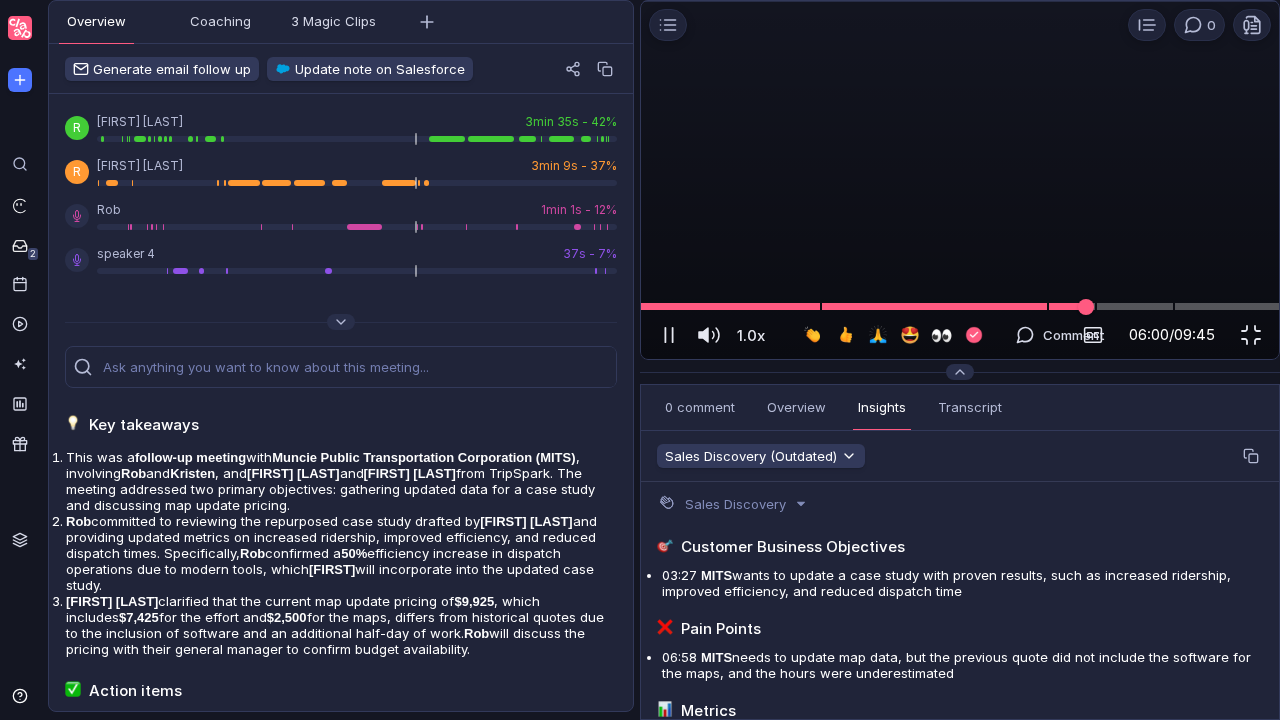 click at bounding box center (960, 306) 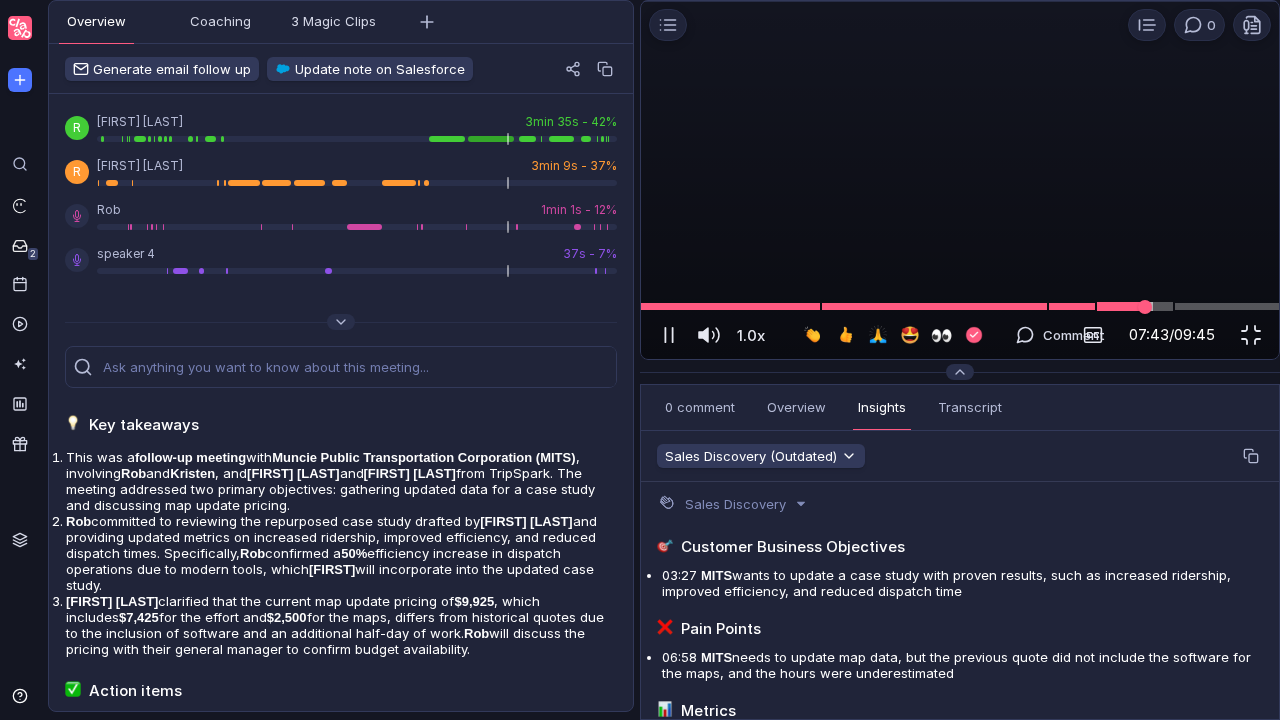 click at bounding box center (960, 306) 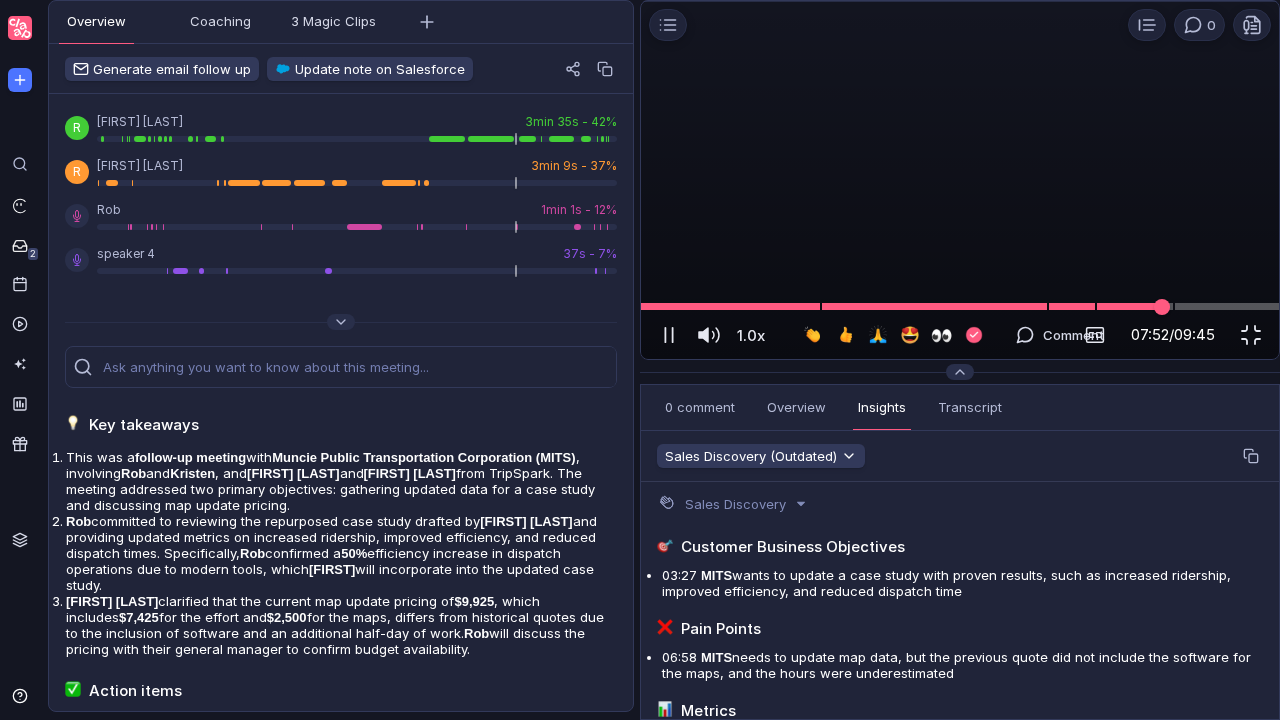 click at bounding box center [960, 306] 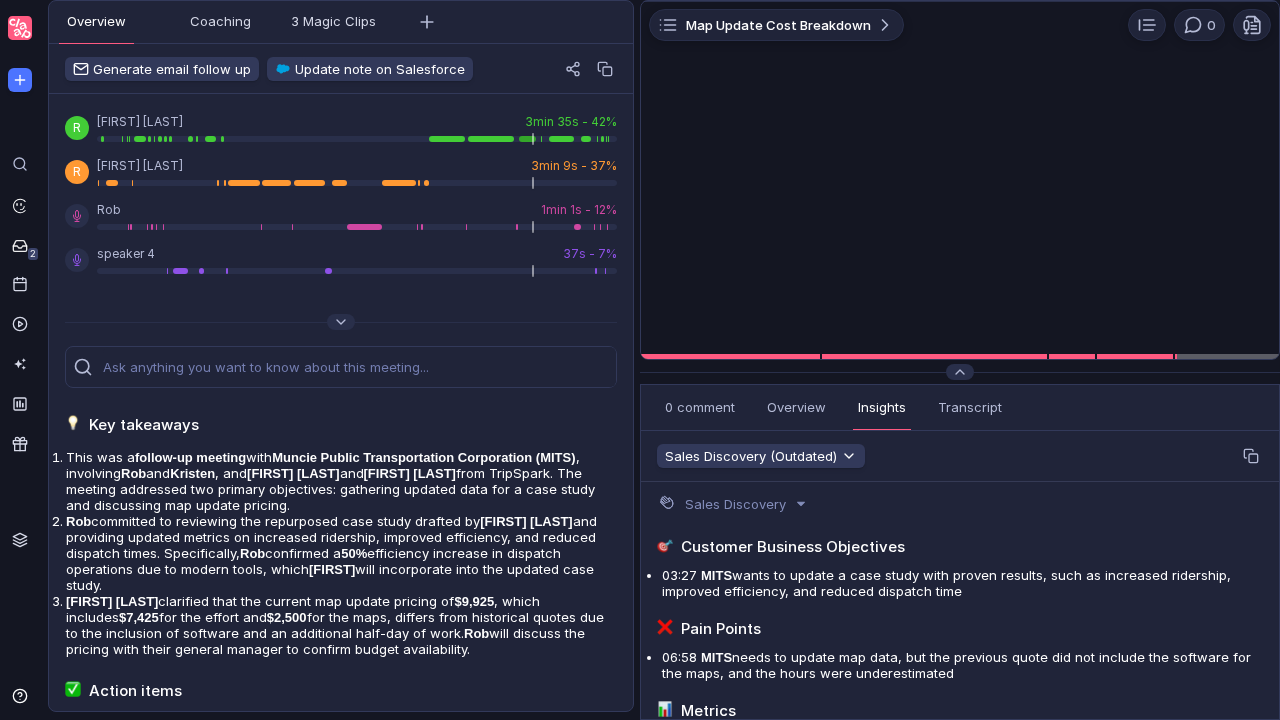 scroll, scrollTop: 0, scrollLeft: 0, axis: both 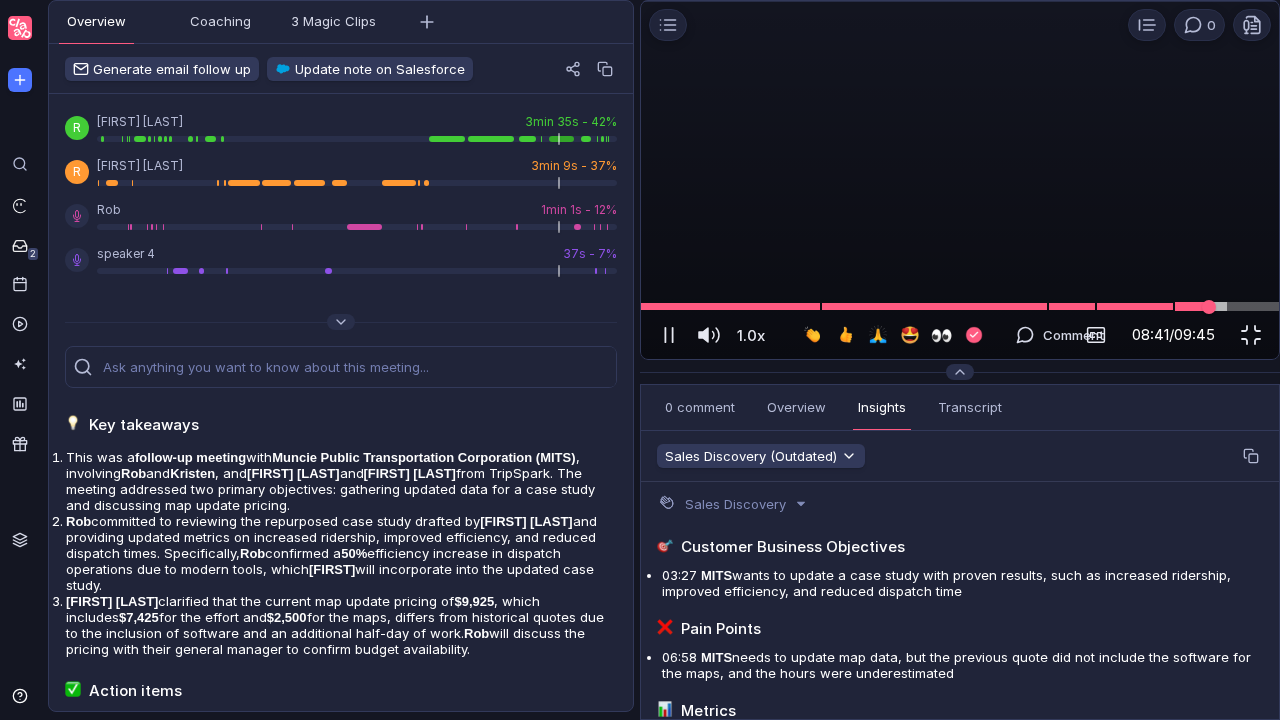 click at bounding box center (960, 306) 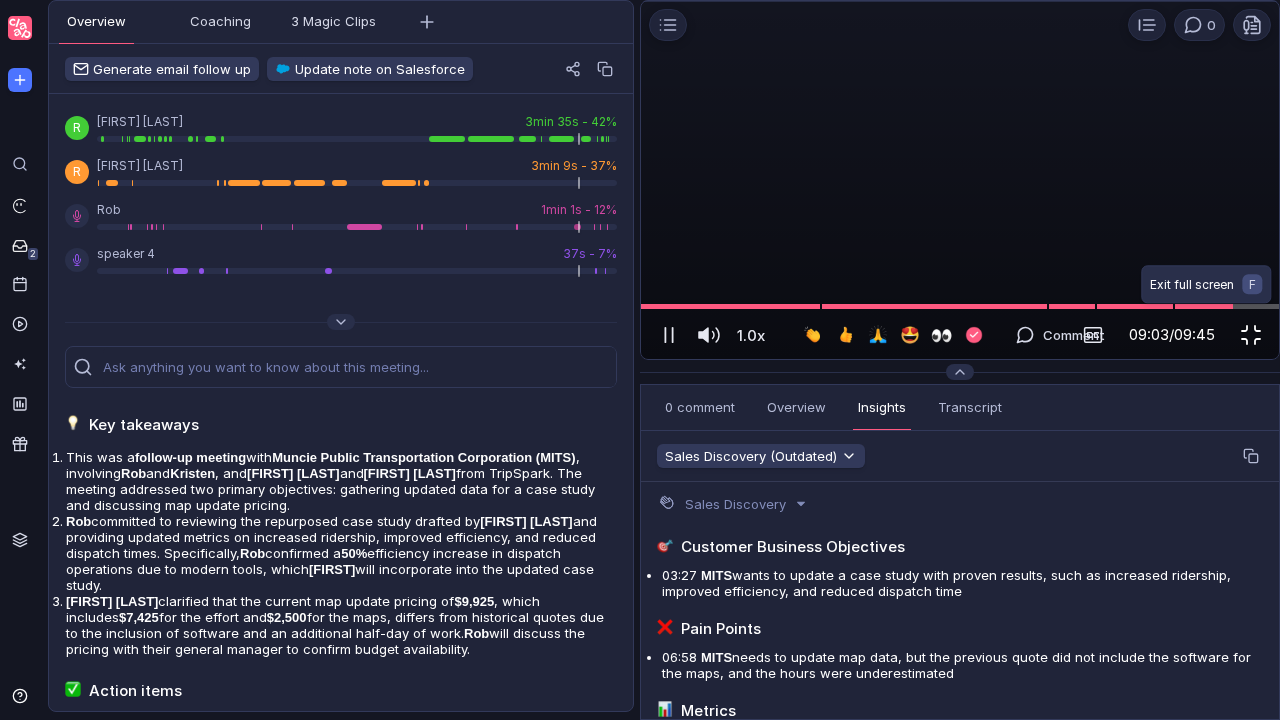 click at bounding box center (1251, 335) 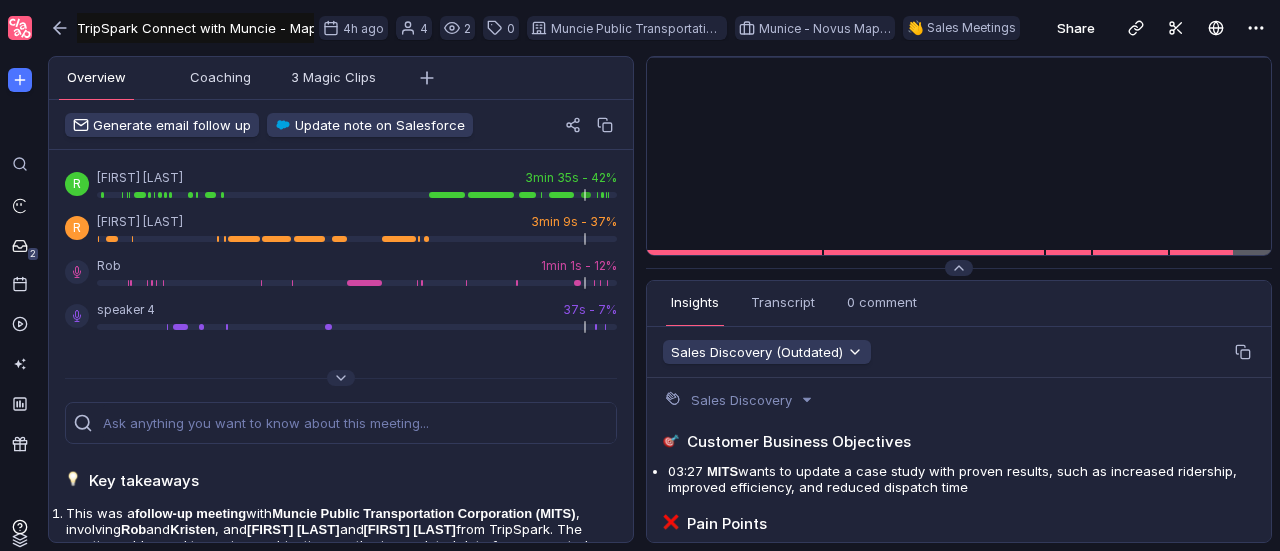 click on "TripSpark Connect with Muncie - Map Upgrade TripSpark Connect with Muncie - Map Upgrade Untitled 4h ago 4 2 0 Muncie Public Transportation Corporation (MITS) Munice - Novus Map Upgrade Requesting 👋 Sales Meetings Share" at bounding box center (660, 28) 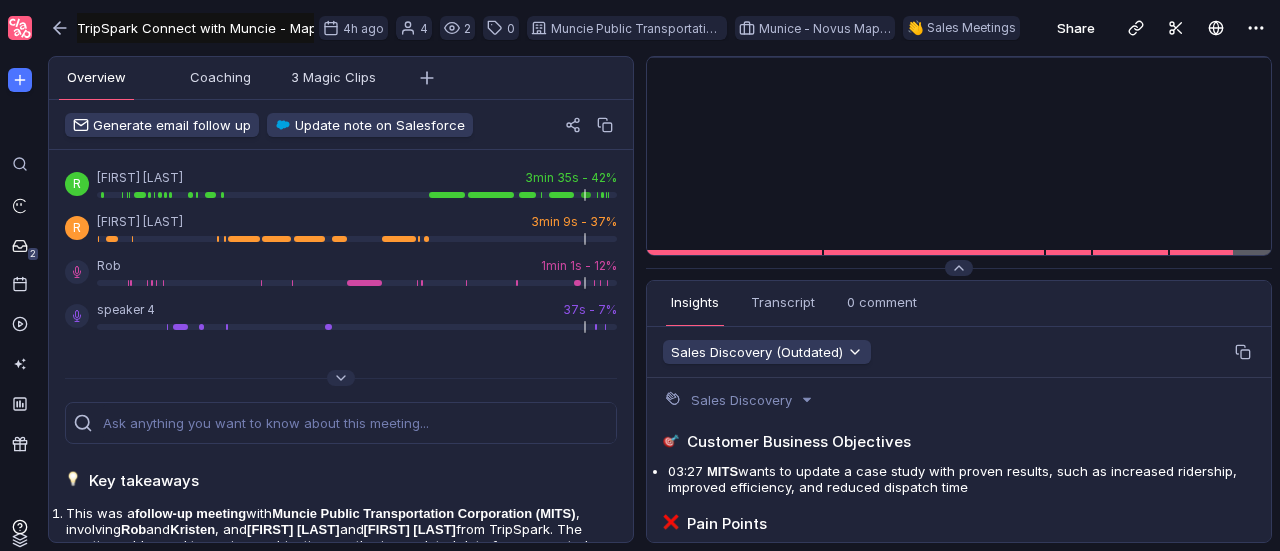 click at bounding box center [60, 28] 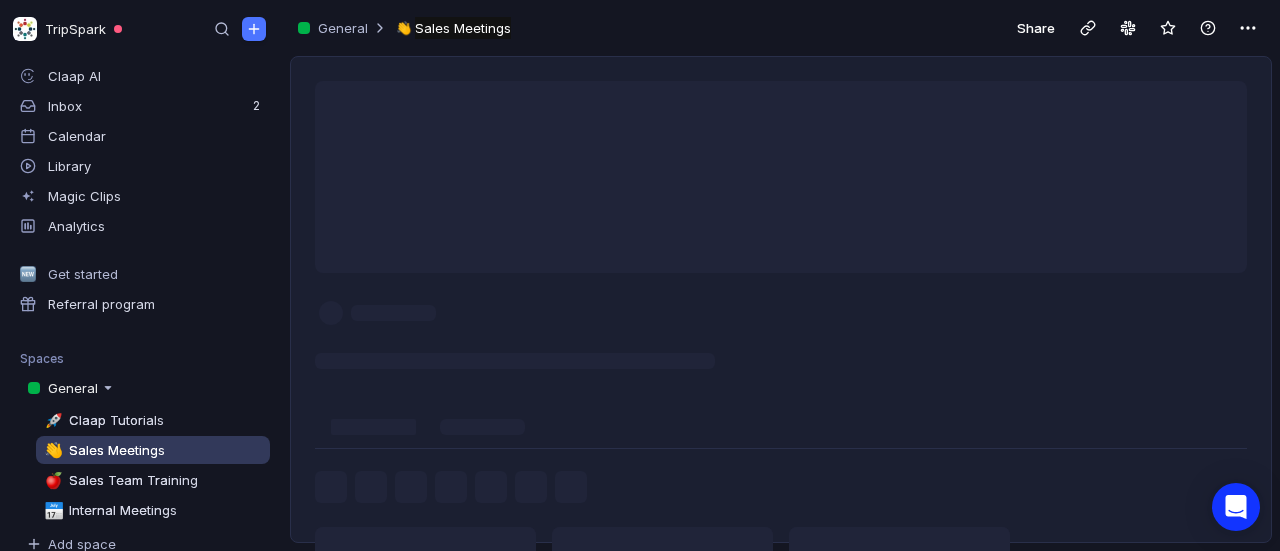 scroll, scrollTop: 1, scrollLeft: 0, axis: vertical 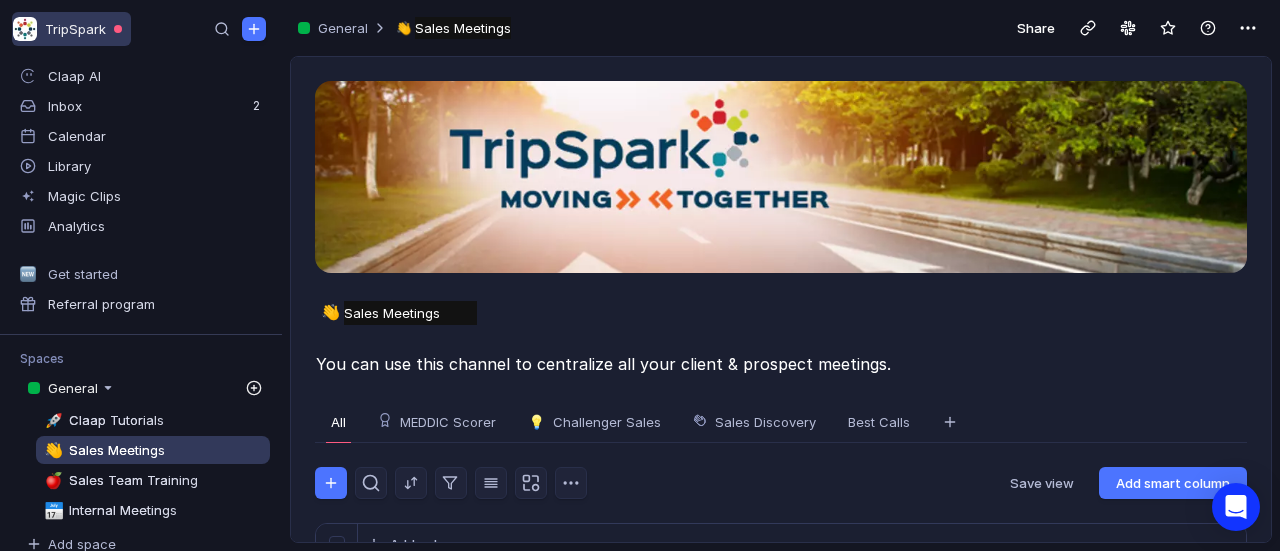 click on "TripSpark" at bounding box center [71, 29] 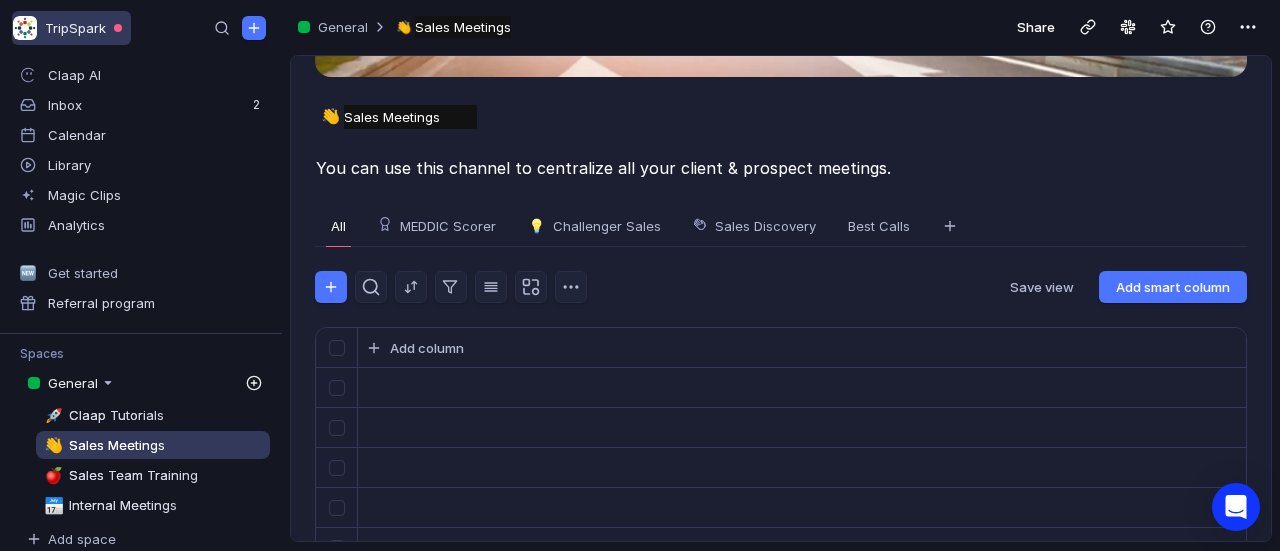 click on "TripSpark" at bounding box center [71, 28] 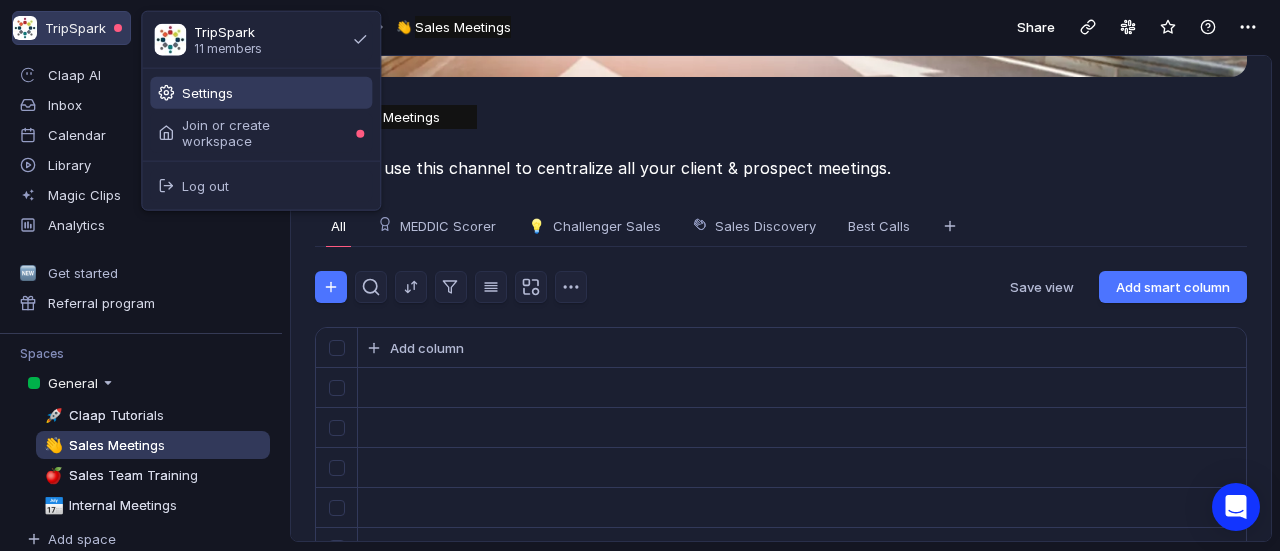 click on "Settings" at bounding box center [261, 93] 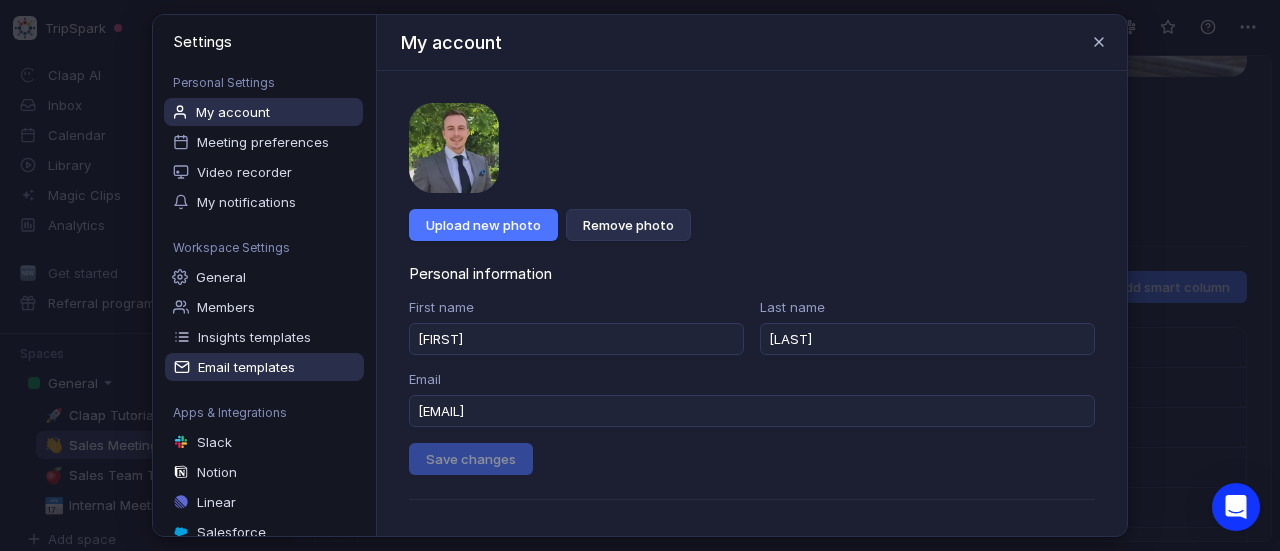 scroll, scrollTop: 72, scrollLeft: 0, axis: vertical 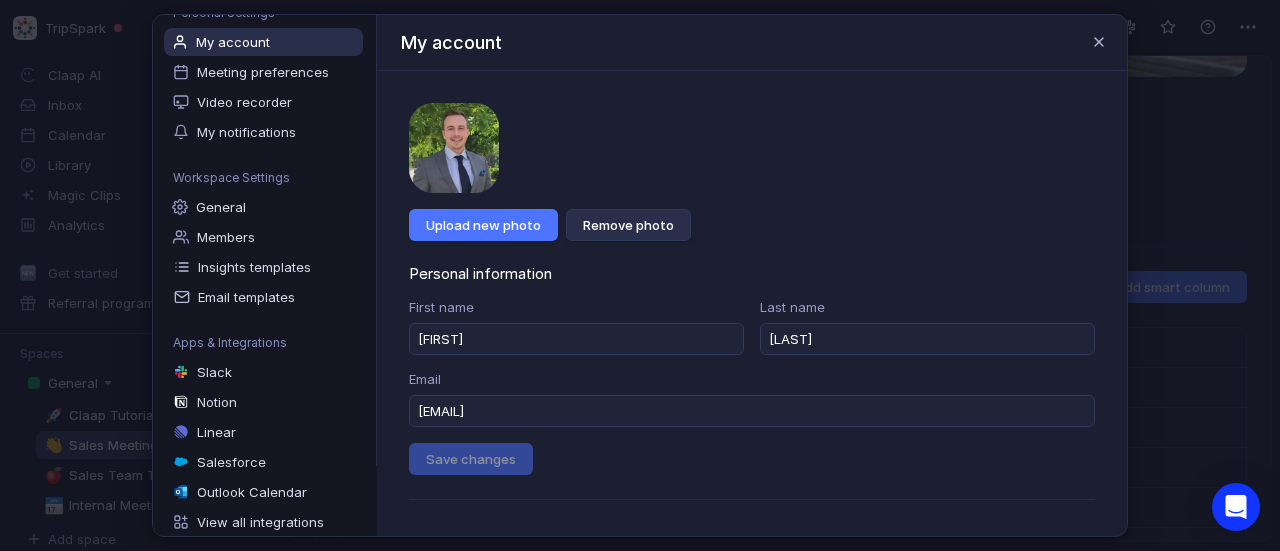 click on "Apps & Integrations" at bounding box center [264, 12] 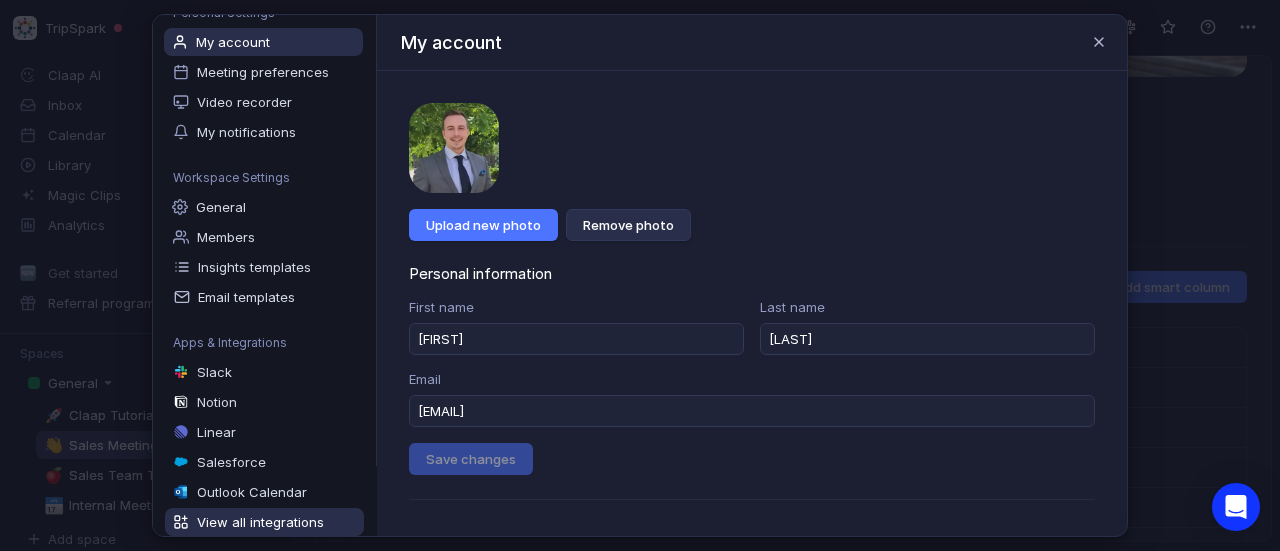 click on "View all integrations" at bounding box center [264, 522] 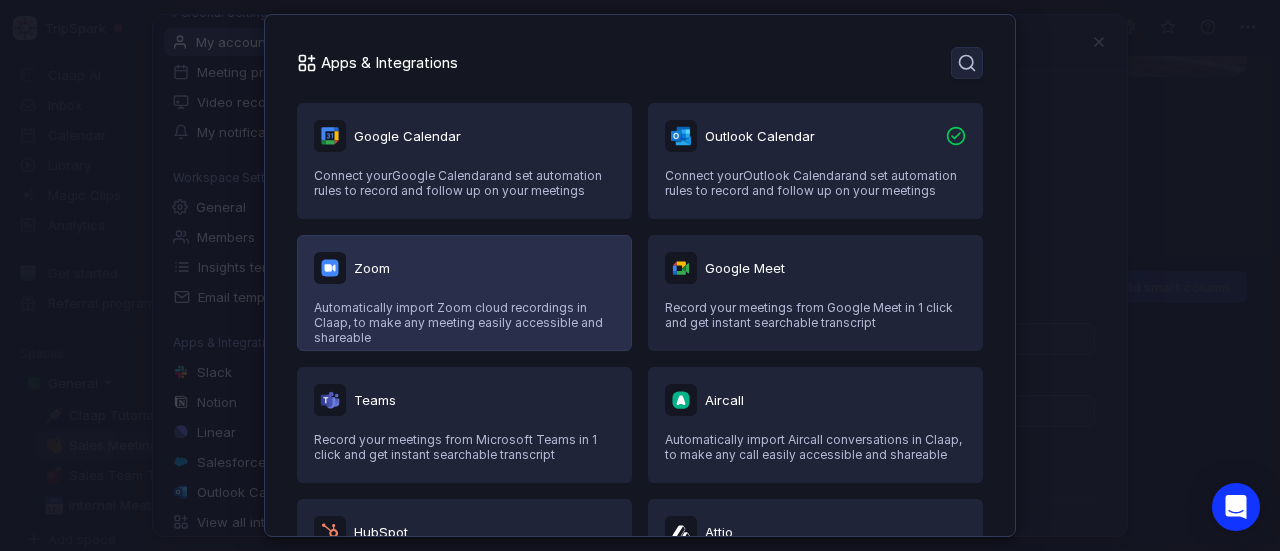 click on "Zoom" at bounding box center (464, 136) 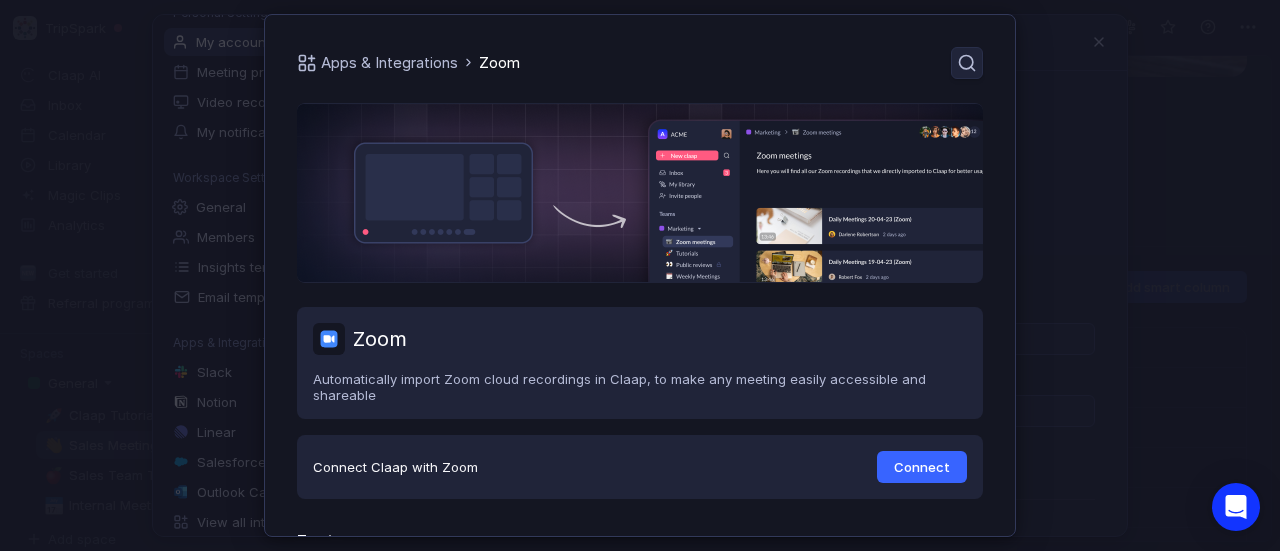 click on "Connect" at bounding box center [922, 467] 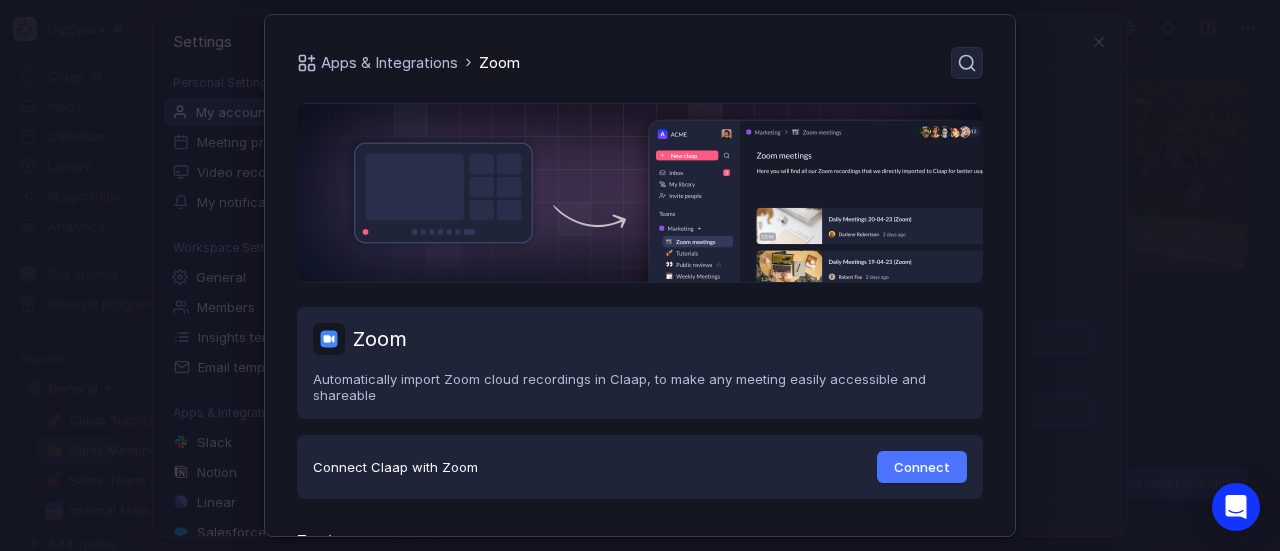 scroll, scrollTop: 0, scrollLeft: 0, axis: both 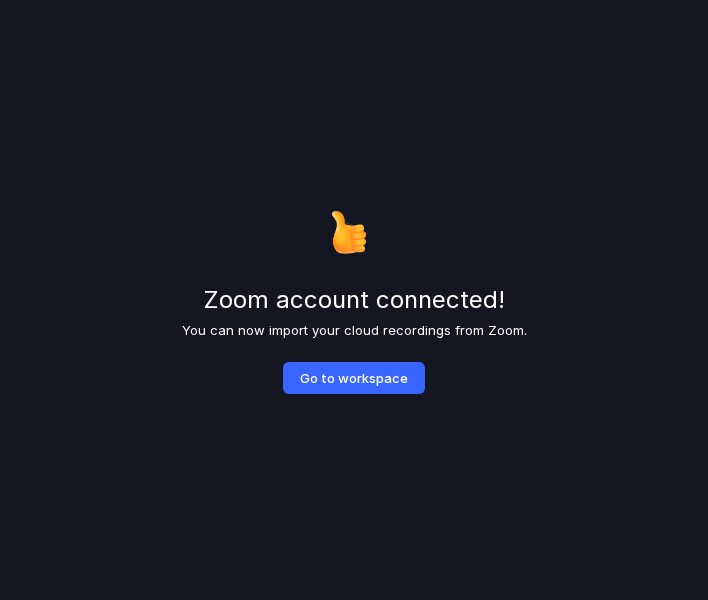 click on "Go to workspace" at bounding box center (354, 378) 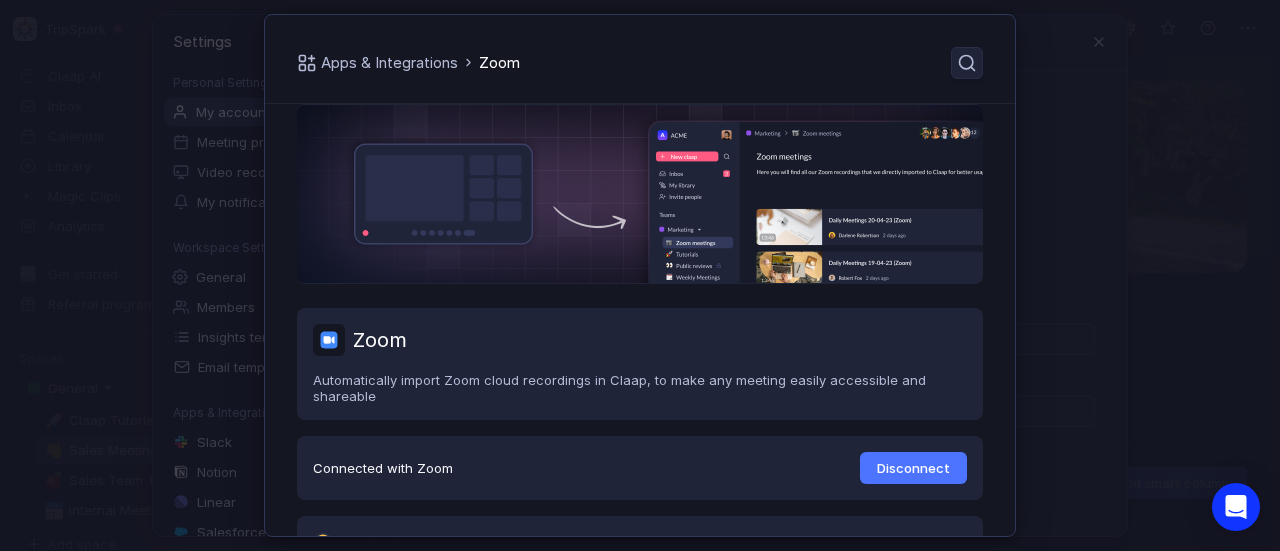 scroll, scrollTop: 0, scrollLeft: 0, axis: both 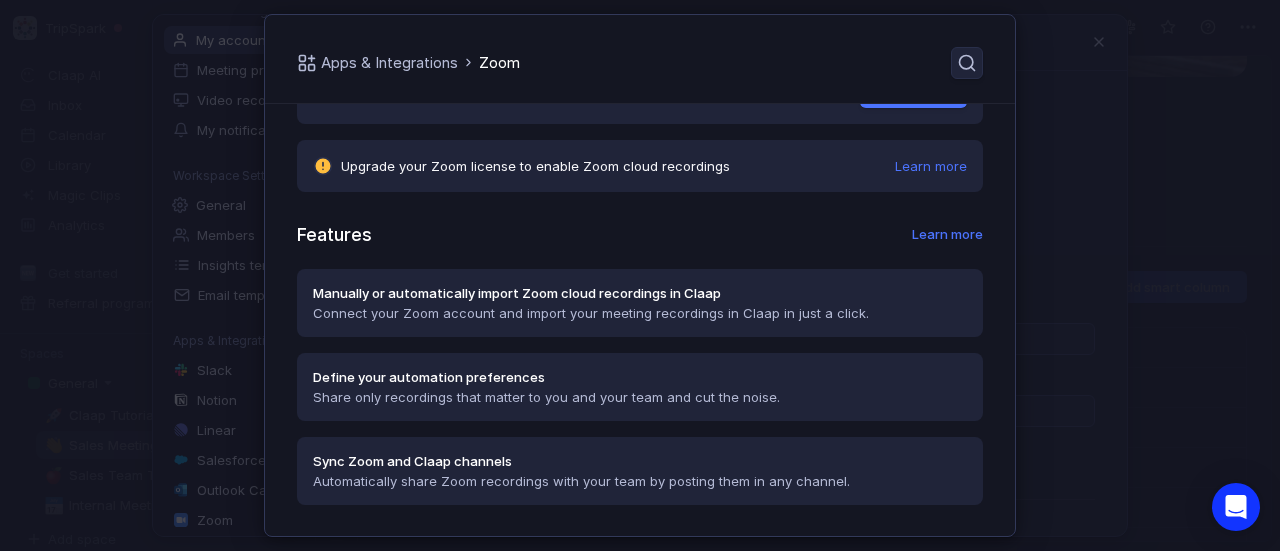click on "Apps & Integrations Zoom Zoom Automatically import Zoom cloud recordings in Claap, to make any meeting easily accessible and shareable Connected with Zoom Disconnect Upgrade your Zoom license to enable Zoom cloud recordings Learn more Features Learn more Manually or automatically import Zoom cloud recordings in Claap Connect your Zoom account and import your meeting recordings in Claap in just a click. Define your automation preferences Share only recordings that matter to you and your team and cut the noise. Sync Zoom and Claap channels Automatically share Zoom recordings with your team by posting them in any channel." at bounding box center (640, 275) 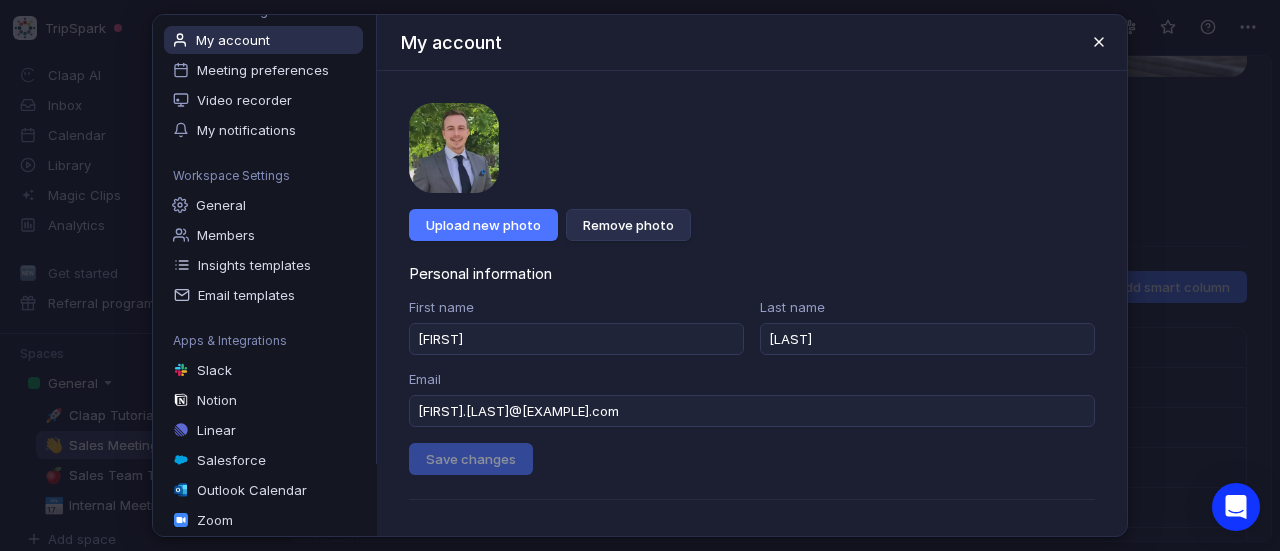 click at bounding box center [1099, 42] 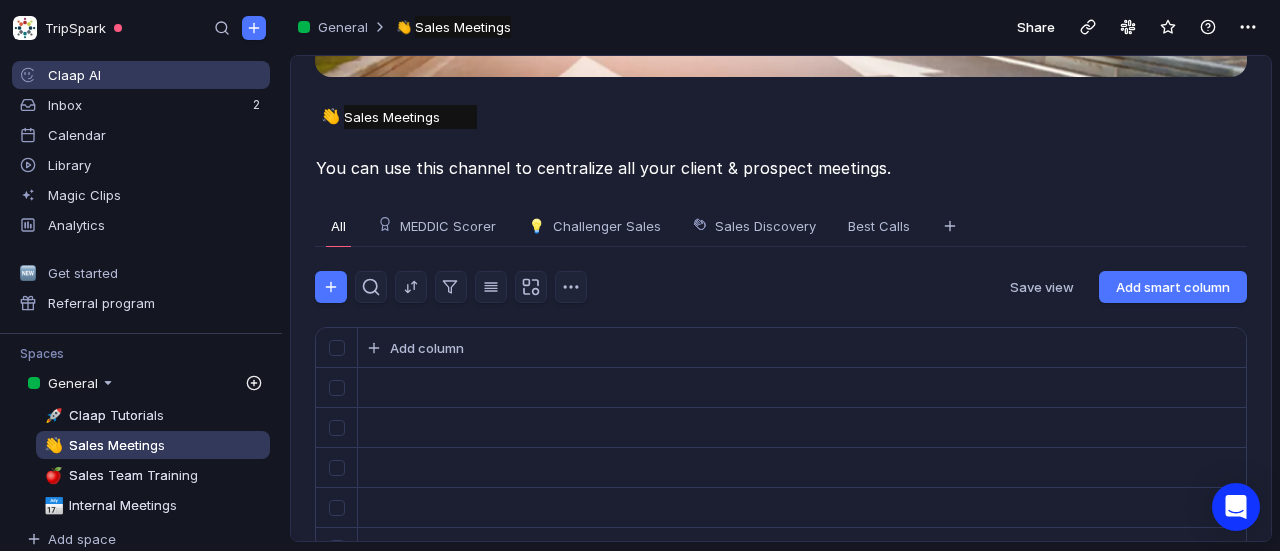 click on "Claap AI" at bounding box center [155, 75] 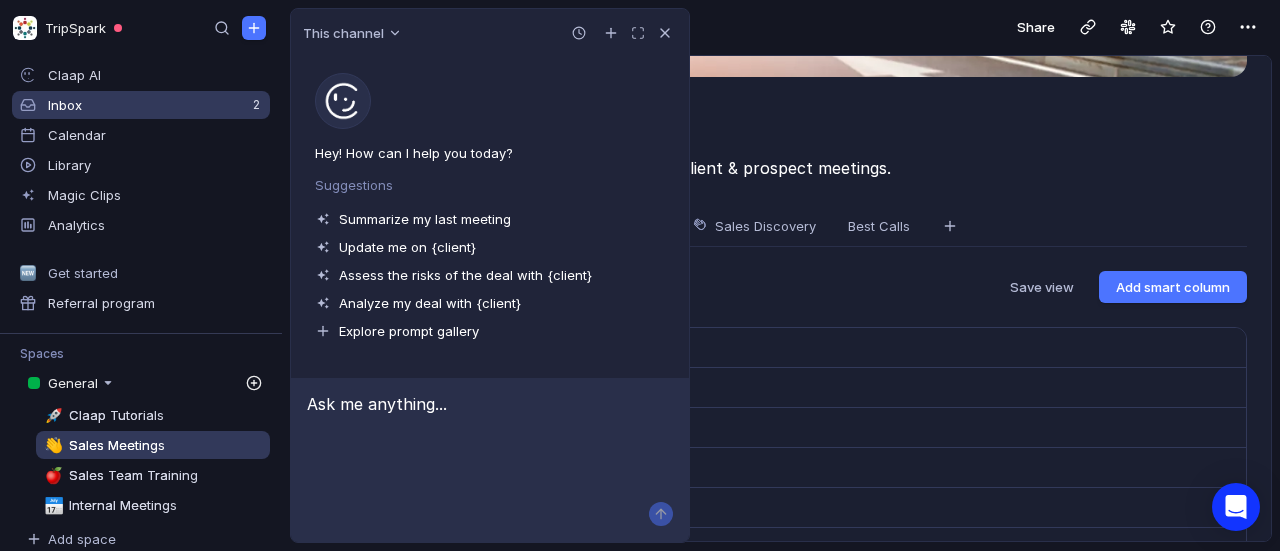 click on "Inbox" at bounding box center (155, 75) 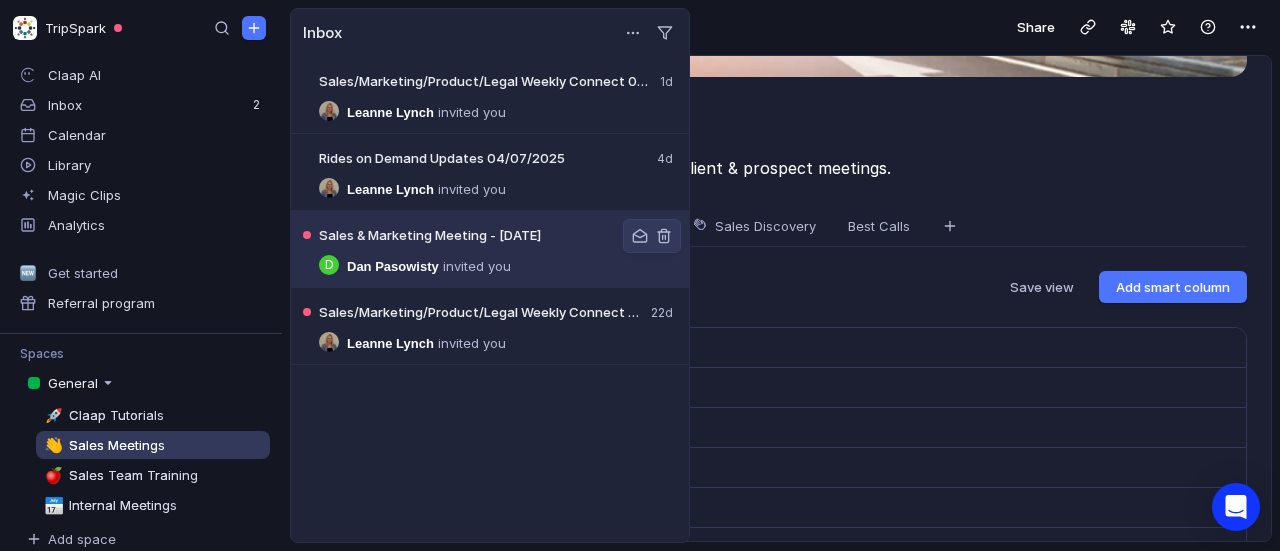 click on "Sales & Marketing Meeting - June 18th, 2025 20d D Dan Pasowisty invited you" at bounding box center (504, 249) 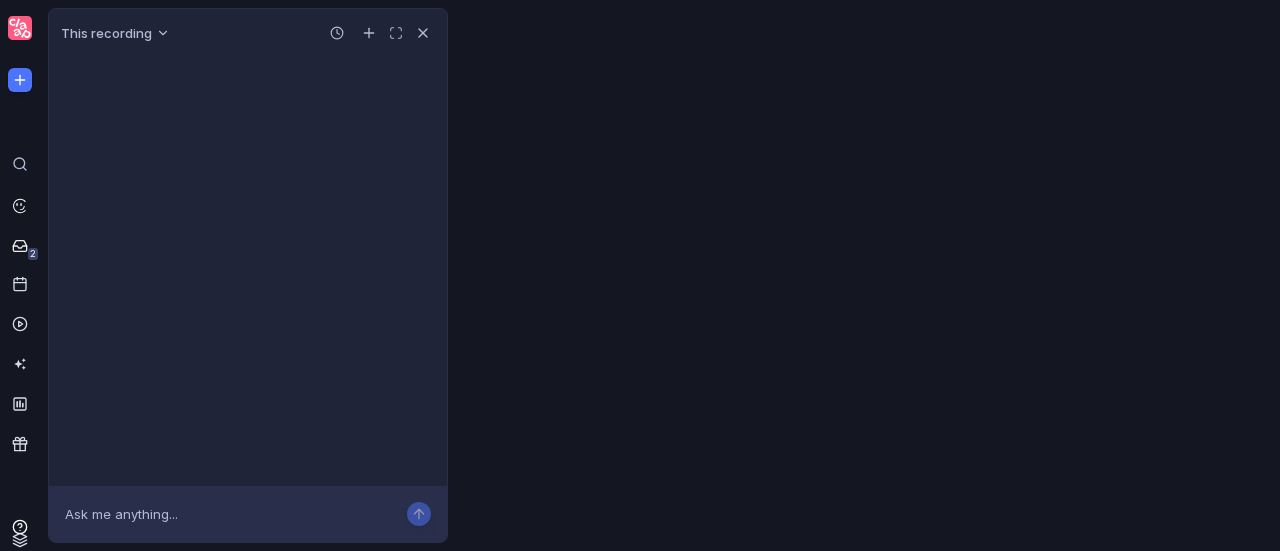 scroll, scrollTop: 0, scrollLeft: 0, axis: both 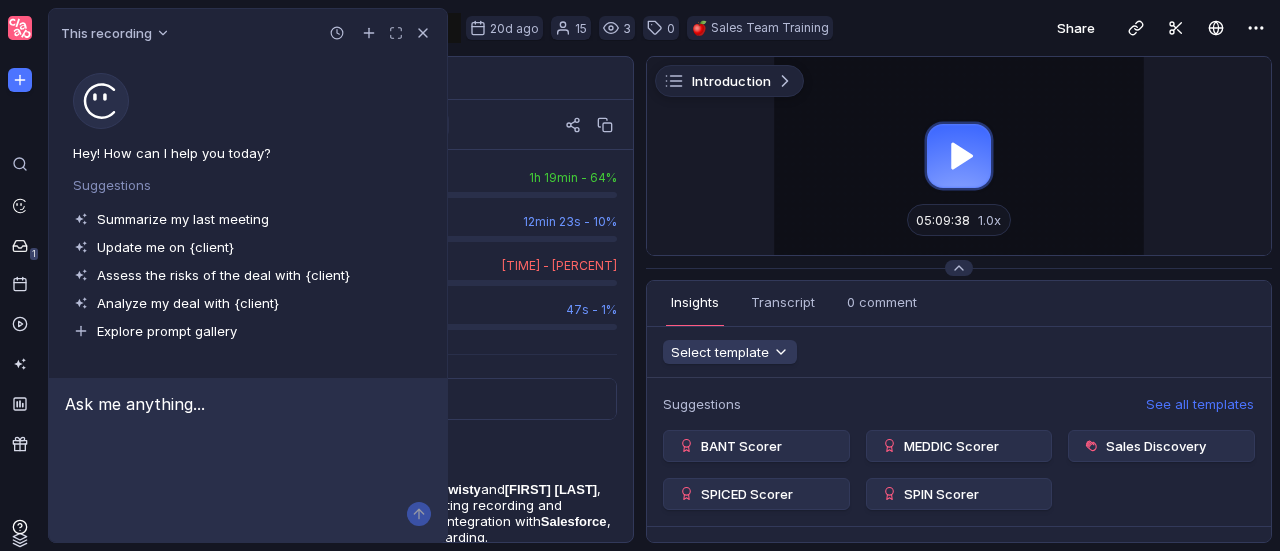 click on "D Dan Pasowisty 1h 19min - 64% P Paul Harrison 12min 23s - 10% Mark Hepburn 3min 38s - 3% M Melody Floyd 47s - 1% Key takeaways This was a  TripSpark  internal training meeting led by  Dan Pasowisty  and  Will Fast , focusing on reviewing best practices for using the  Claap  meeting recording and analysis tool. The session covered  Claap's  functionalities, its integration with  Salesforce , and strategies for improving sales team efficiency and onboarding. The team discussed strategies for customizing  Claap  settings to optimize user experience, including turning off bot appearances and chat messages, and setting video layouts to gallery view. These adjustments aim to polish the optics of meeting recordings and address initial pushback from clients concerned about privacy, ensuring smoother adoption of the tool. Emphasis was placed on the importance of recording all meetings to populate  TripSpark's  AI black box within  Claap Claap's A new streamlined  RFP ChatGPT Summary Meeting Objectives and Agenda  :" at bounding box center [341, 1861] 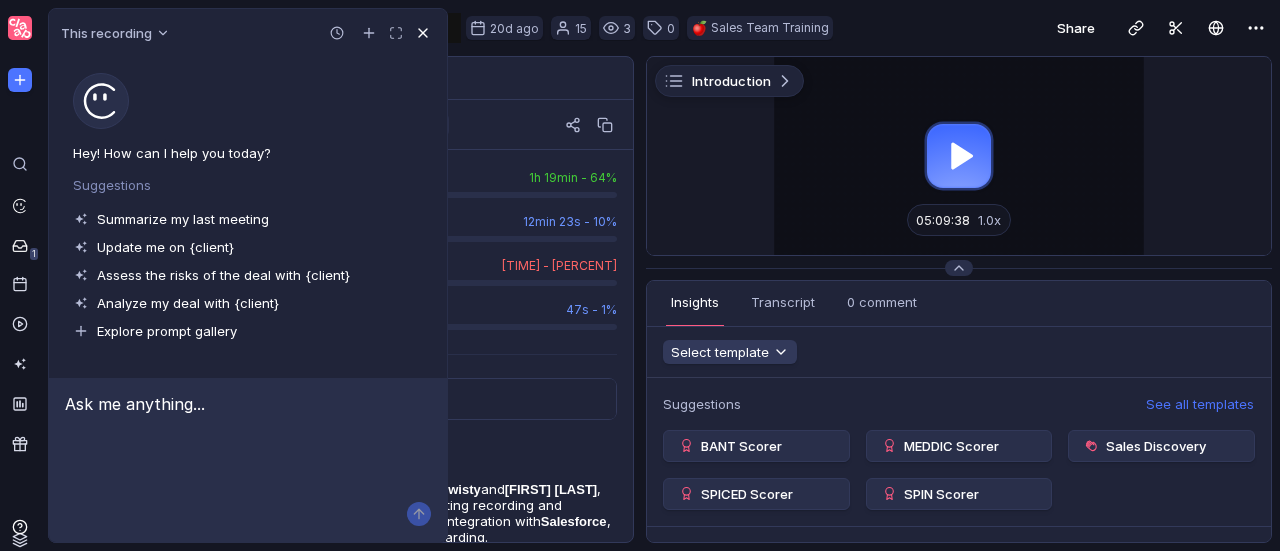 click at bounding box center (423, 33) 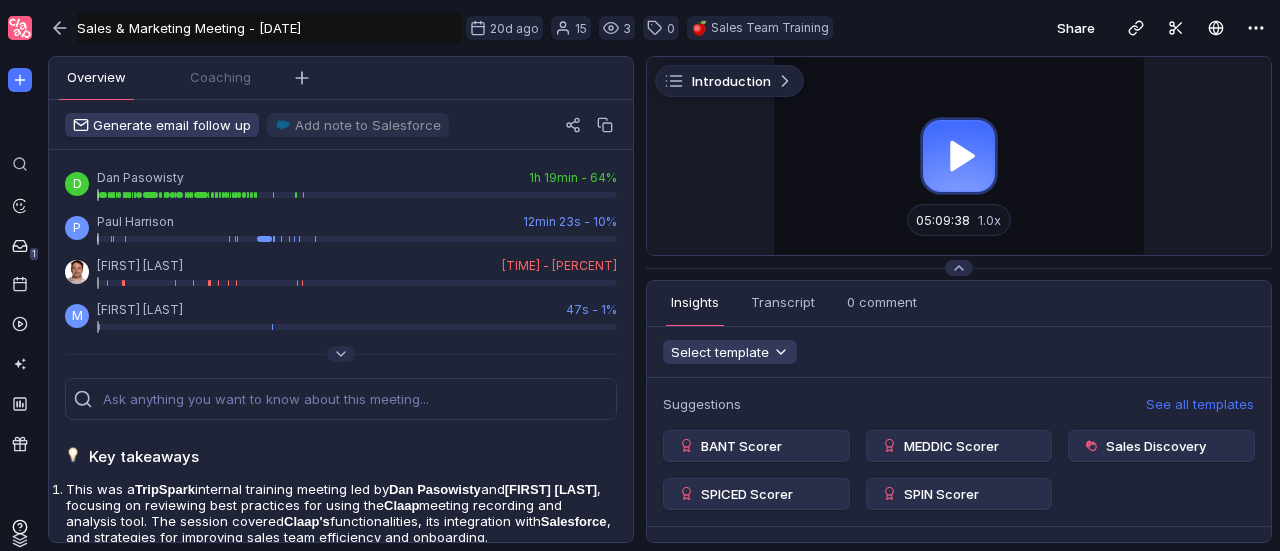 click at bounding box center (959, 156) 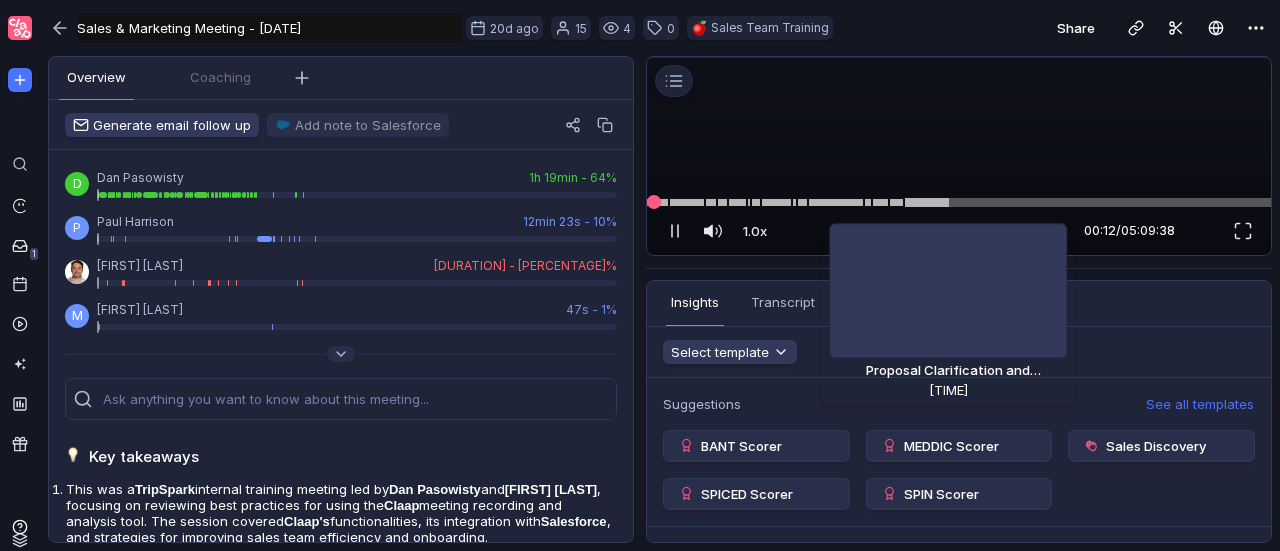 scroll, scrollTop: 0, scrollLeft: 0, axis: both 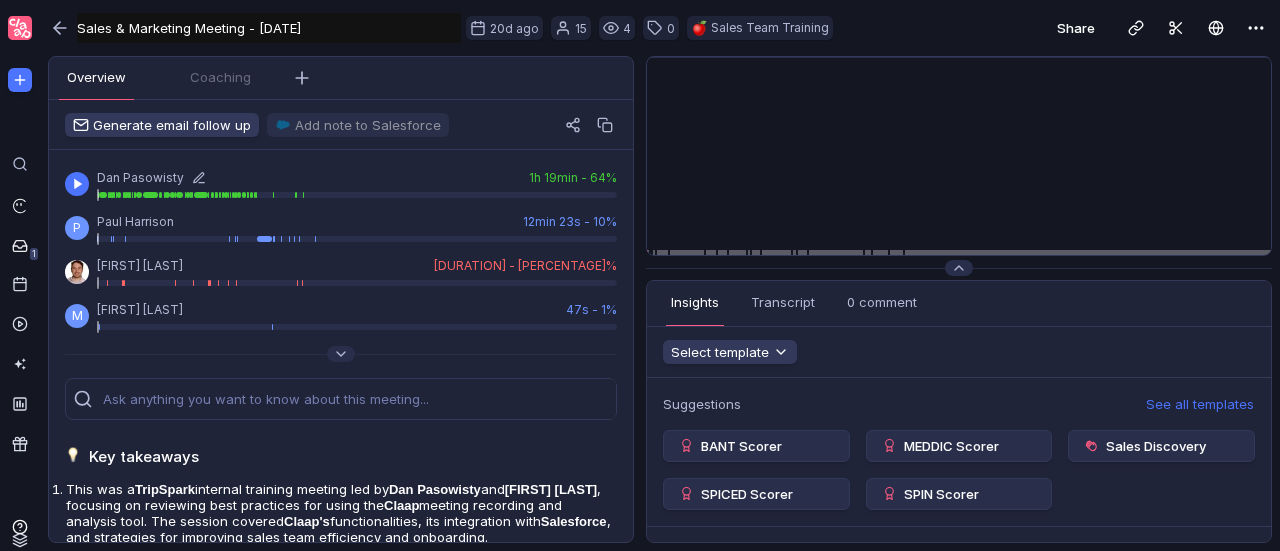 click on "[FIRST] [LAST] [DURATION] - [PERCENTAGE]%" at bounding box center [357, 184] 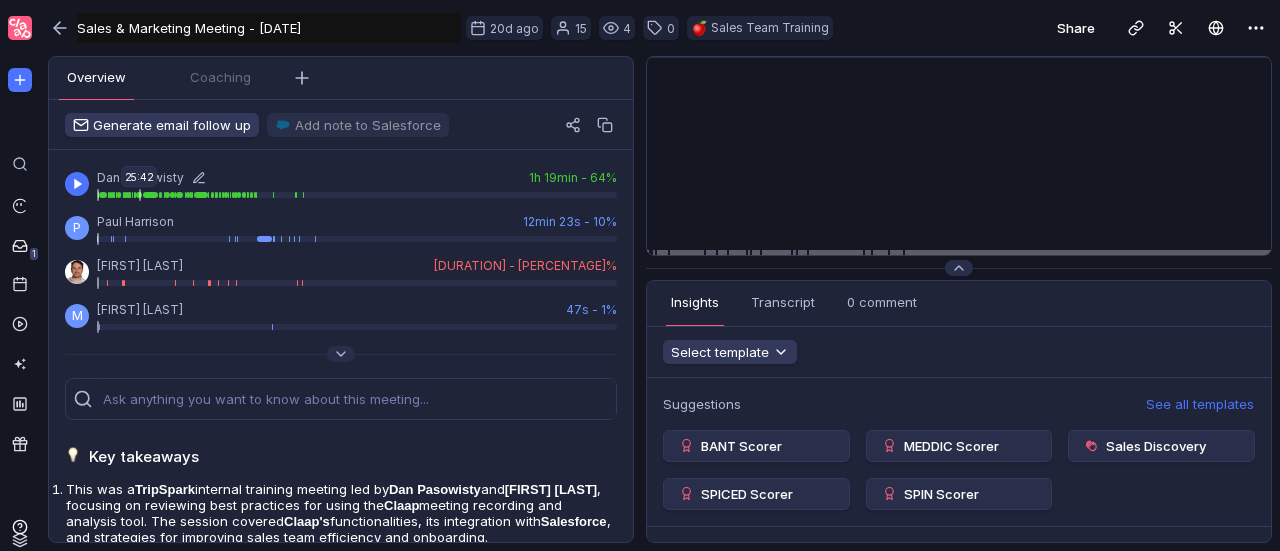 click at bounding box center (357, 195) 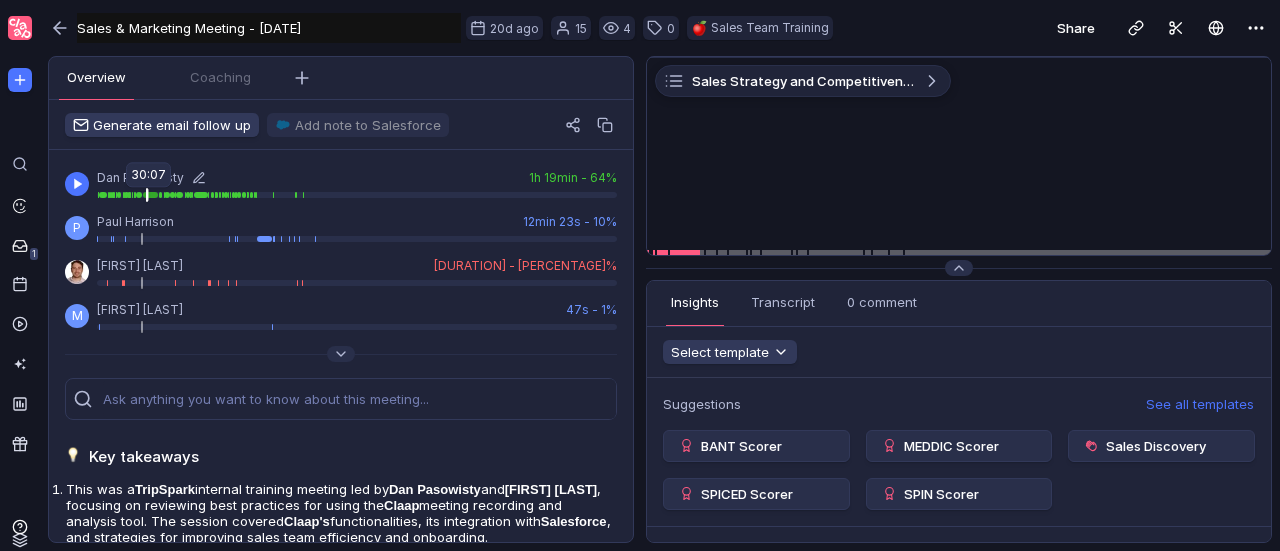 click at bounding box center [357, 195] 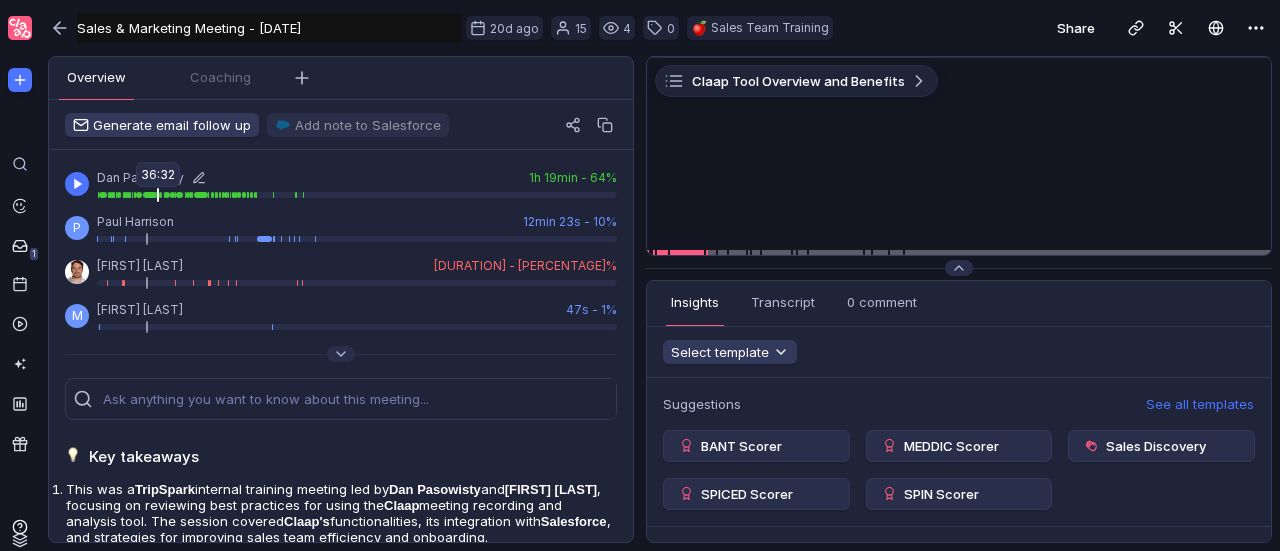 click at bounding box center [357, 195] 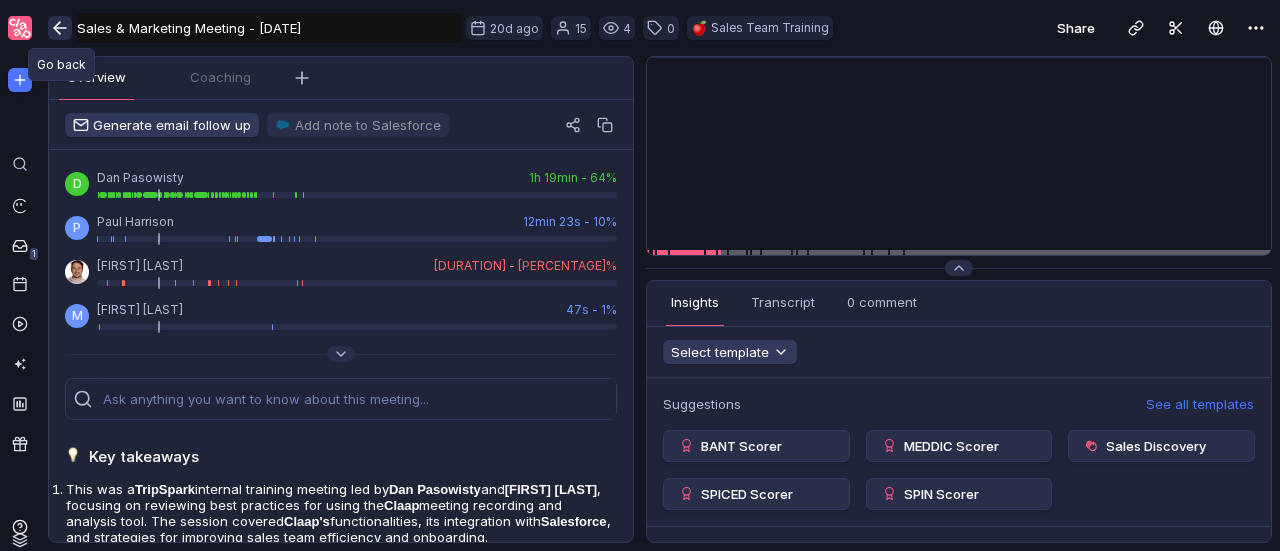 click at bounding box center [60, 28] 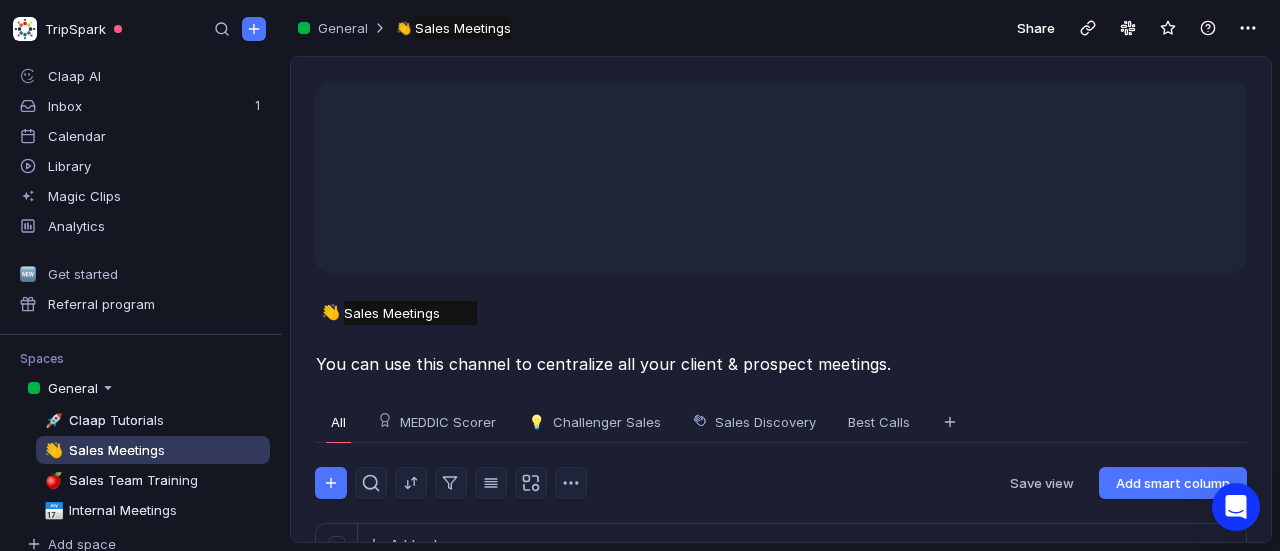 scroll, scrollTop: 1, scrollLeft: 0, axis: vertical 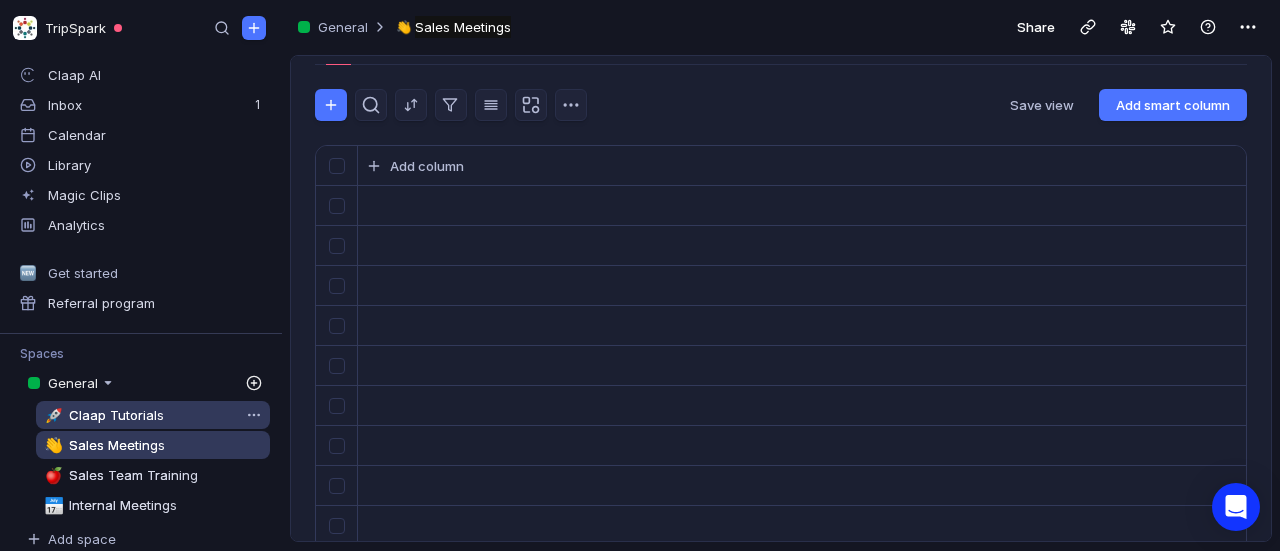 click on "Claap Tutorials" at bounding box center (114, 415) 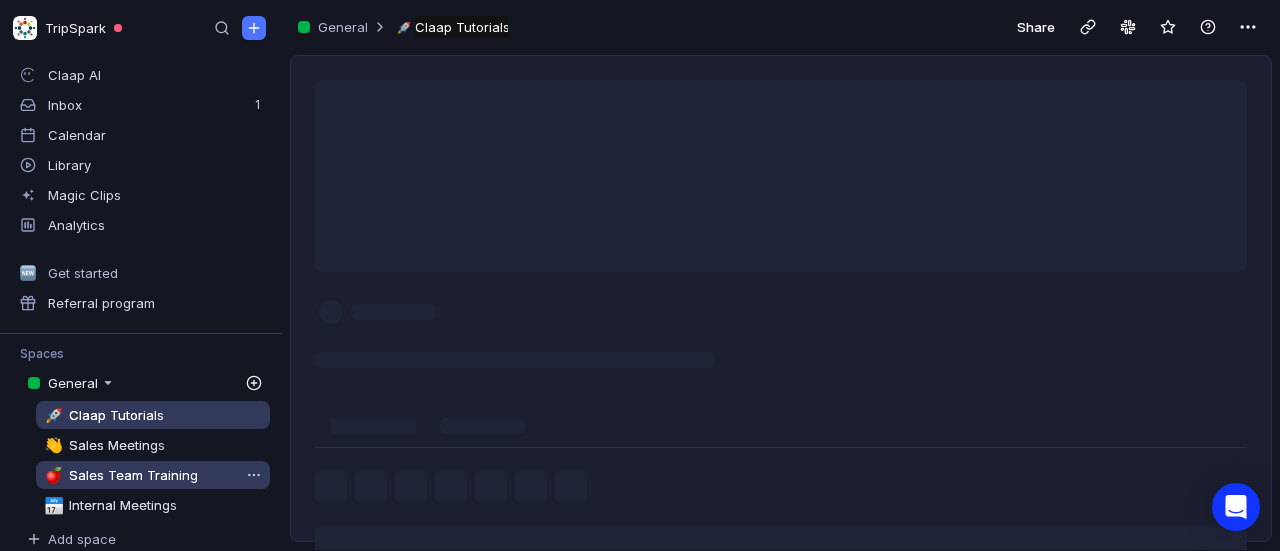 click on "Sales Team Training" at bounding box center [131, 475] 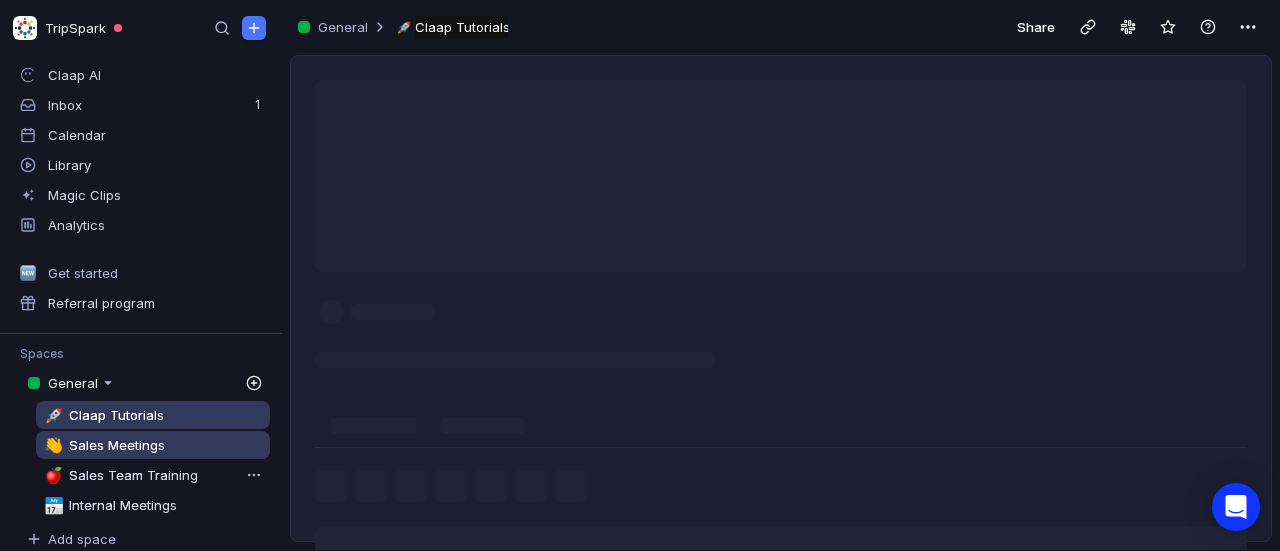 click on "Sales Meetings" at bounding box center [117, 445] 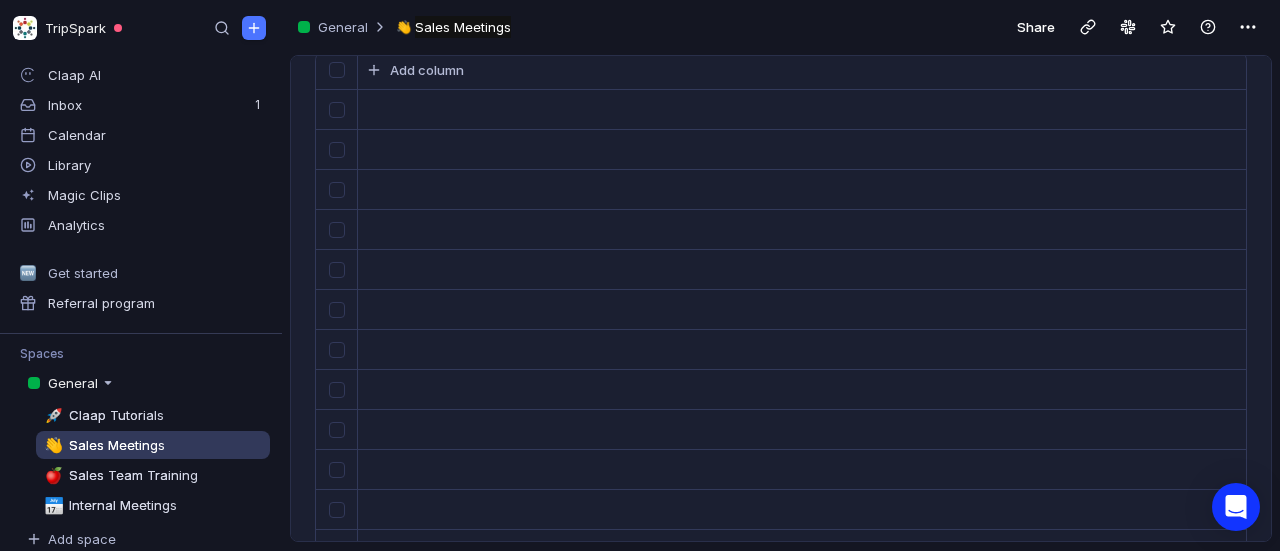 scroll, scrollTop: 474, scrollLeft: 0, axis: vertical 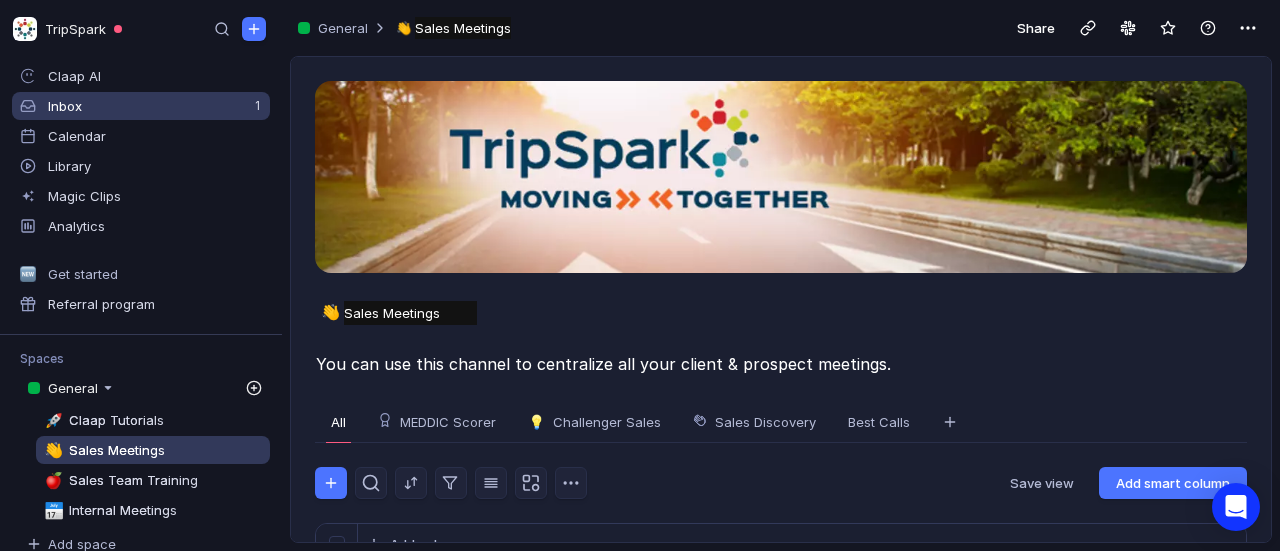 click on "Inbox" at bounding box center [155, 76] 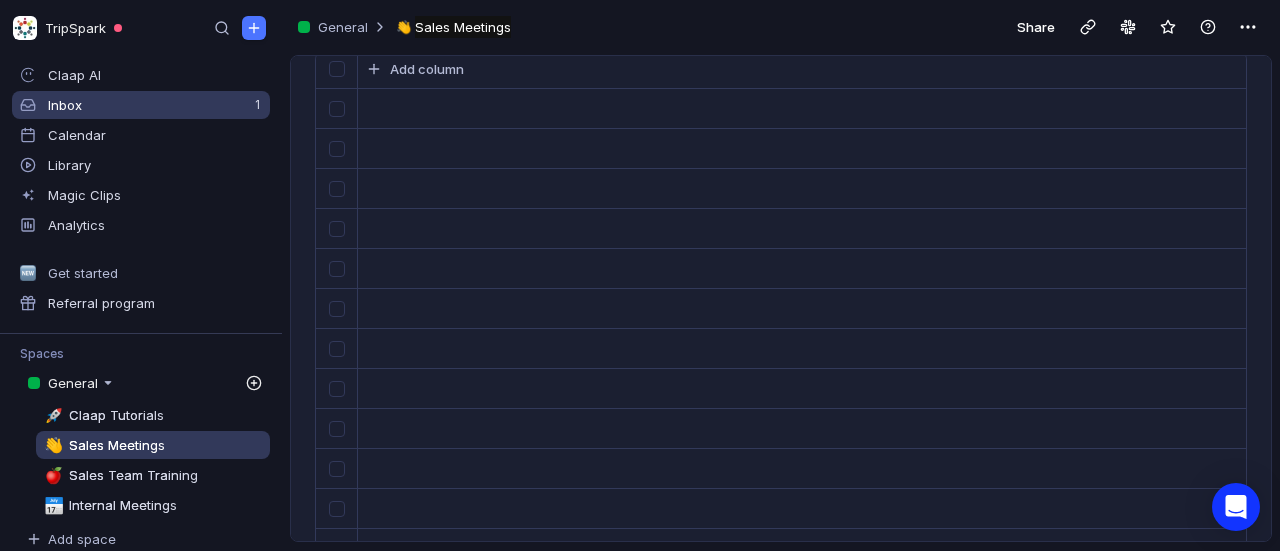 click on "Inbox" at bounding box center (155, 75) 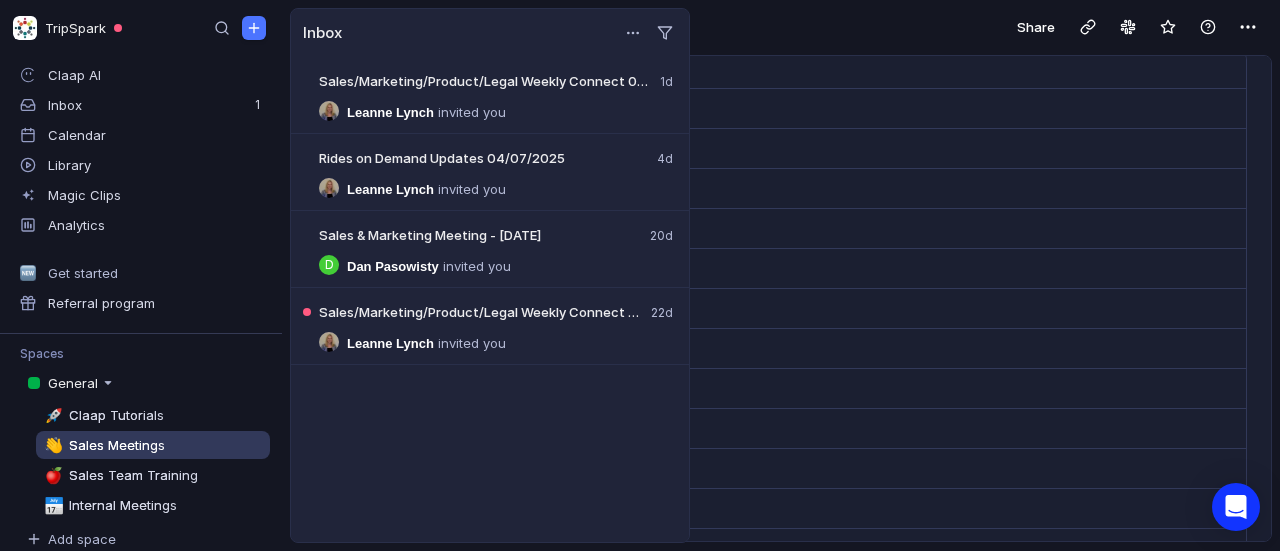click on "General 👋 Sales Meetings Sales Meetings Untitled Share" at bounding box center (781, 27) 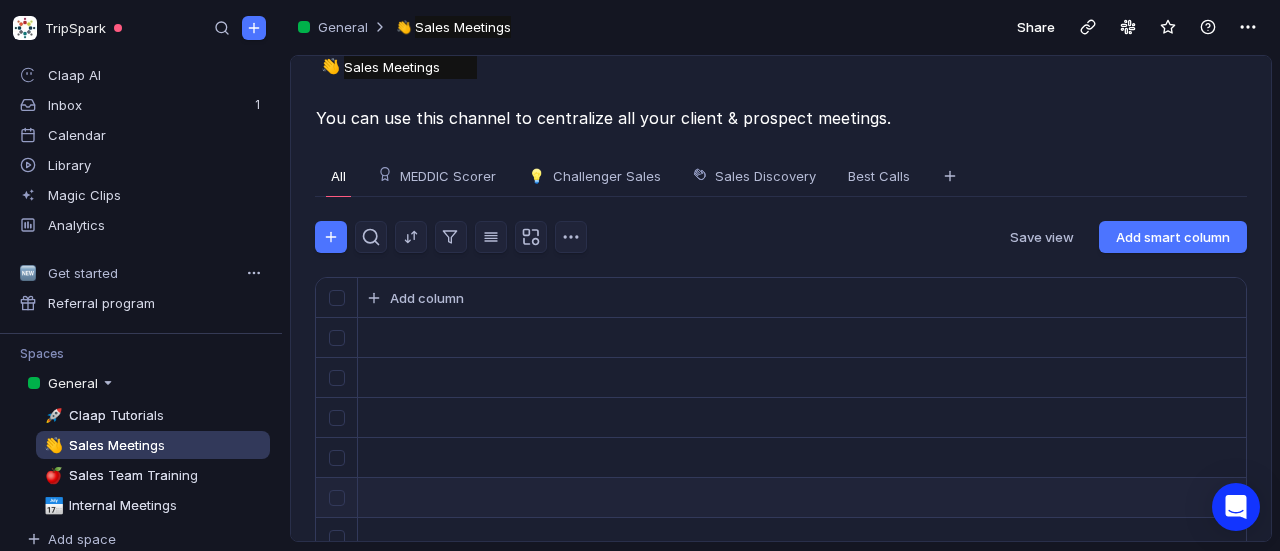 scroll, scrollTop: 244, scrollLeft: 0, axis: vertical 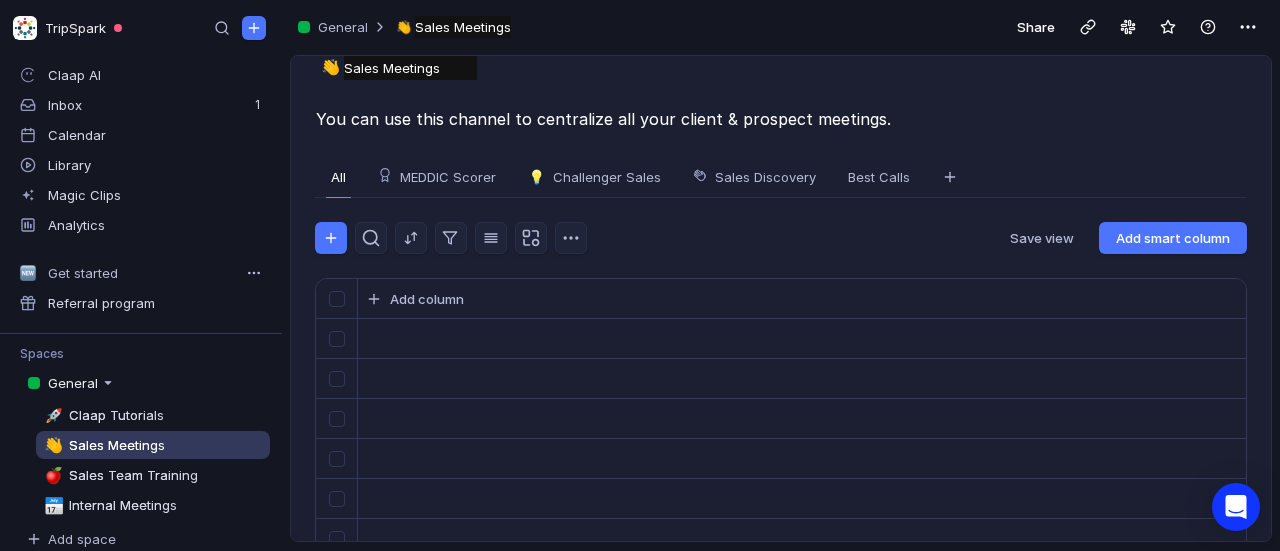 click on "All" at bounding box center (338, 177) 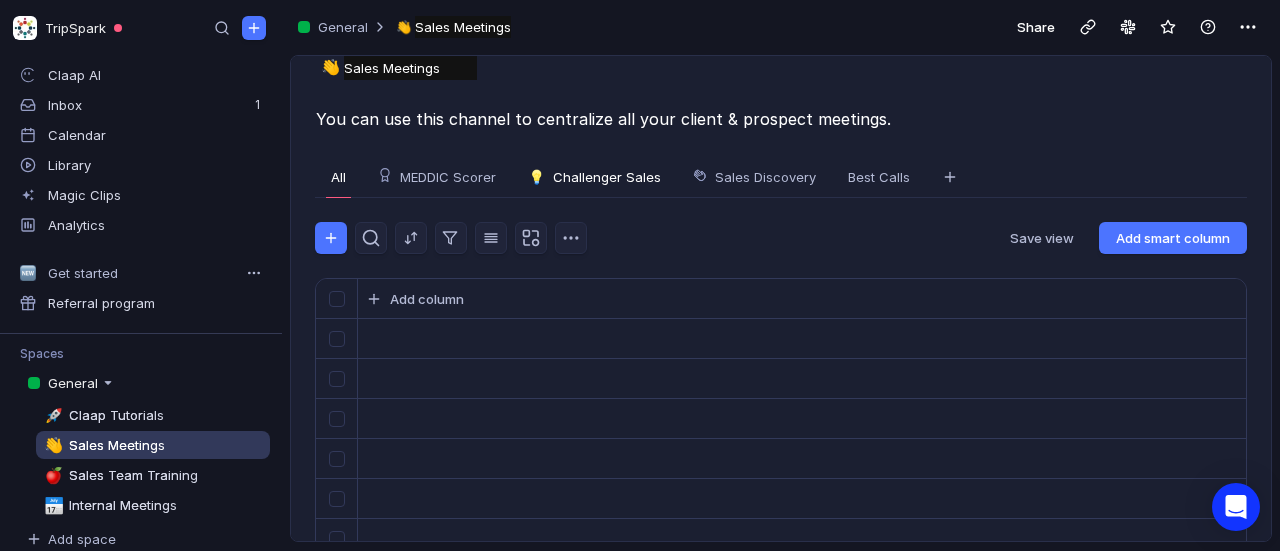 click on "Challenger Sales" at bounding box center [607, 177] 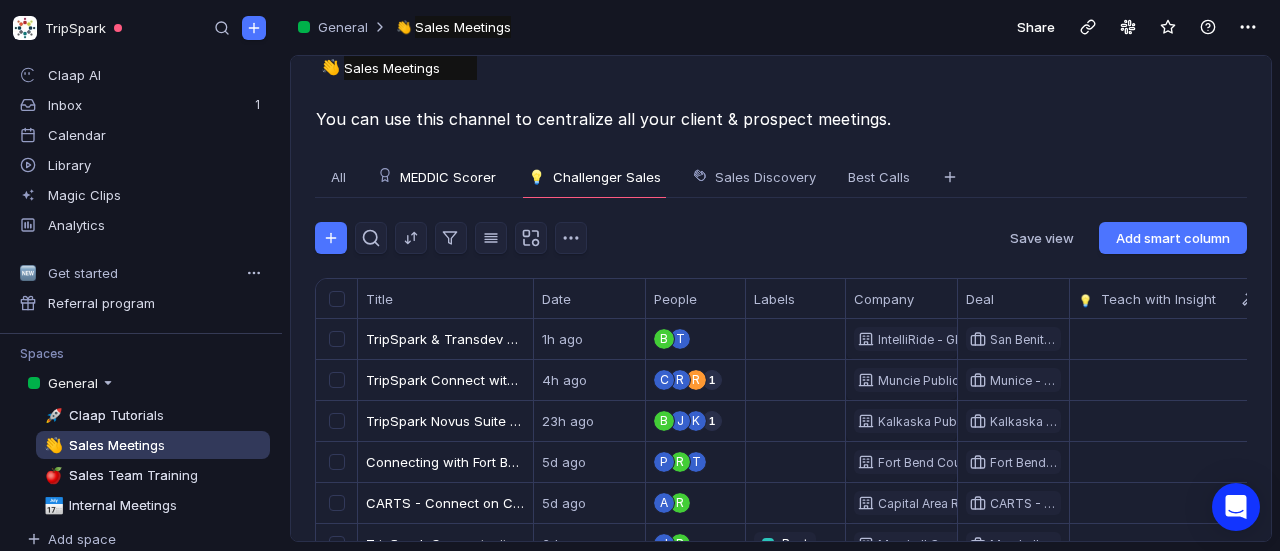click on "MEDDIC Scorer" at bounding box center (448, 177) 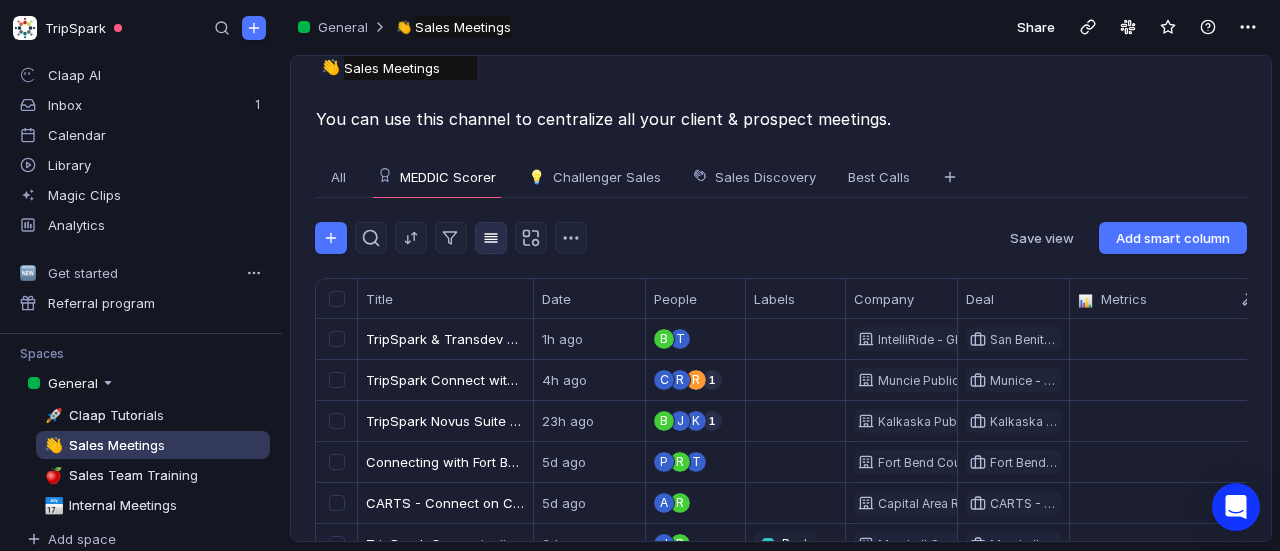 click at bounding box center (491, 238) 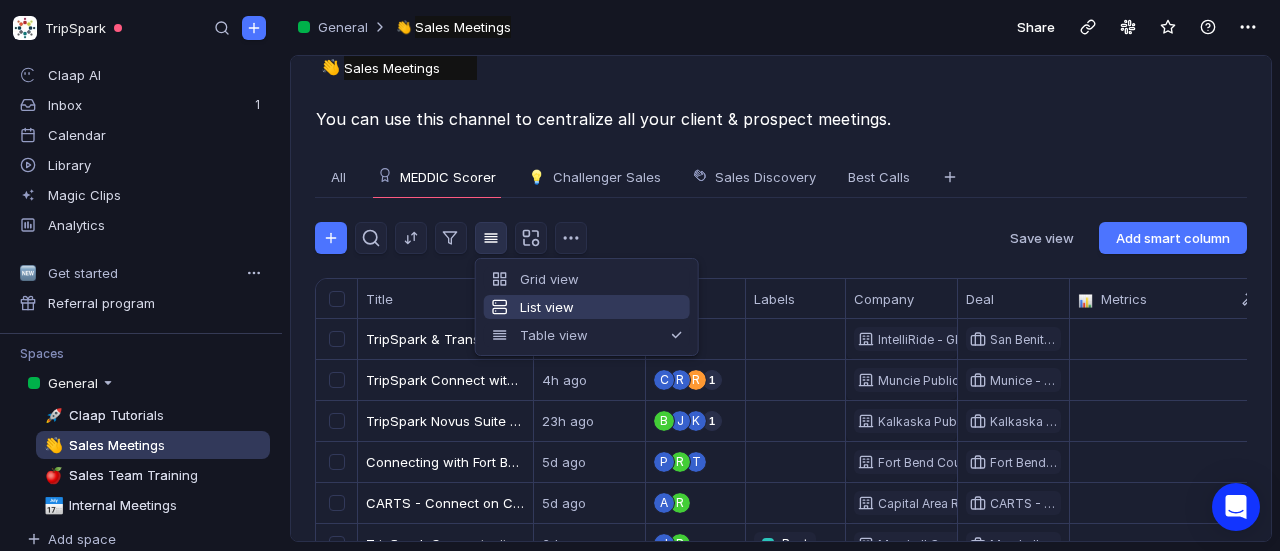 click on "List view" at bounding box center [587, 307] 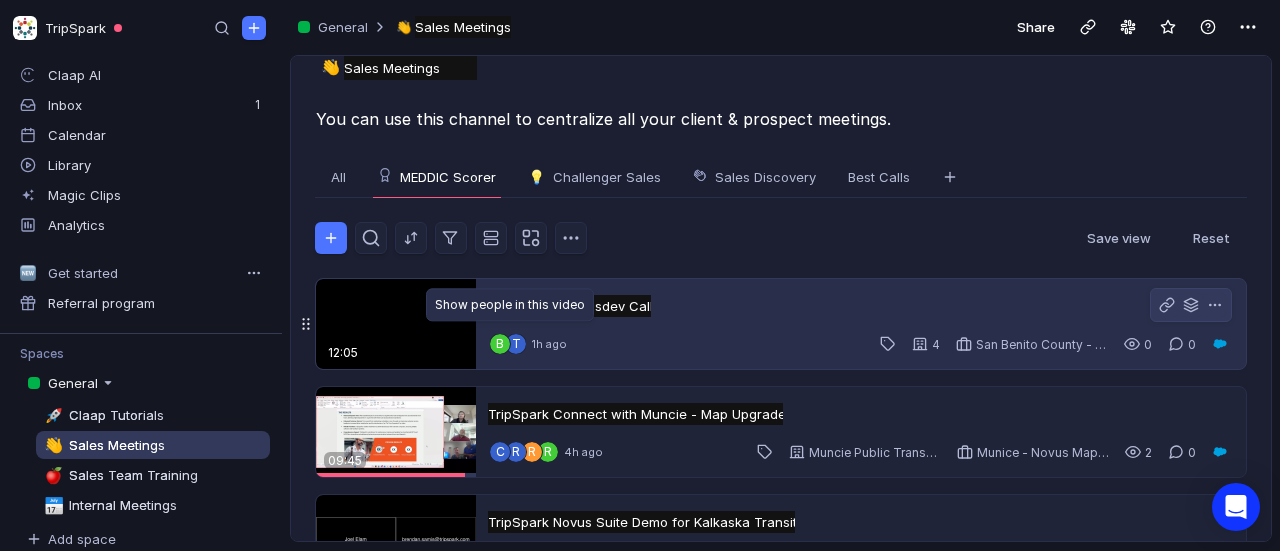 click on "B" at bounding box center (500, 344) 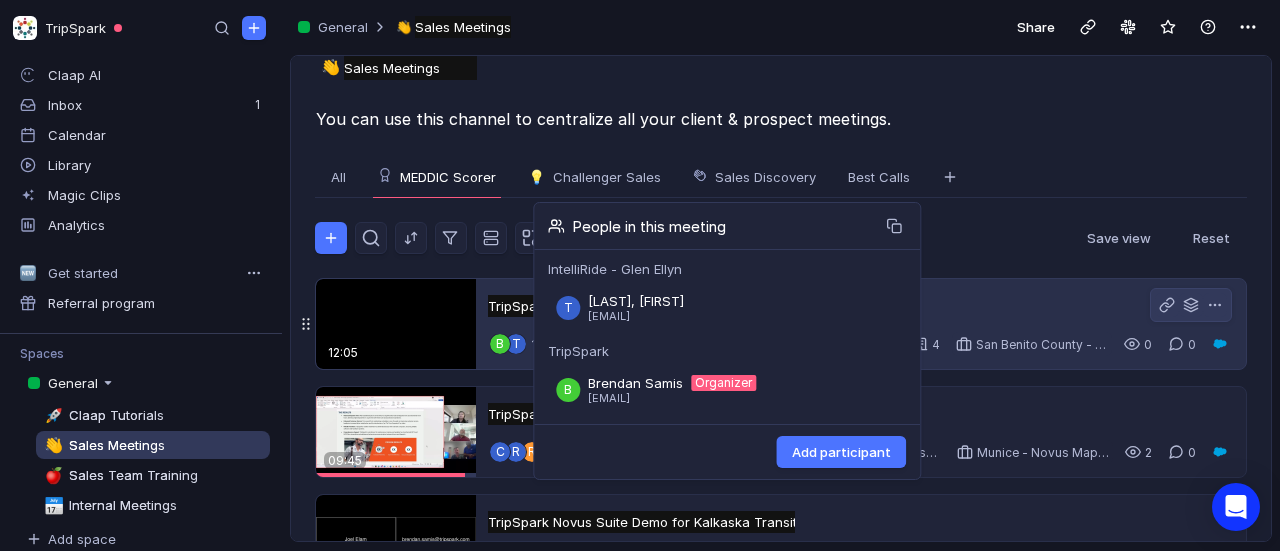 click on "TripSpark & Transdev Call TripSpark & Transdev Call Untitled" at bounding box center (569, 306) 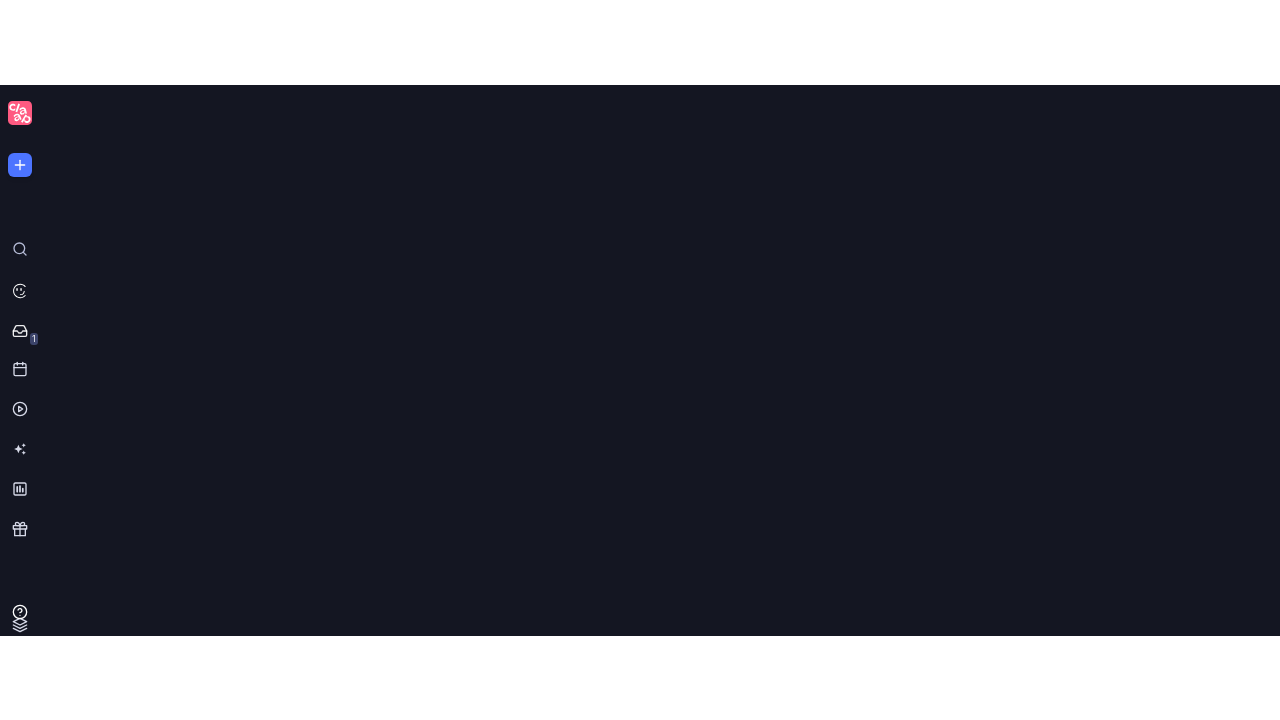 scroll, scrollTop: 0, scrollLeft: 0, axis: both 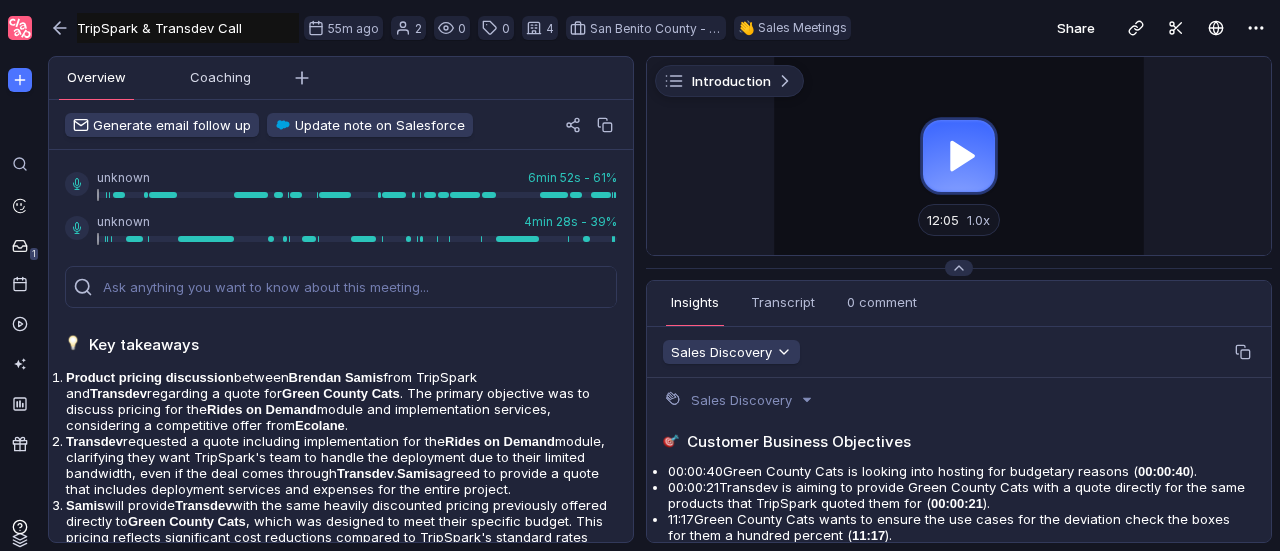 click at bounding box center (959, 156) 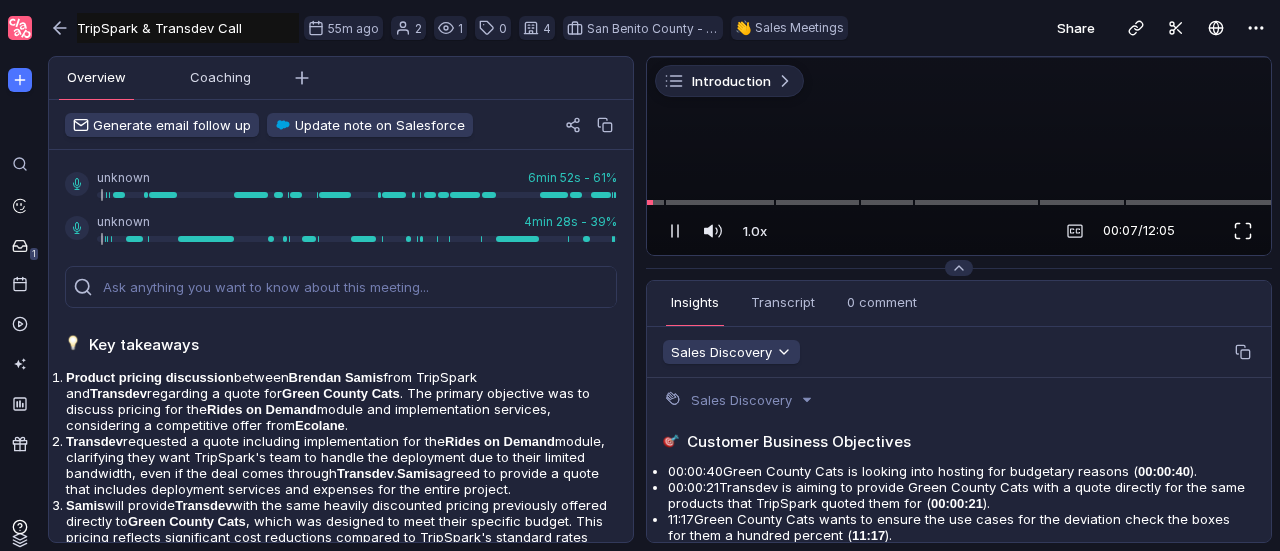 click at bounding box center [1243, 230] 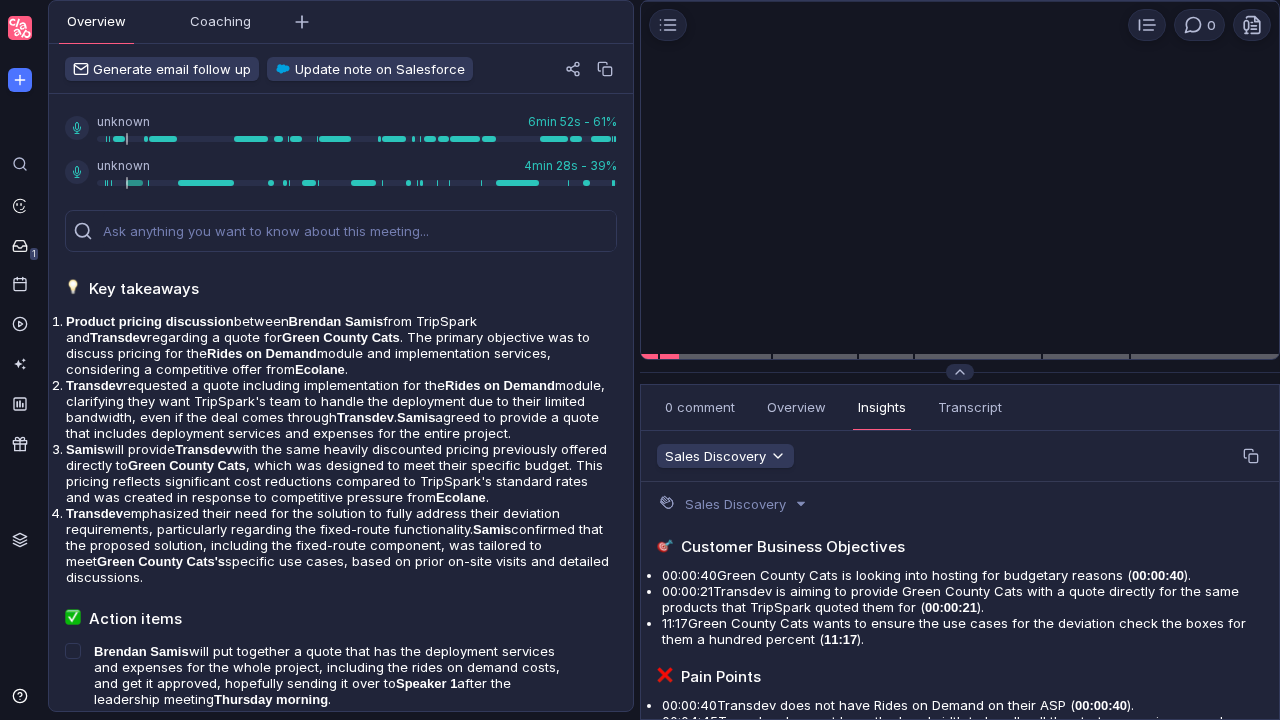 scroll, scrollTop: 0, scrollLeft: 0, axis: both 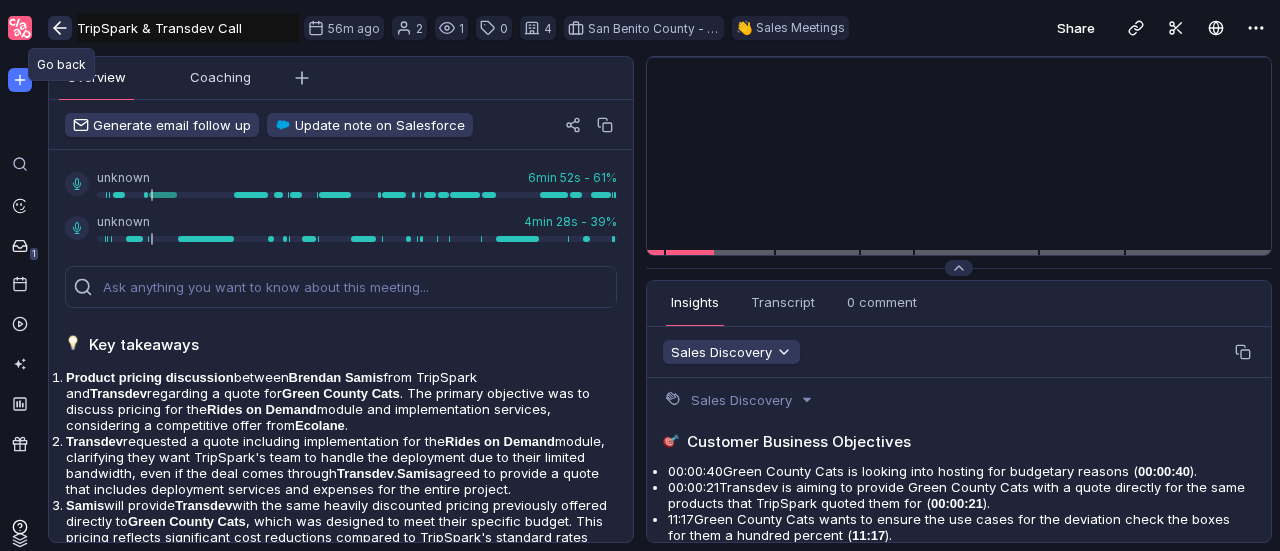 click at bounding box center [57, 28] 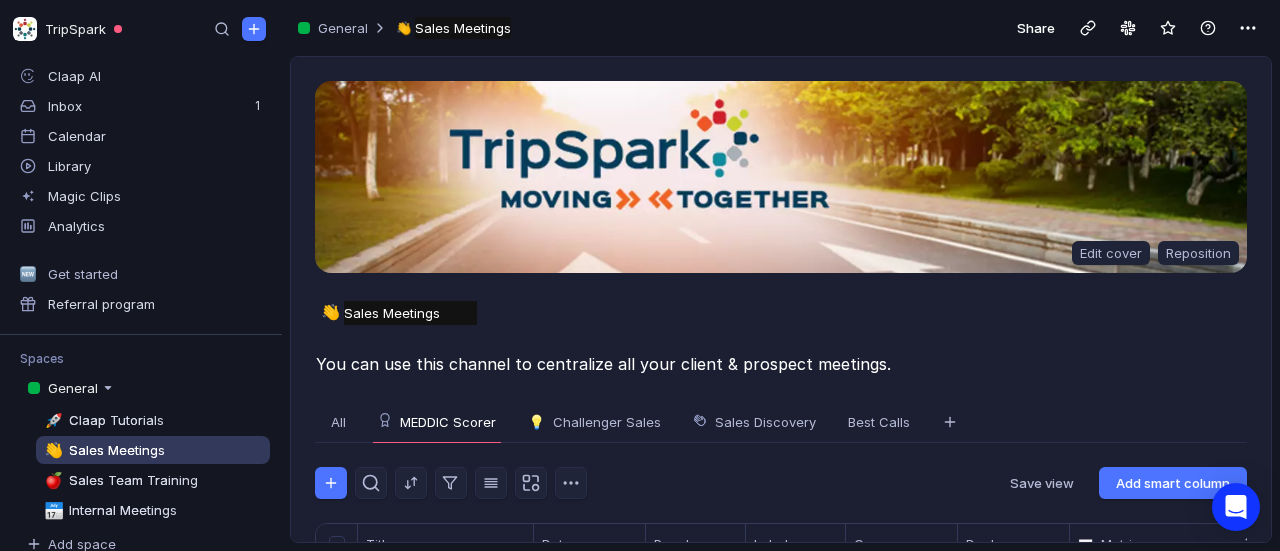 scroll, scrollTop: 1, scrollLeft: 0, axis: vertical 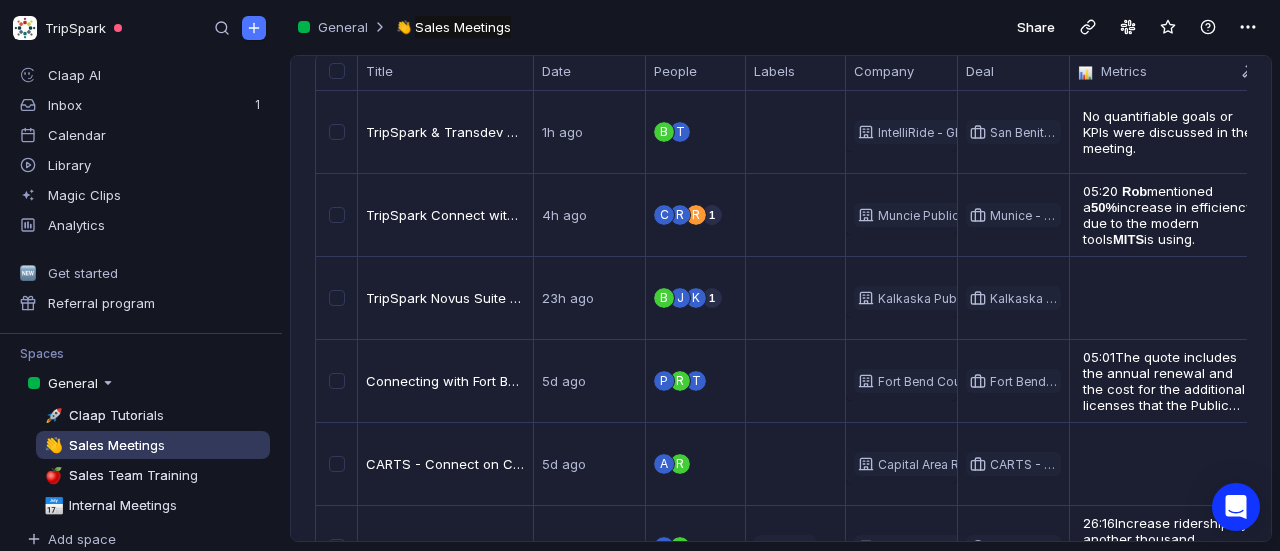 click at bounding box center [491, 11] 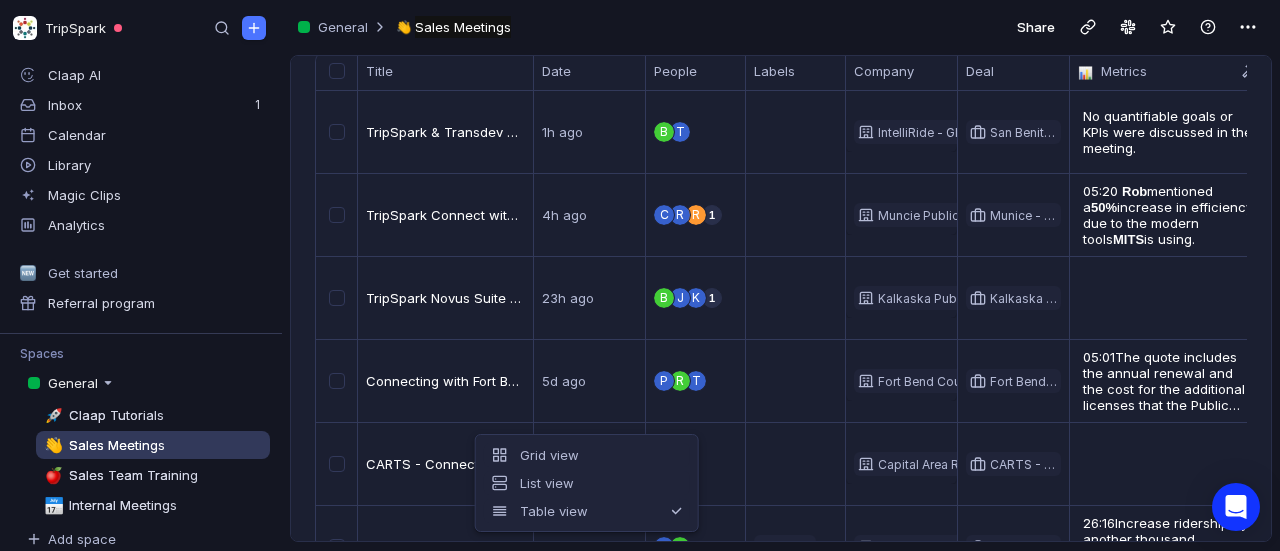 scroll, scrollTop: 68, scrollLeft: 0, axis: vertical 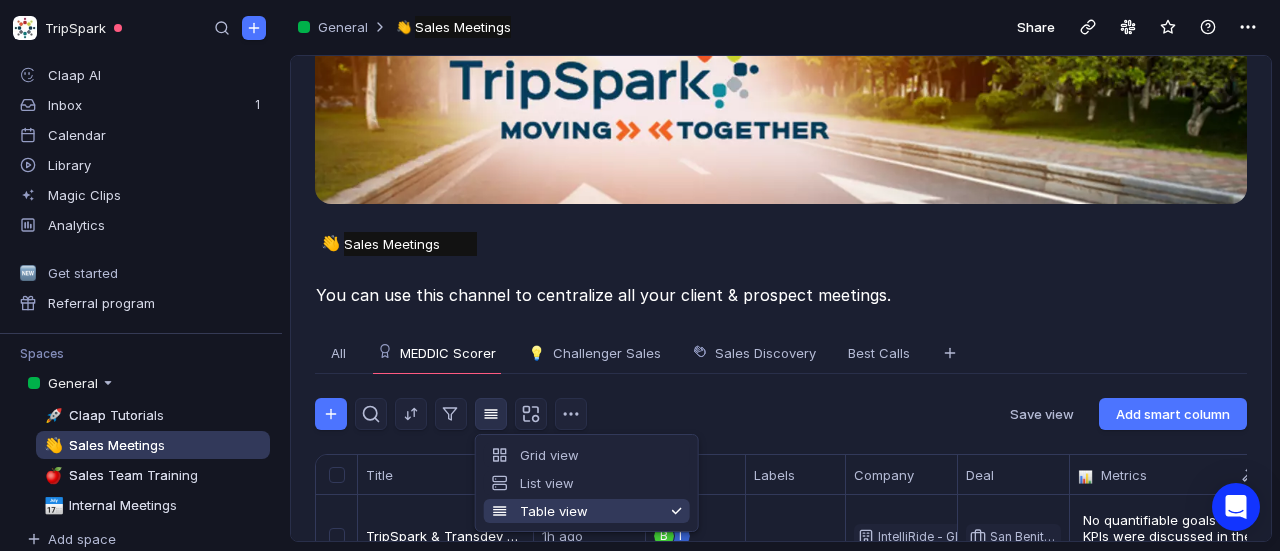 click on "Table view" at bounding box center (587, 511) 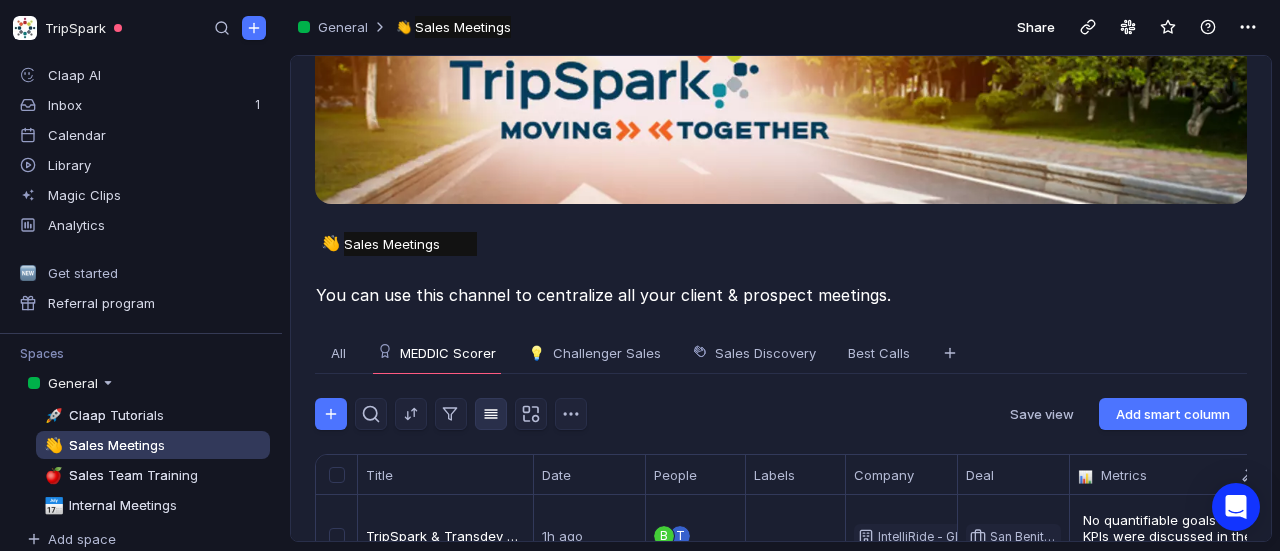 click at bounding box center (491, 414) 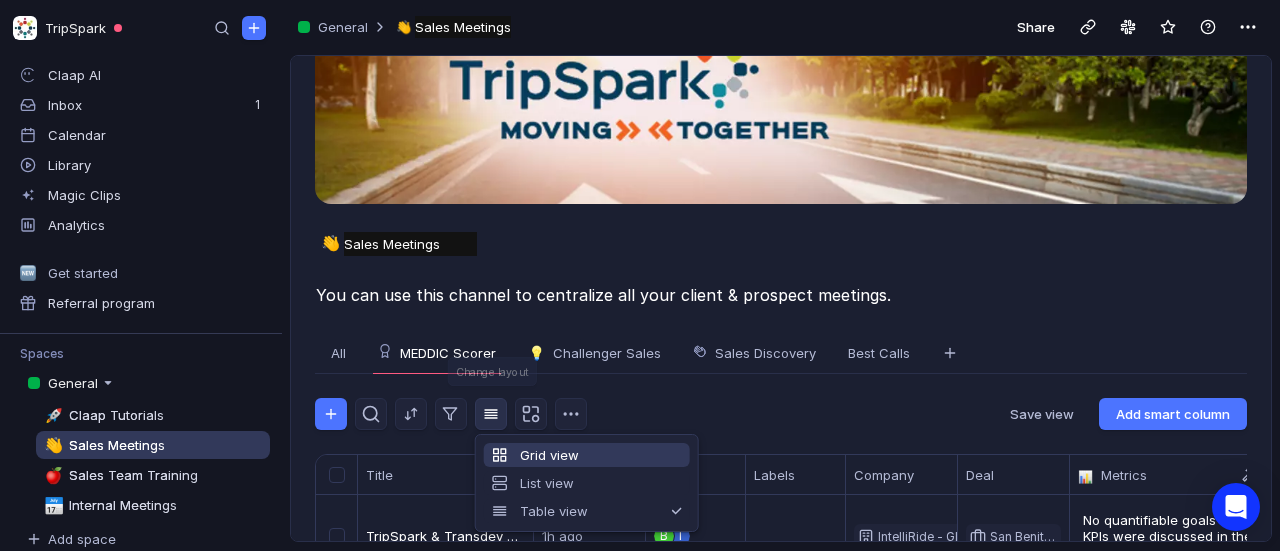 click on "Grid view" at bounding box center (587, 455) 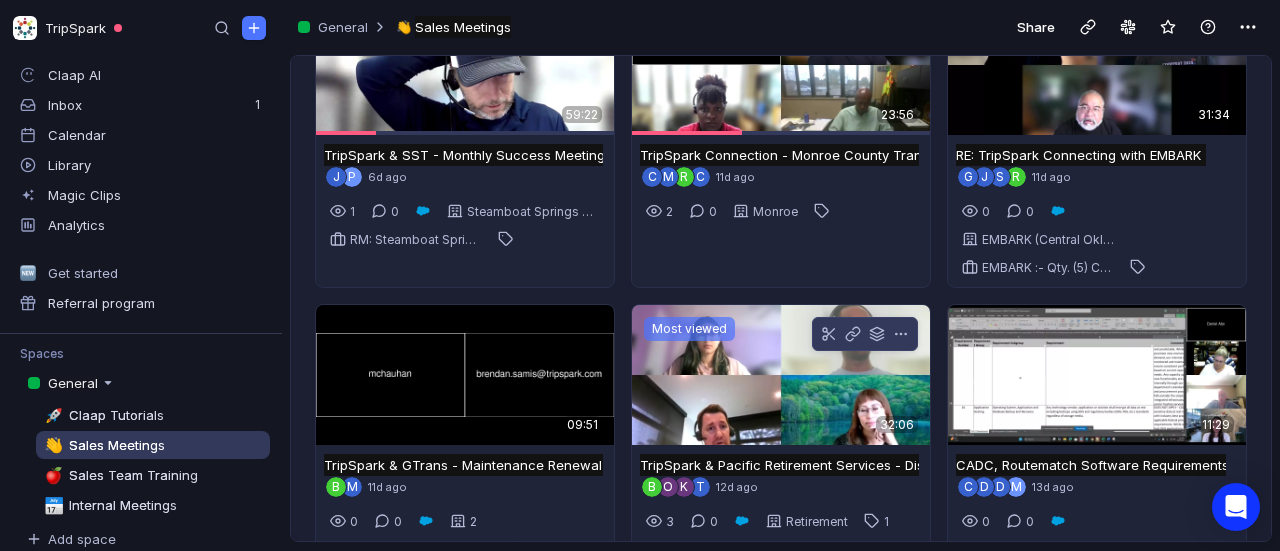 scroll, scrollTop: 1271, scrollLeft: 0, axis: vertical 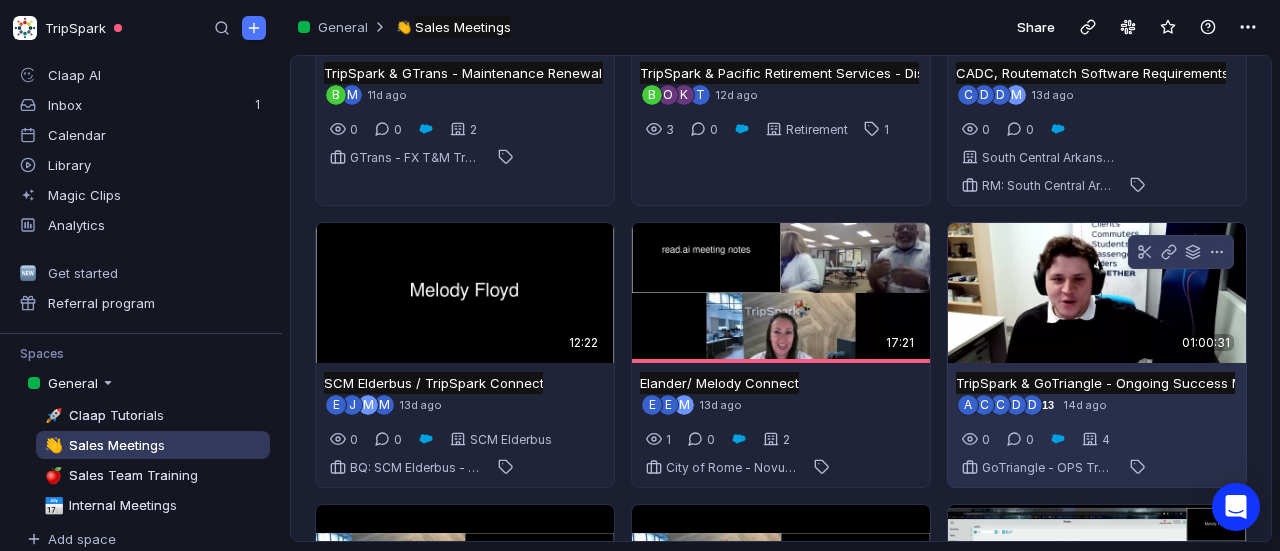 click at bounding box center (1097, 293) 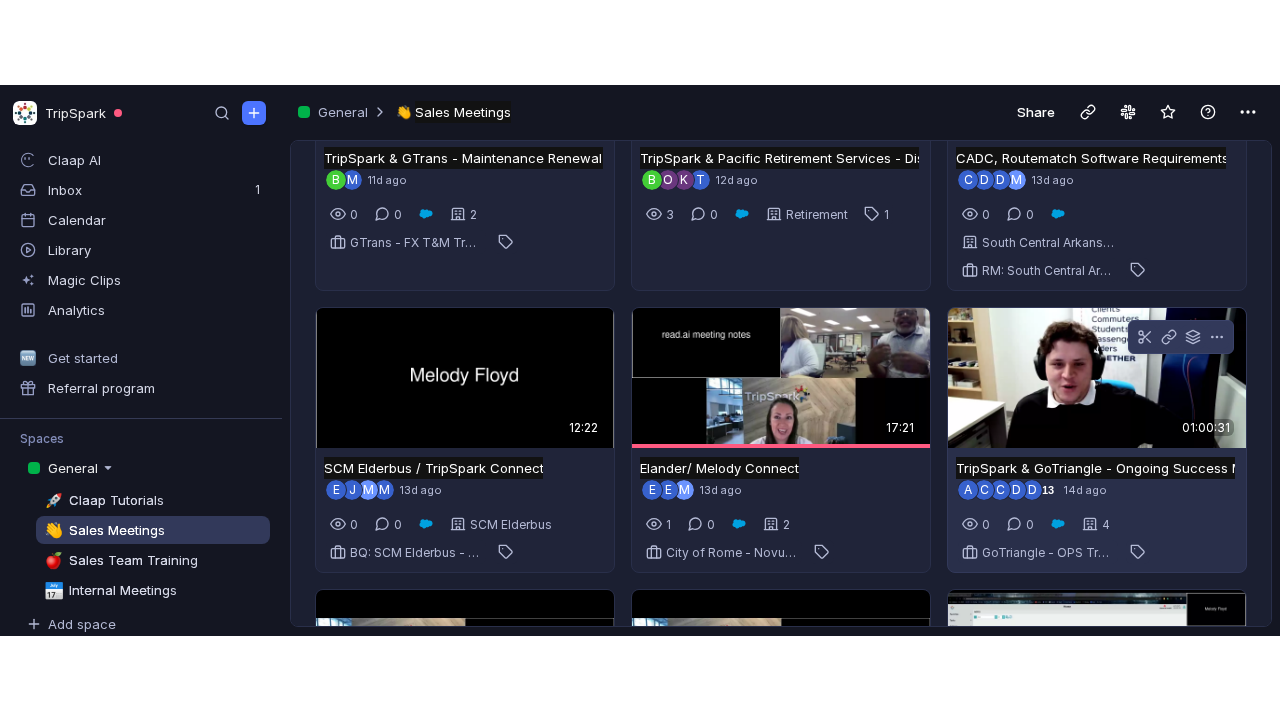 scroll, scrollTop: 0, scrollLeft: 0, axis: both 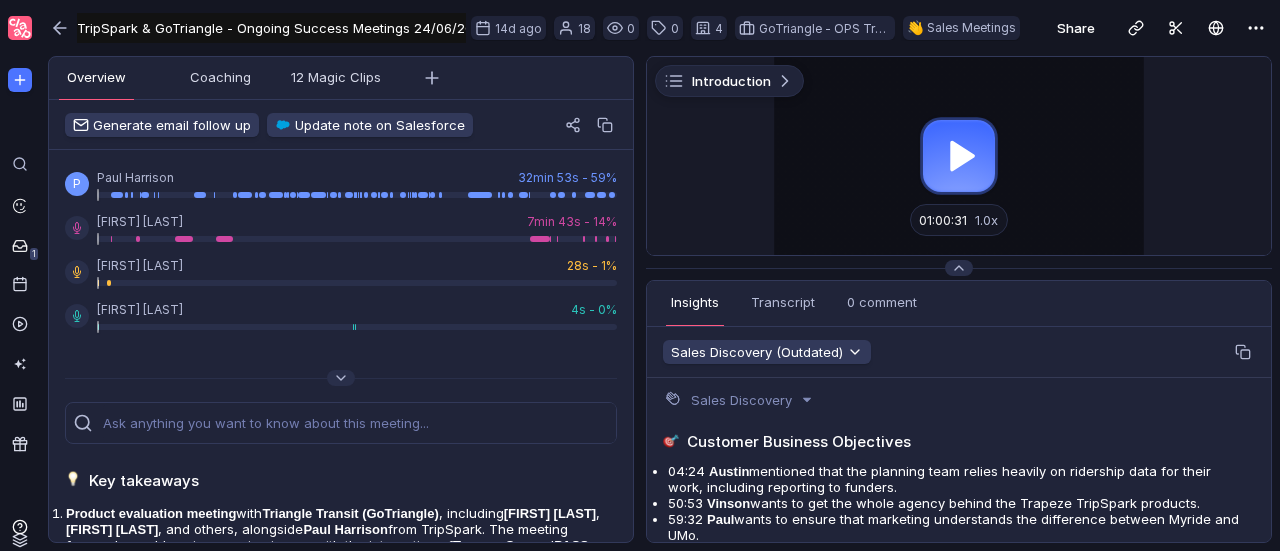 click at bounding box center (959, 156) 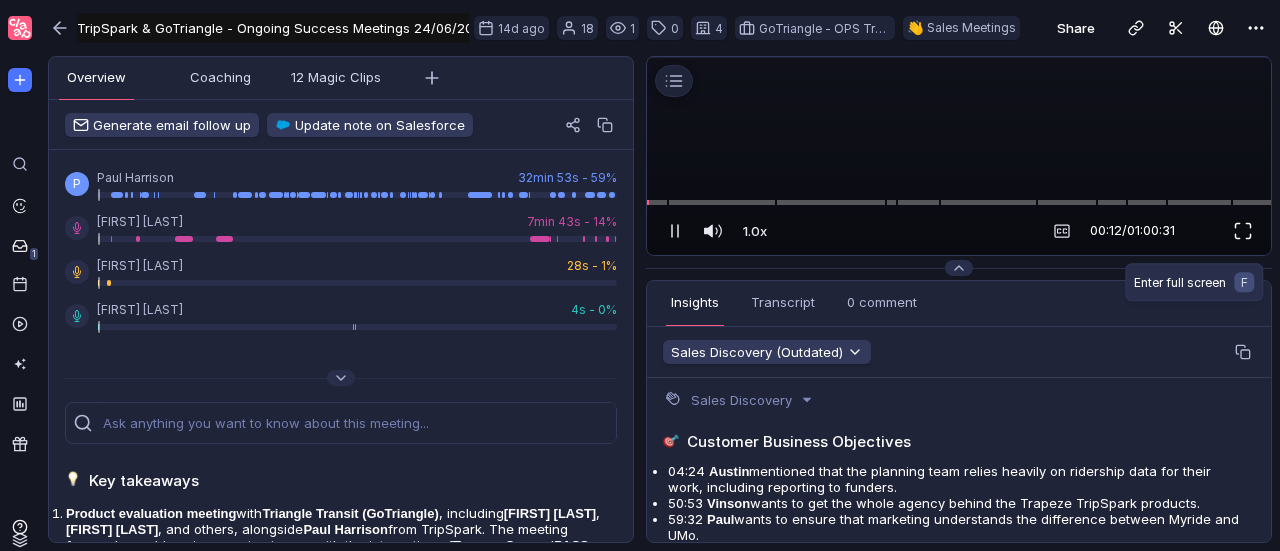 click at bounding box center (1243, 231) 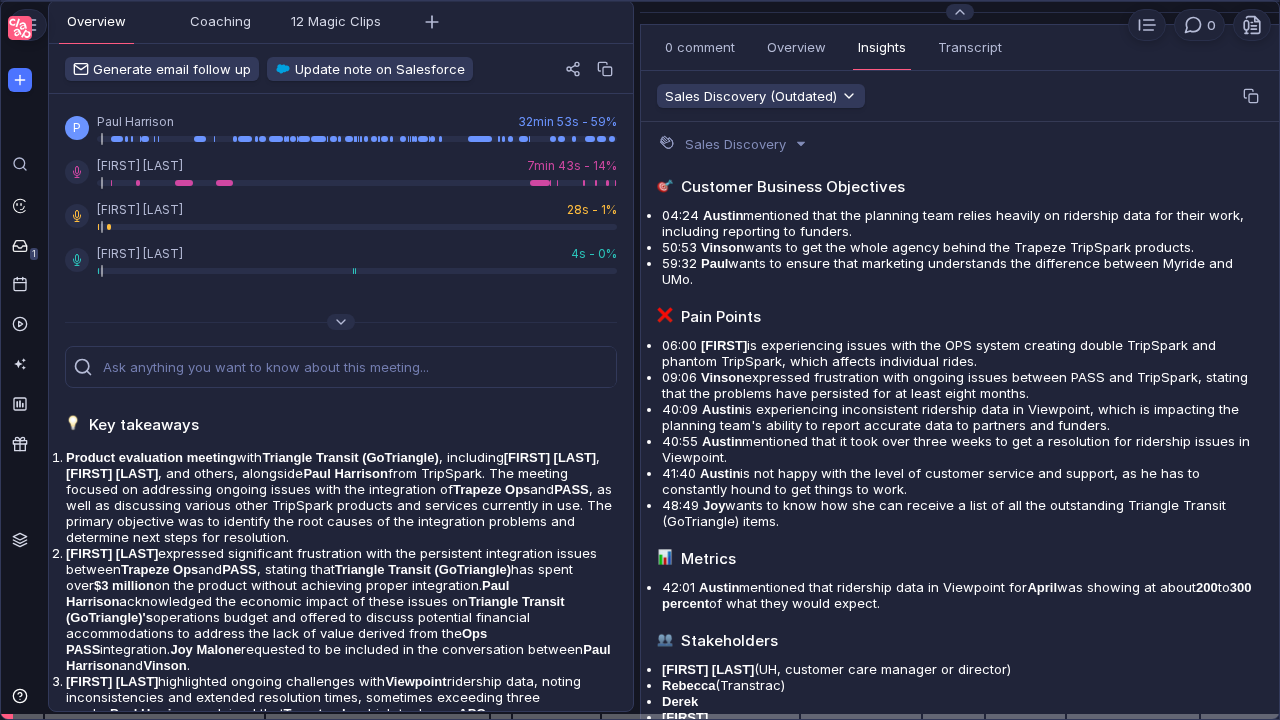 click on "Introduction 0 Loading... 1.0x 1.0x Comment 00:36  /  01:00:31" at bounding box center (640, 360) 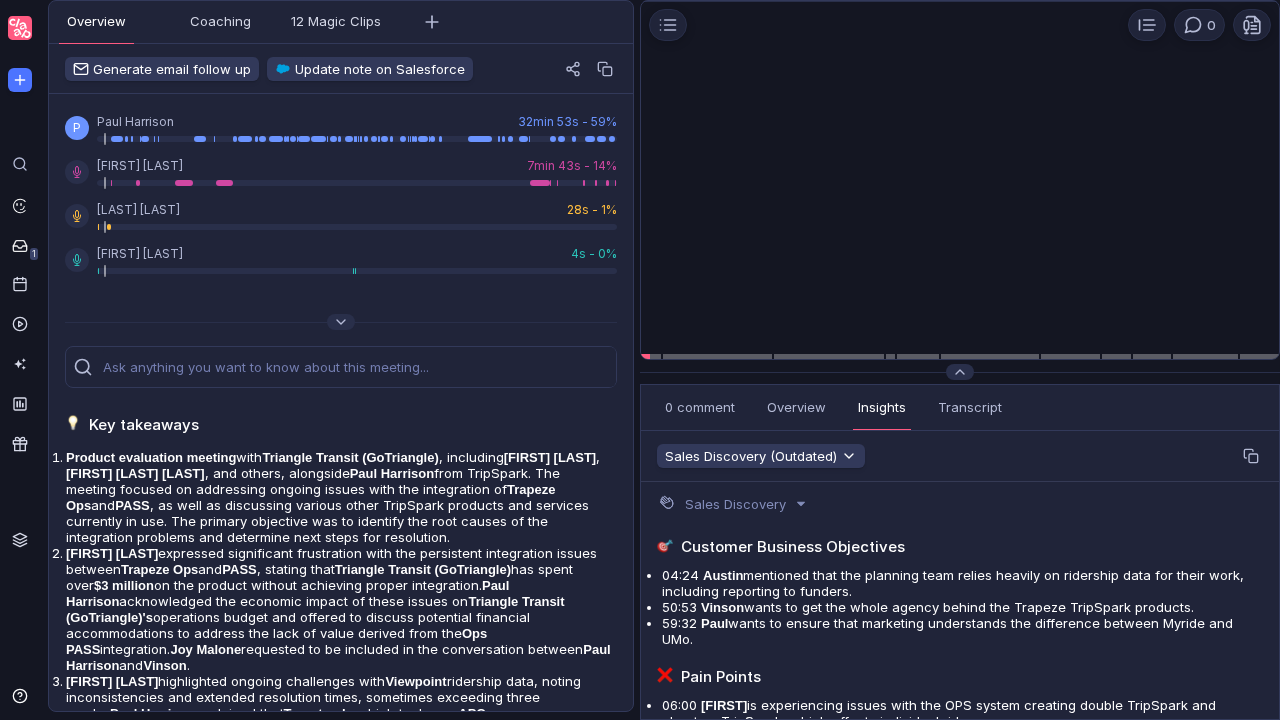 scroll, scrollTop: 0, scrollLeft: 0, axis: both 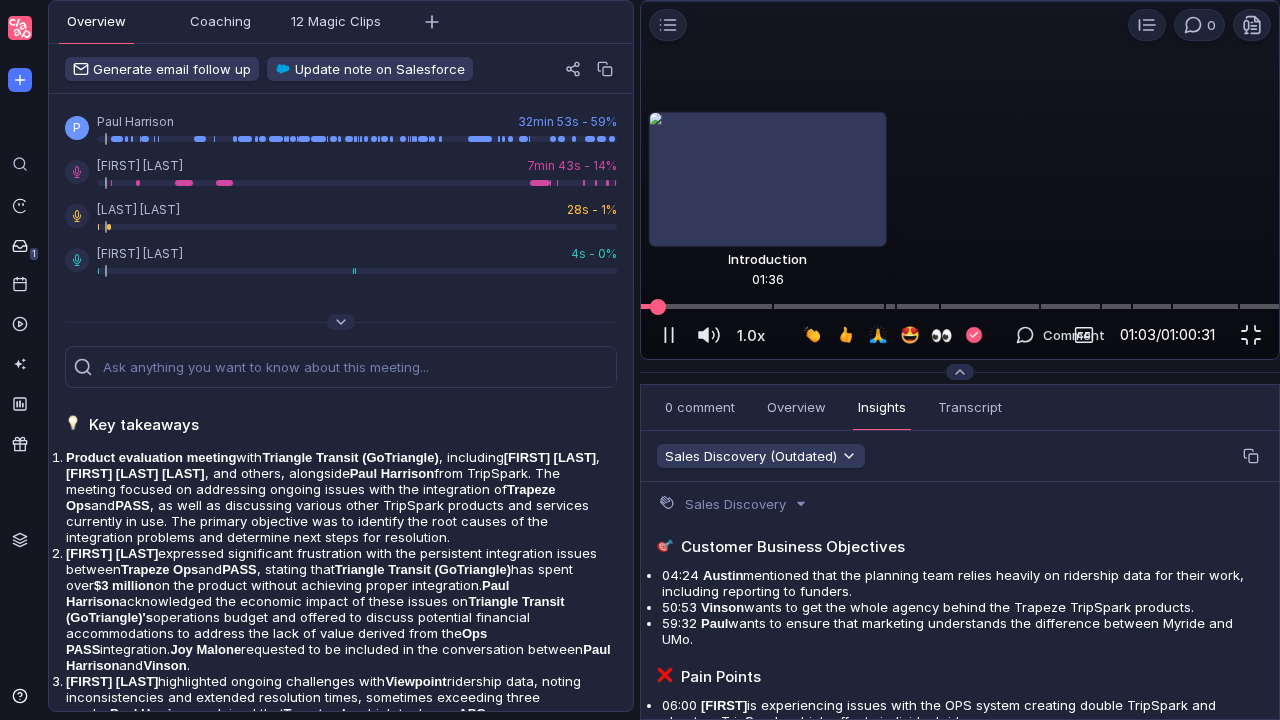 click at bounding box center [960, 306] 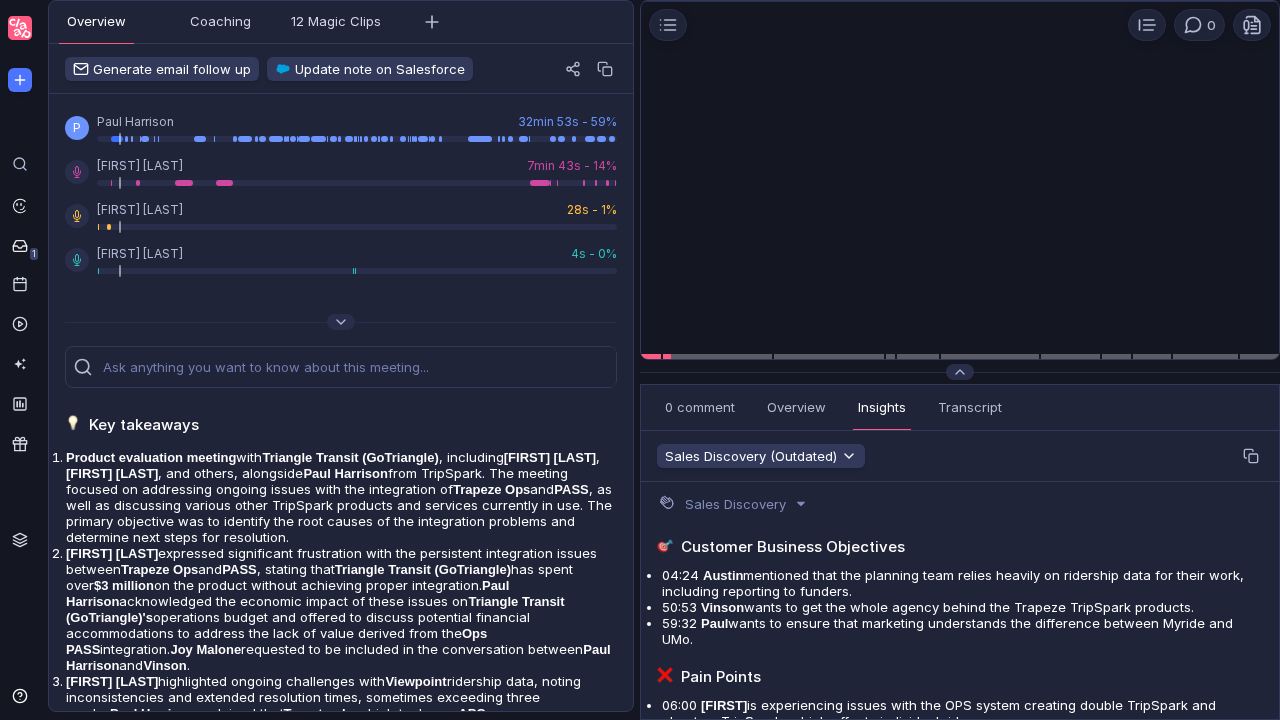 scroll, scrollTop: 0, scrollLeft: 0, axis: both 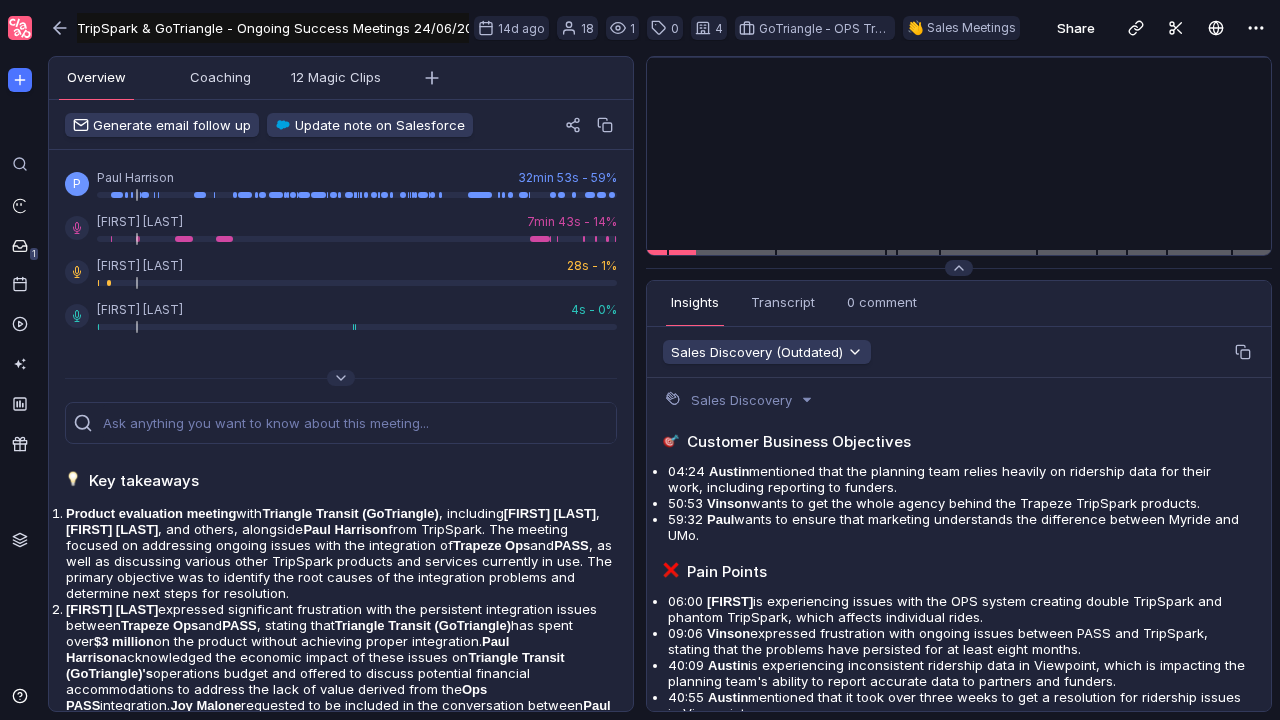 click on "P Paul Harrison 32min 53s - 59% Vinson Hines 7min 43s - 14% Keating Cadet 28s - 1% Rafael Bueno 4s - 0% Key takeaways Product evaluation meeting  with  Triangle Transit (GoTriangle) , including  Vinson Hines ,  Christal DeCastro , and others, alongside  Paul Harrison  from TripSpark. The meeting focused on addressing ongoing issues with the integration of  Trapeze Ops  and  PASS , as well as discussing various other TripSpark products and services currently in use. The primary objective was to identify the root causes of the integration problems and determine next steps for resolution. Vinson Hines  expressed significant frustration with the persistent integration issues between  Trapeze Ops  and  PASS , stating that  Triangle Transit (GoTriangle)  has spent over  $3 million  on the product without achieving proper integration.  Paul Harrison  acknowledged the economic impact of these issues on  Triangle Transit (GoTriangle)'s Ops PASS  integration.  Joy Malone Paul Harrison  and  Vinson . Austin Stanion ,  ." at bounding box center [341, 1886] 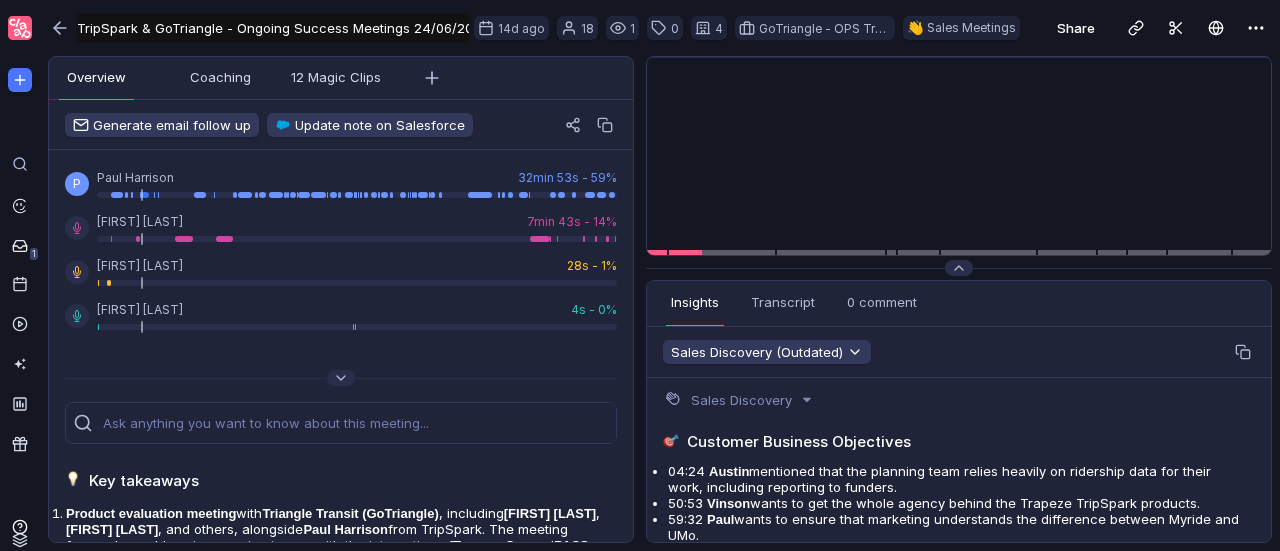 scroll, scrollTop: 0, scrollLeft: 0, axis: both 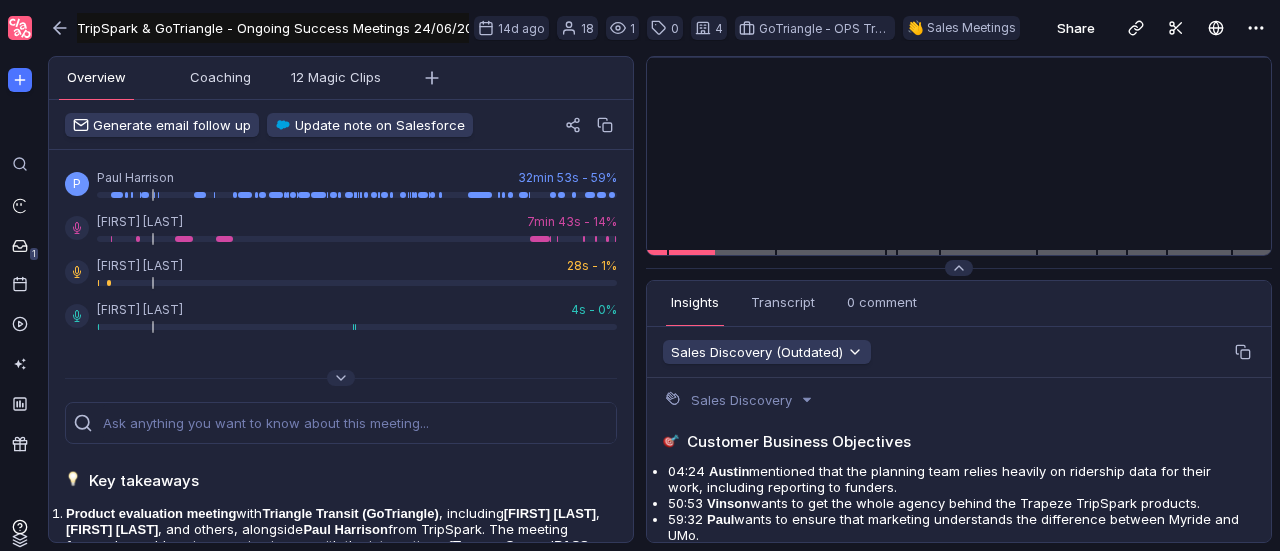 click at bounding box center (341, 378) 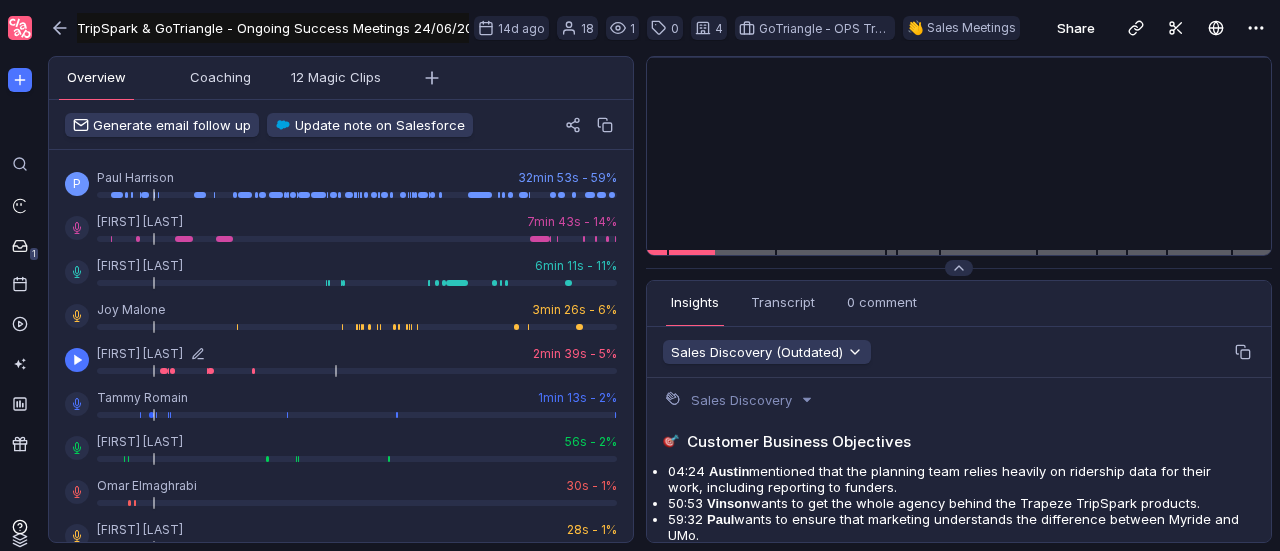 scroll, scrollTop: 0, scrollLeft: 0, axis: both 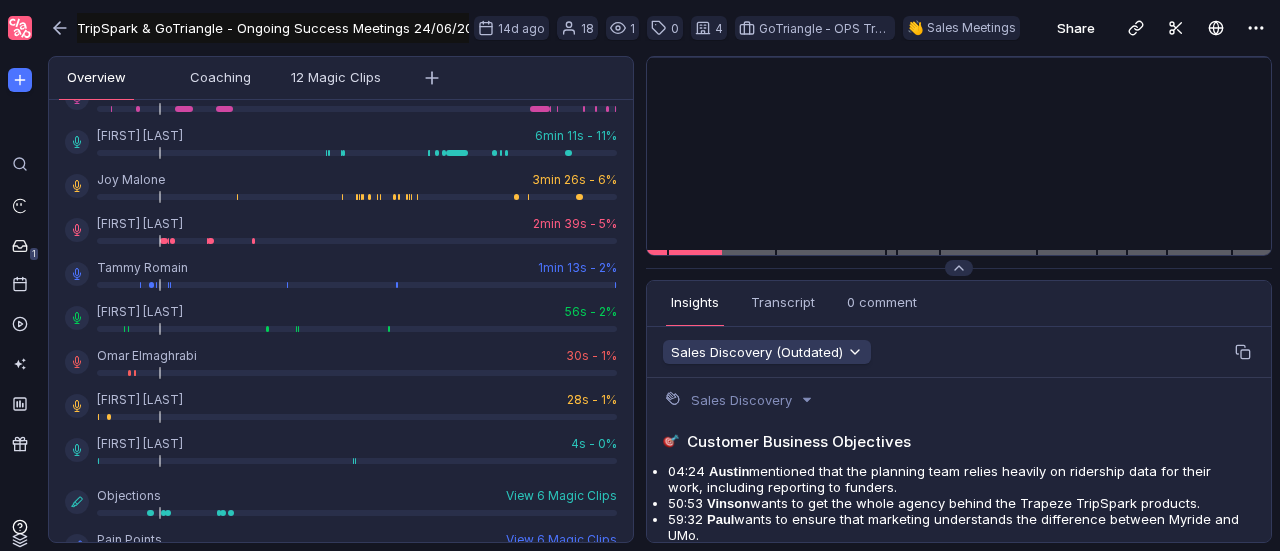 drag, startPoint x: 642, startPoint y: 298, endPoint x: 623, endPoint y: 299, distance: 19.026299 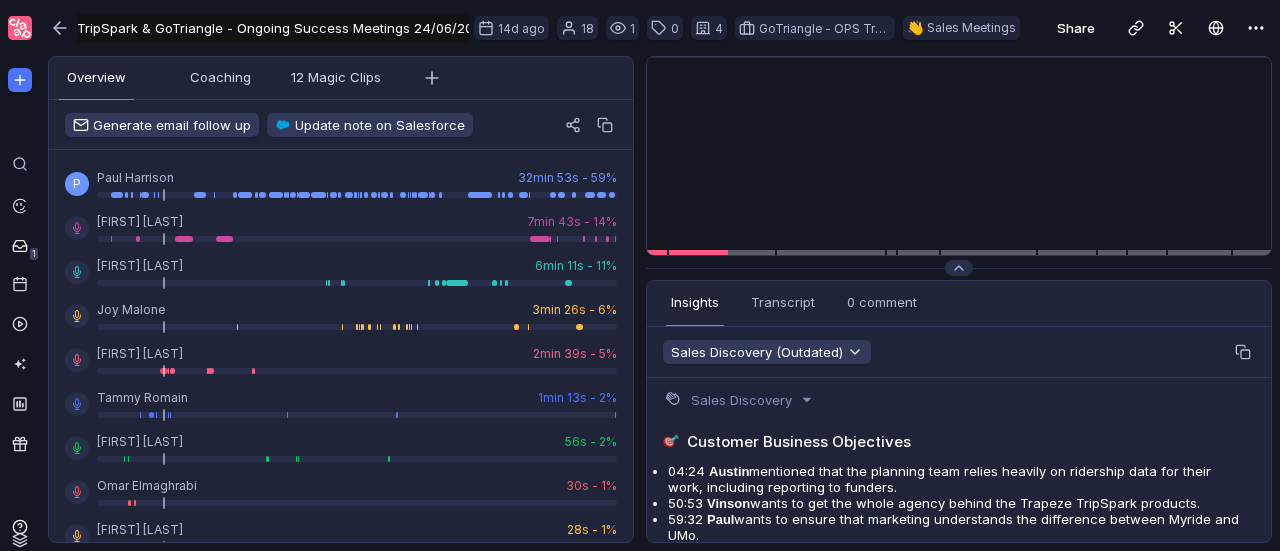 scroll, scrollTop: 0, scrollLeft: 0, axis: both 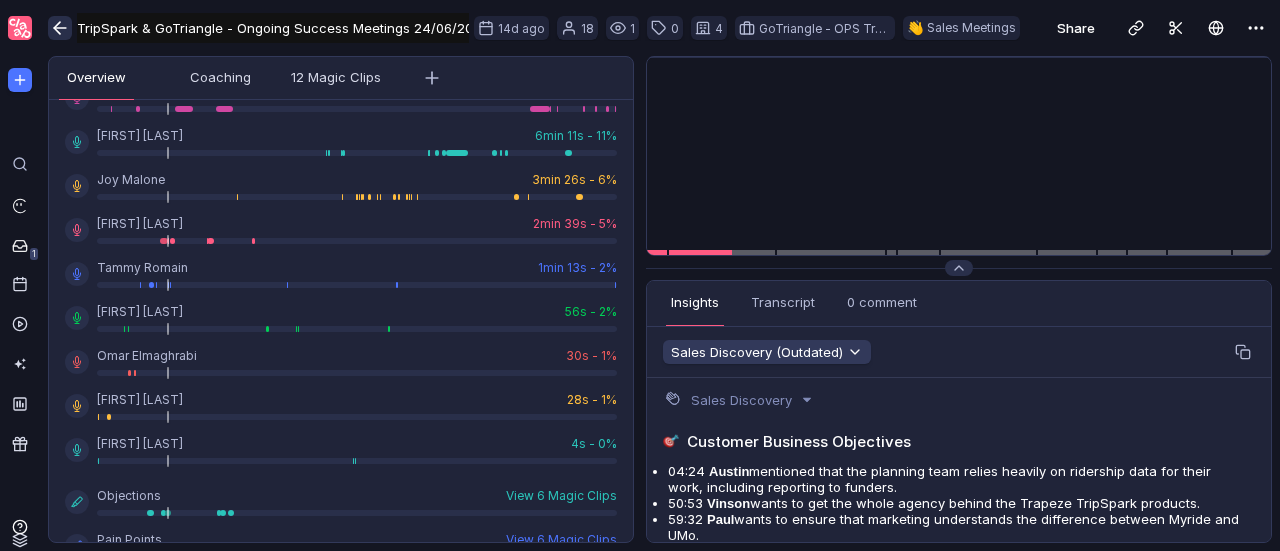 click at bounding box center [60, 28] 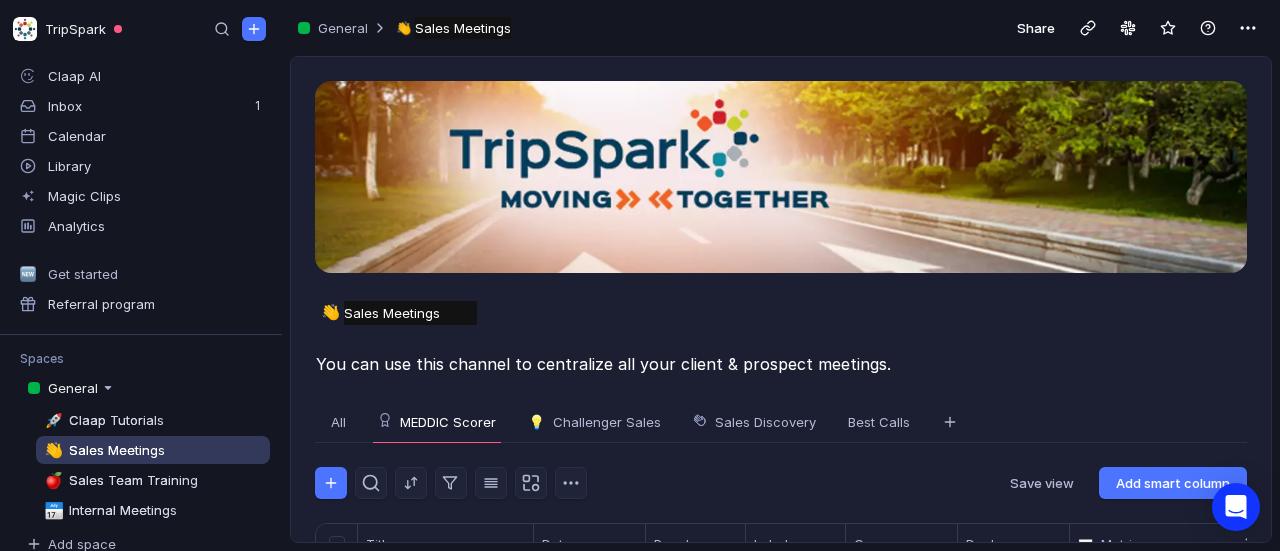 scroll, scrollTop: 1, scrollLeft: 0, axis: vertical 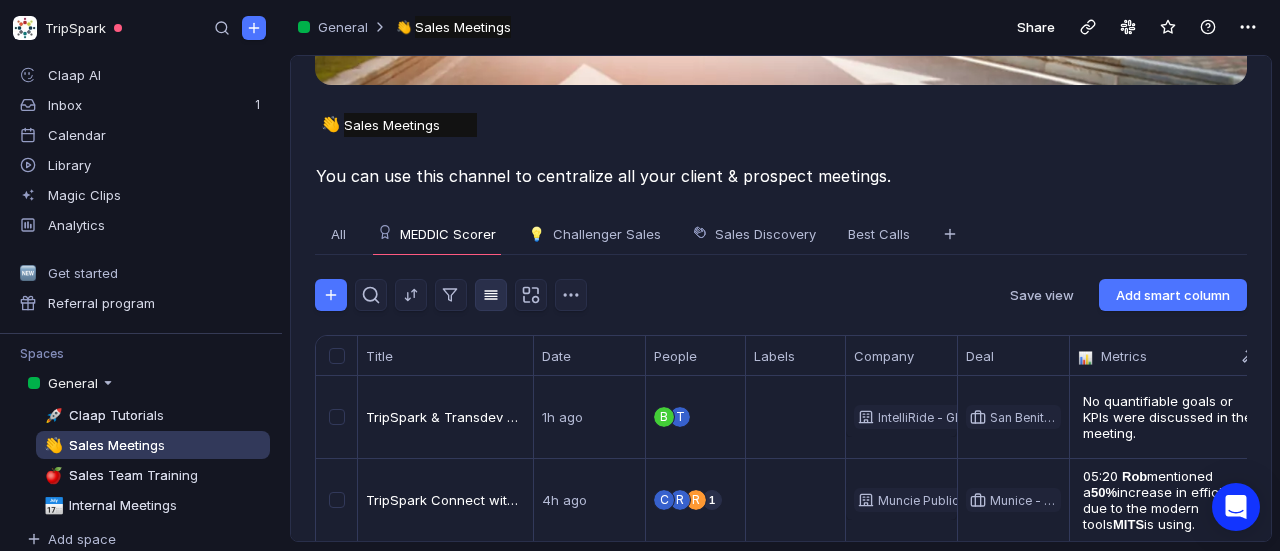 click at bounding box center (491, 295) 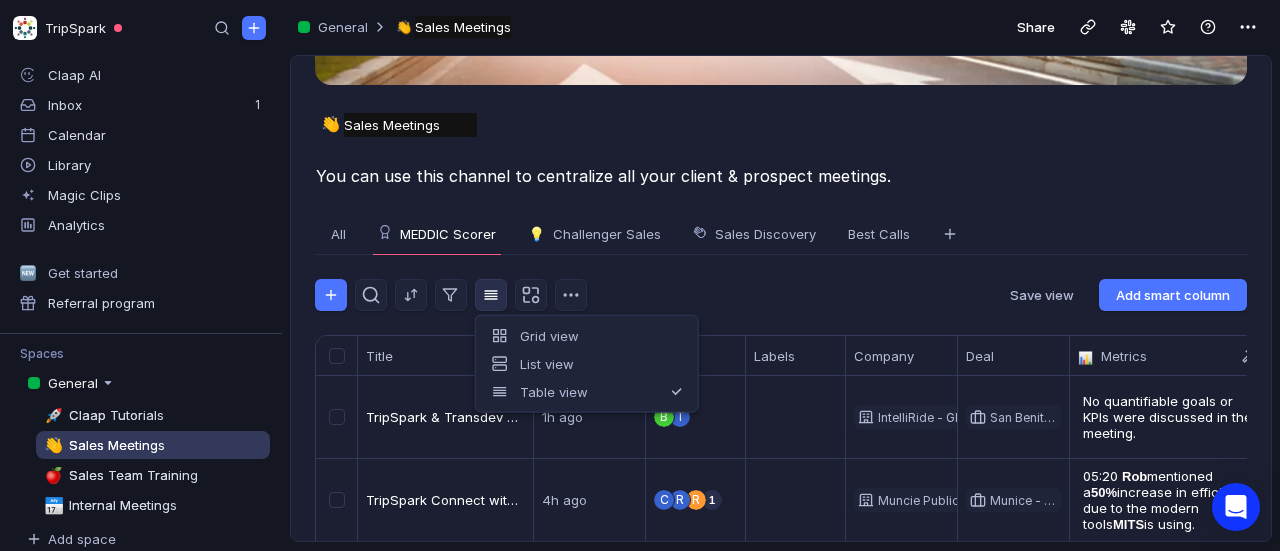click on "Grid view List view Table view" at bounding box center (587, 364) 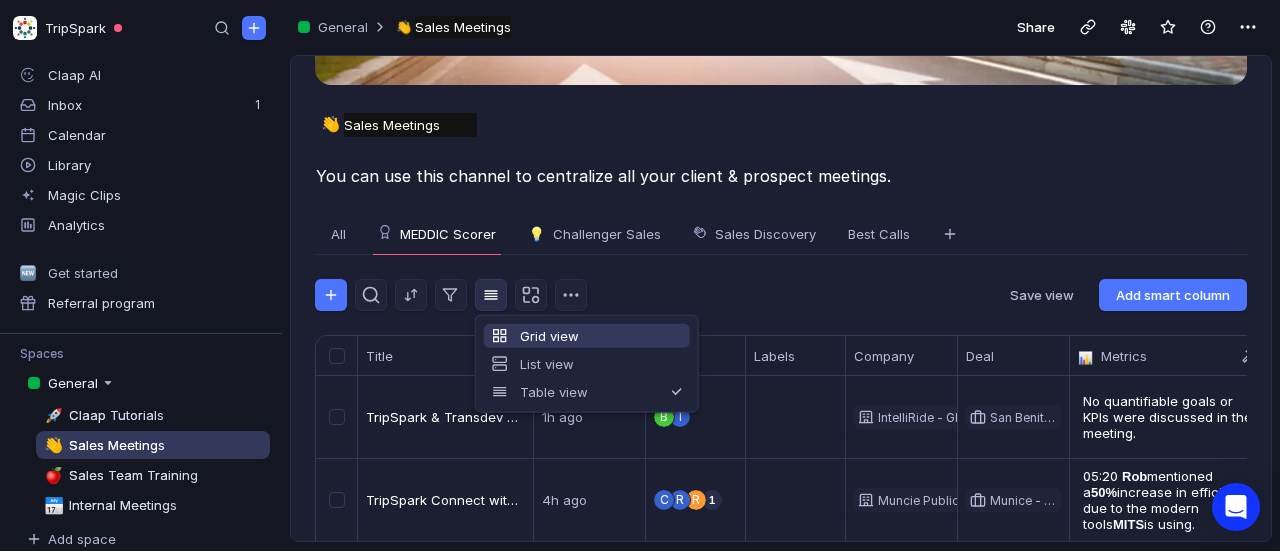 drag, startPoint x: 511, startPoint y: 353, endPoint x: 561, endPoint y: 328, distance: 55.9017 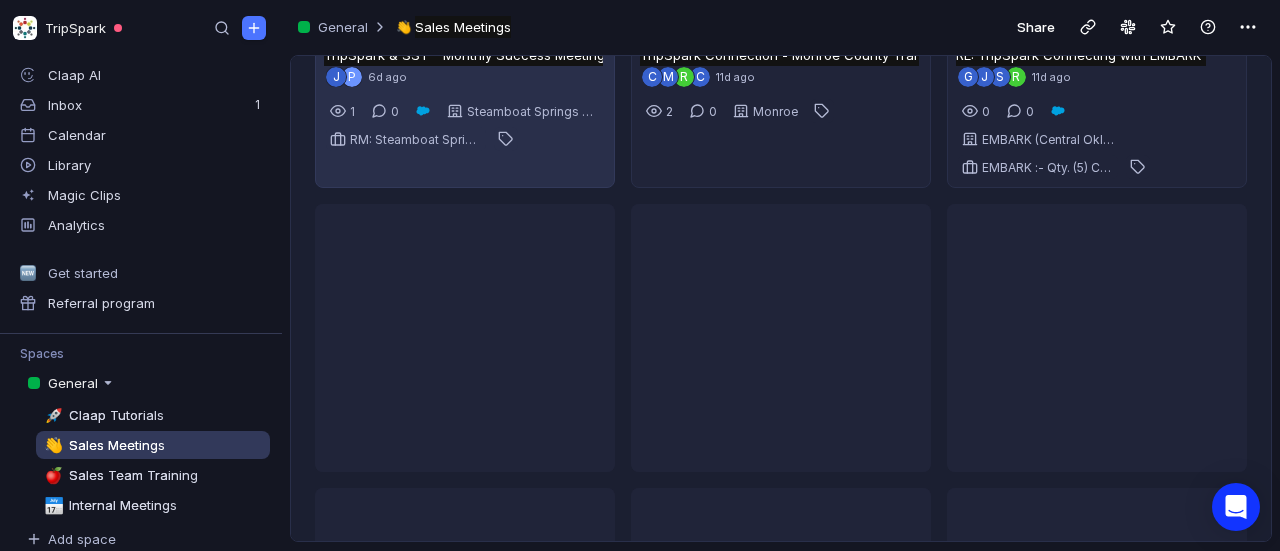scroll, scrollTop: 1250, scrollLeft: 0, axis: vertical 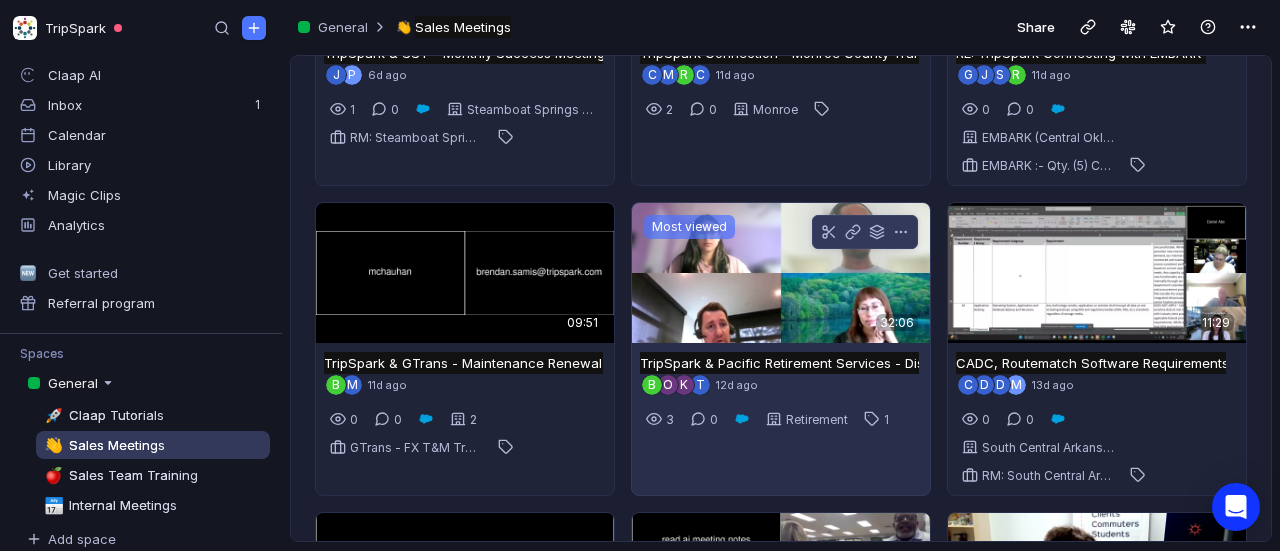 click at bounding box center (781, 273) 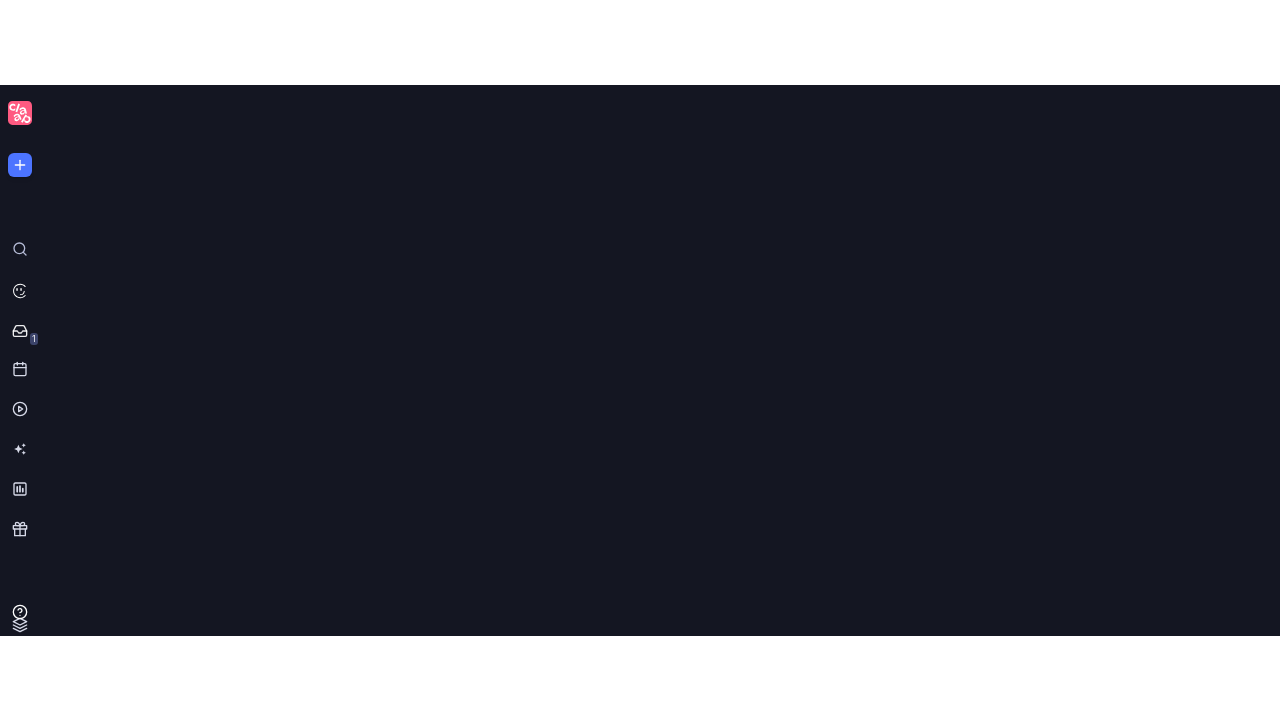 scroll, scrollTop: 0, scrollLeft: 0, axis: both 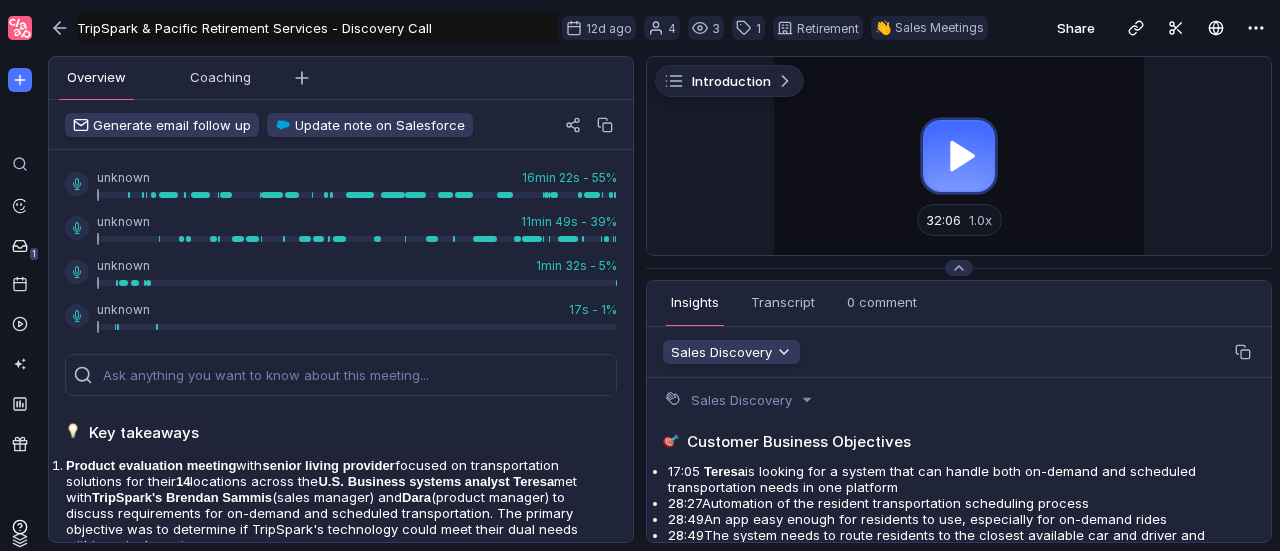 click at bounding box center (959, 156) 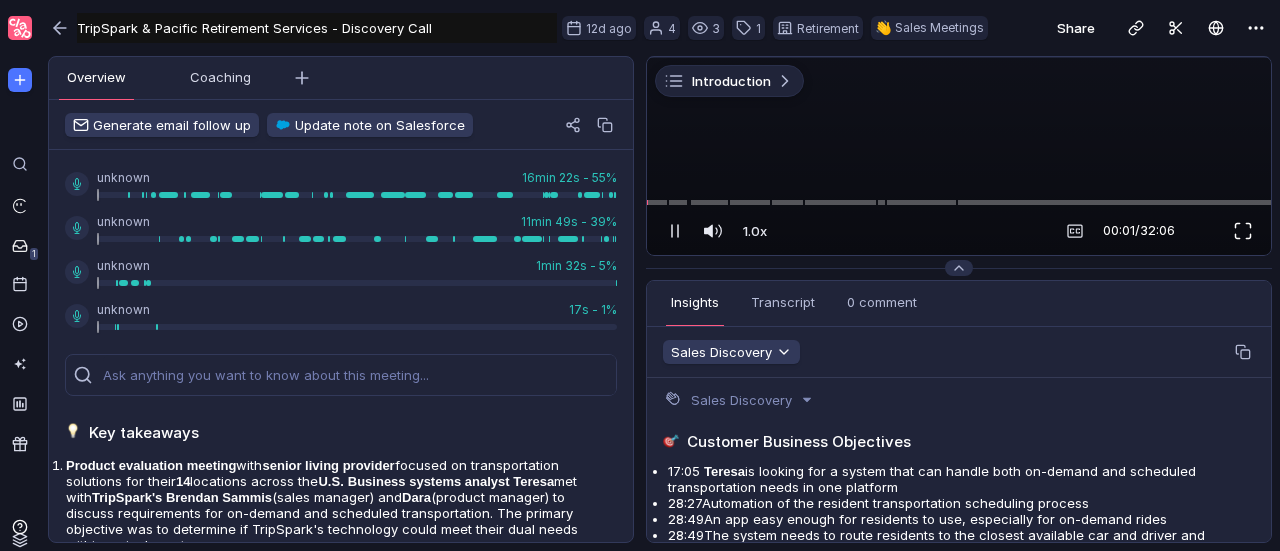 click at bounding box center [1243, 231] 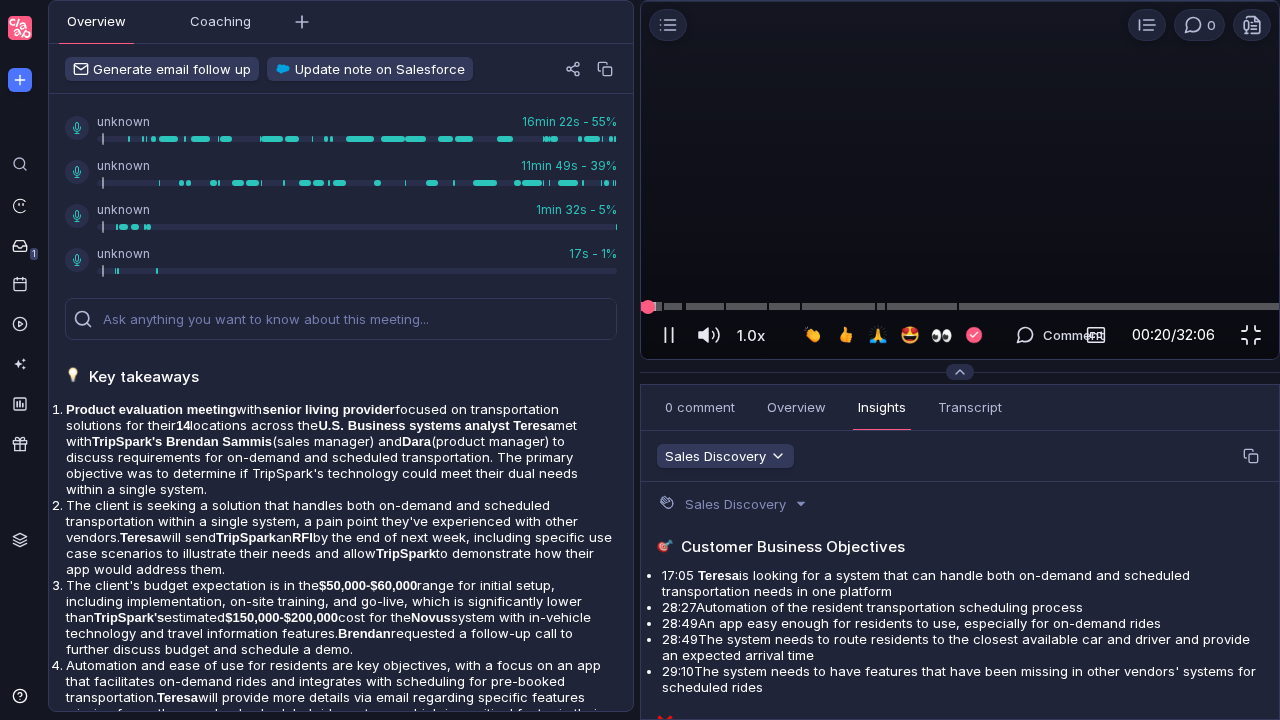 click at bounding box center [960, 306] 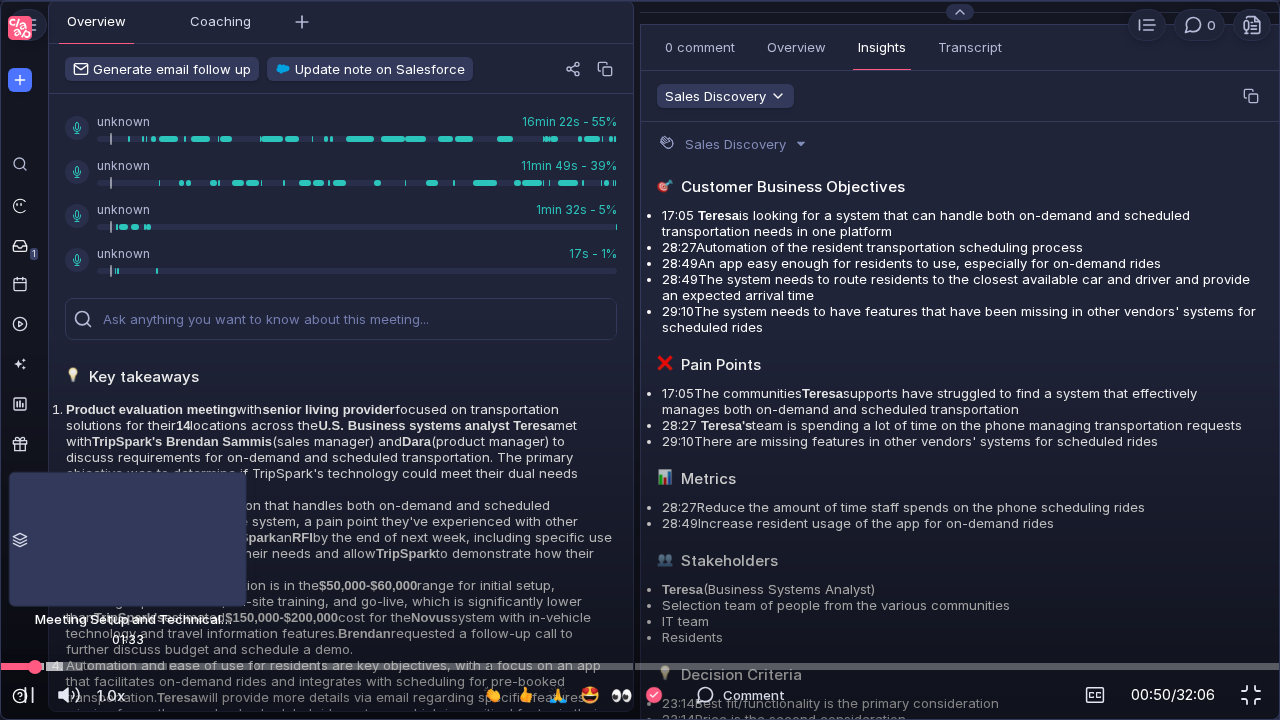 click at bounding box center [640, 666] 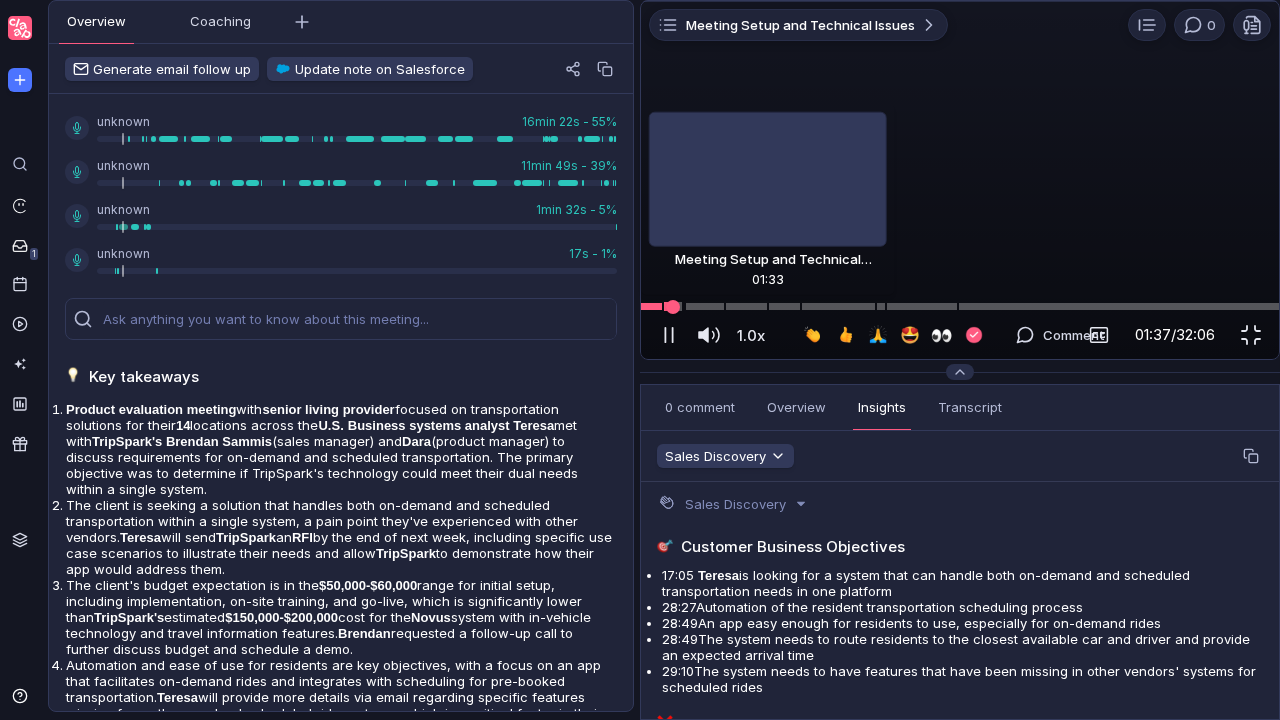 scroll, scrollTop: 0, scrollLeft: 0, axis: both 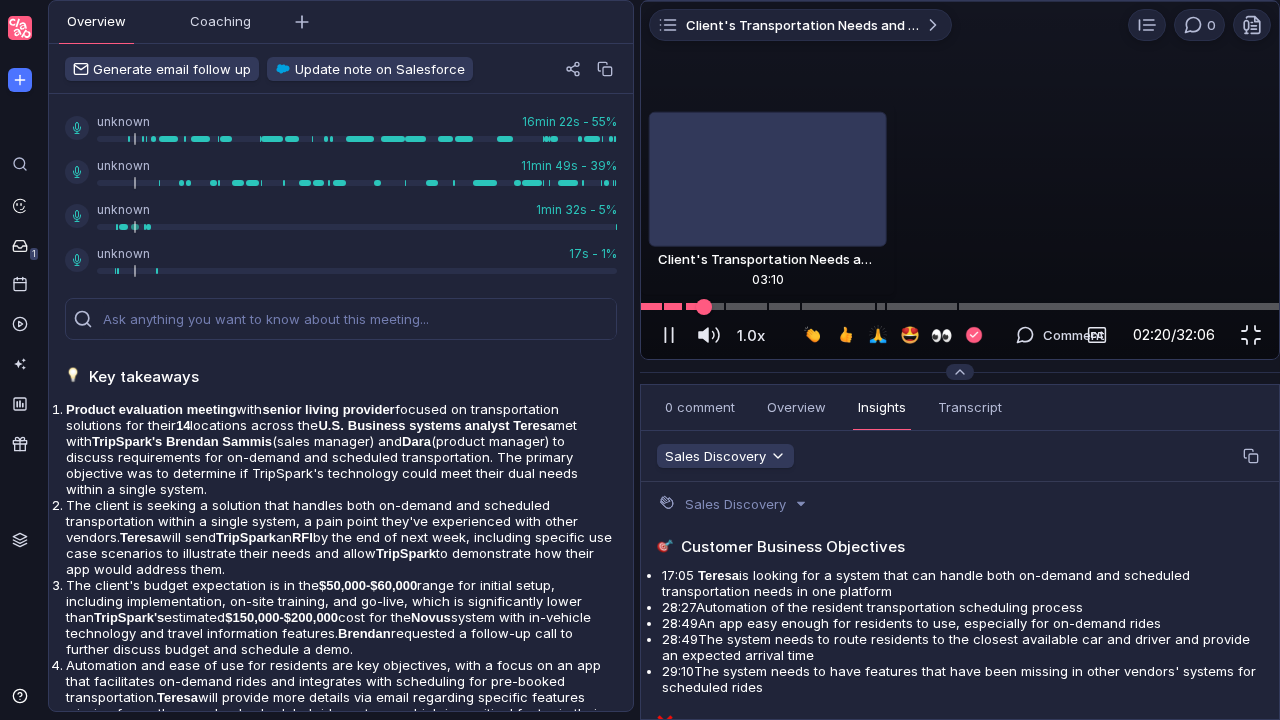 click on "Client's Transportation Needs and Technology Requirements 0 Loading... 1.0x 1.0x Comment 02:20  /  32:06" at bounding box center (960, 180) 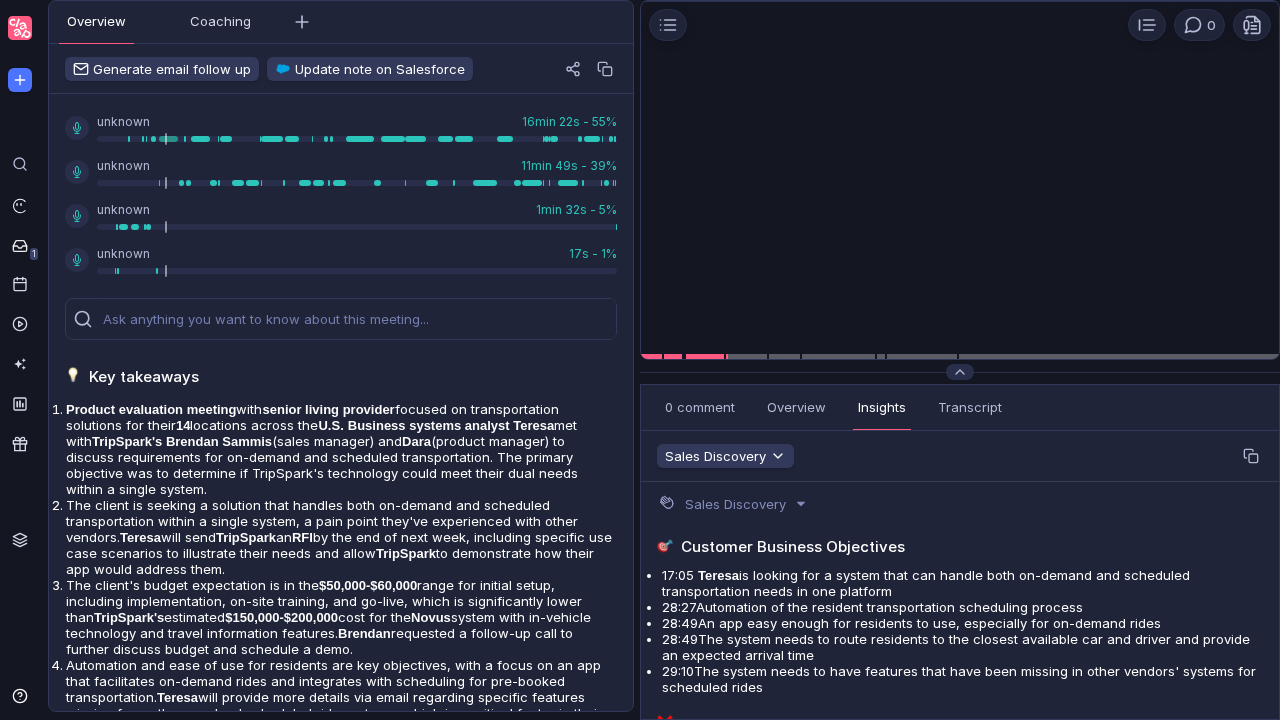 scroll, scrollTop: 0, scrollLeft: 0, axis: both 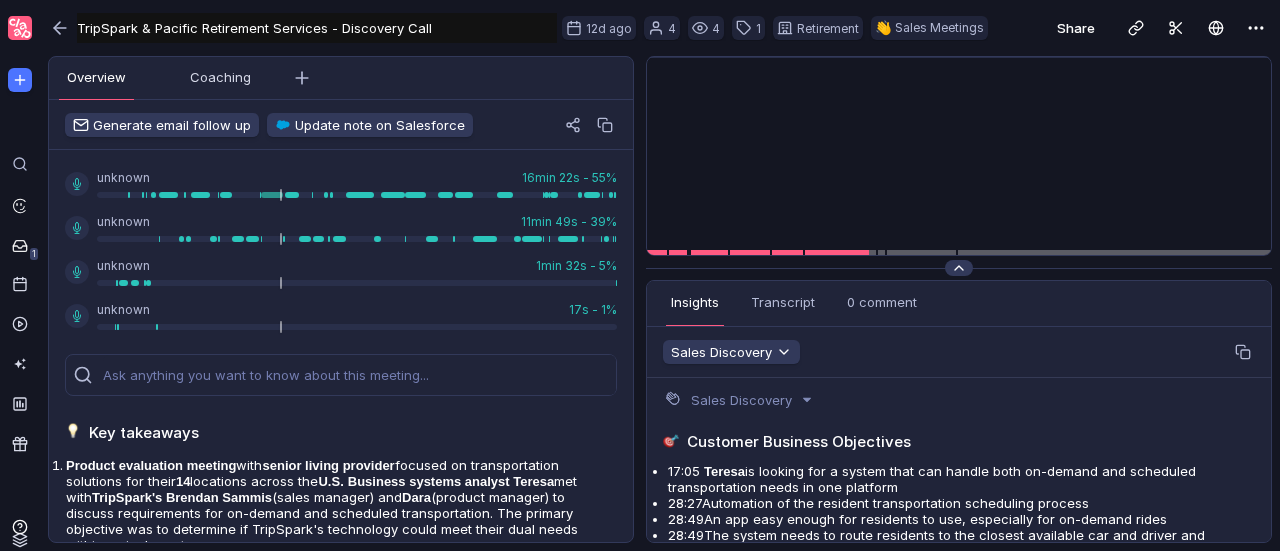 click at bounding box center [959, 268] 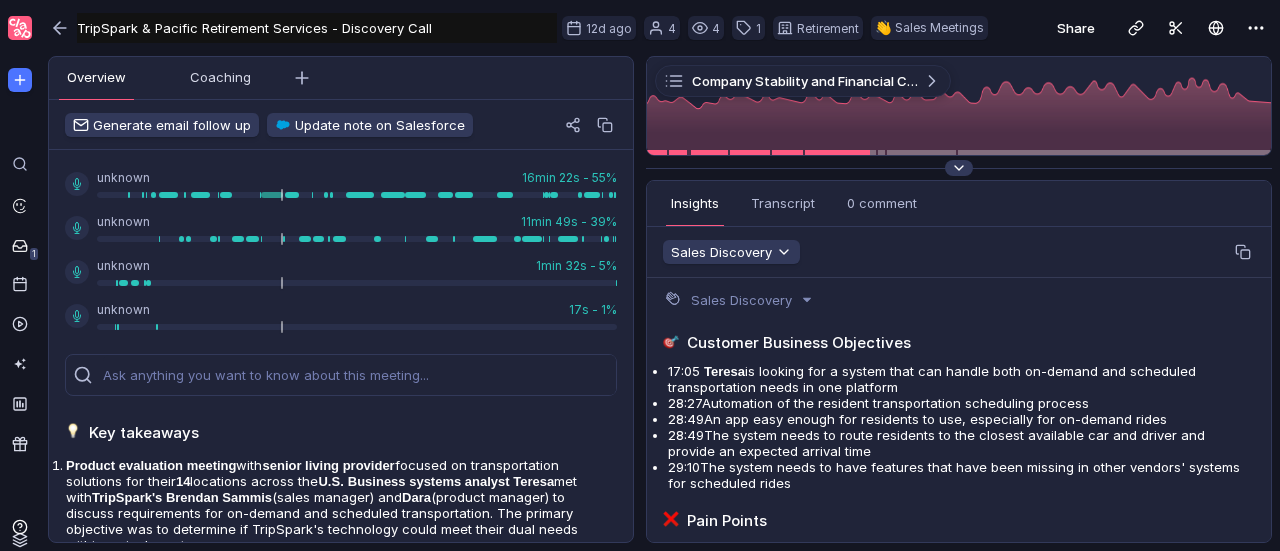 click at bounding box center [959, 168] 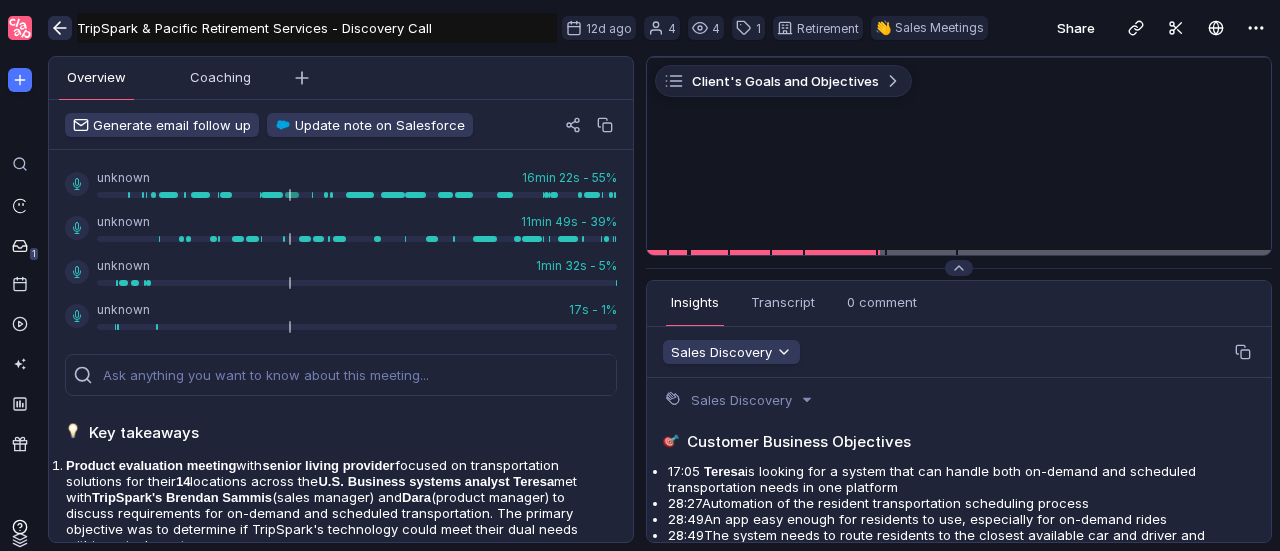 click at bounding box center [60, 28] 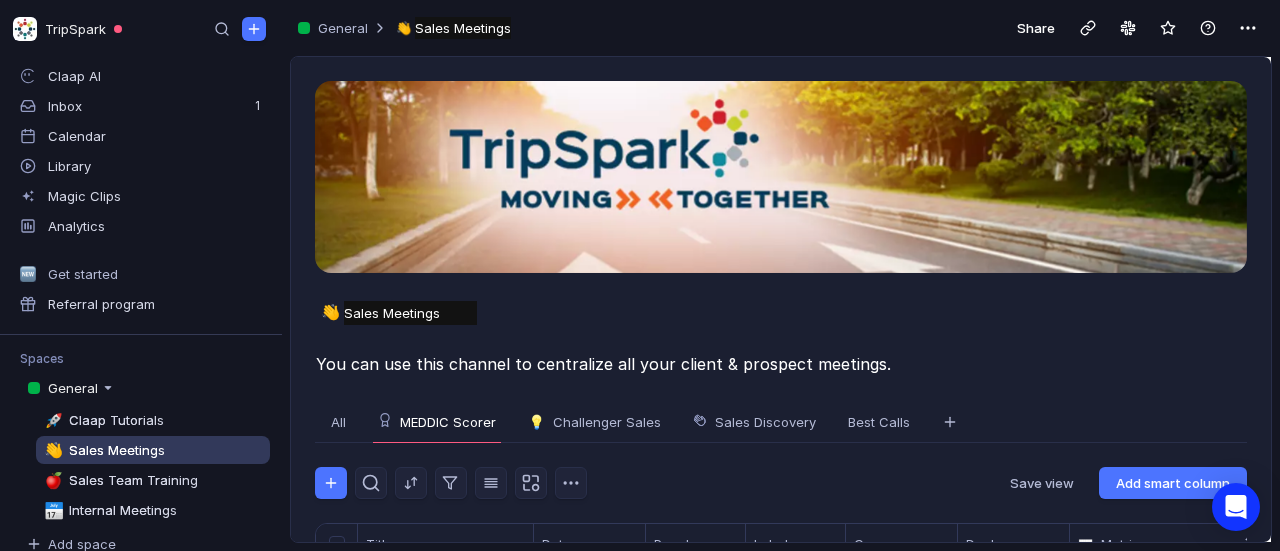 scroll, scrollTop: 1, scrollLeft: 0, axis: vertical 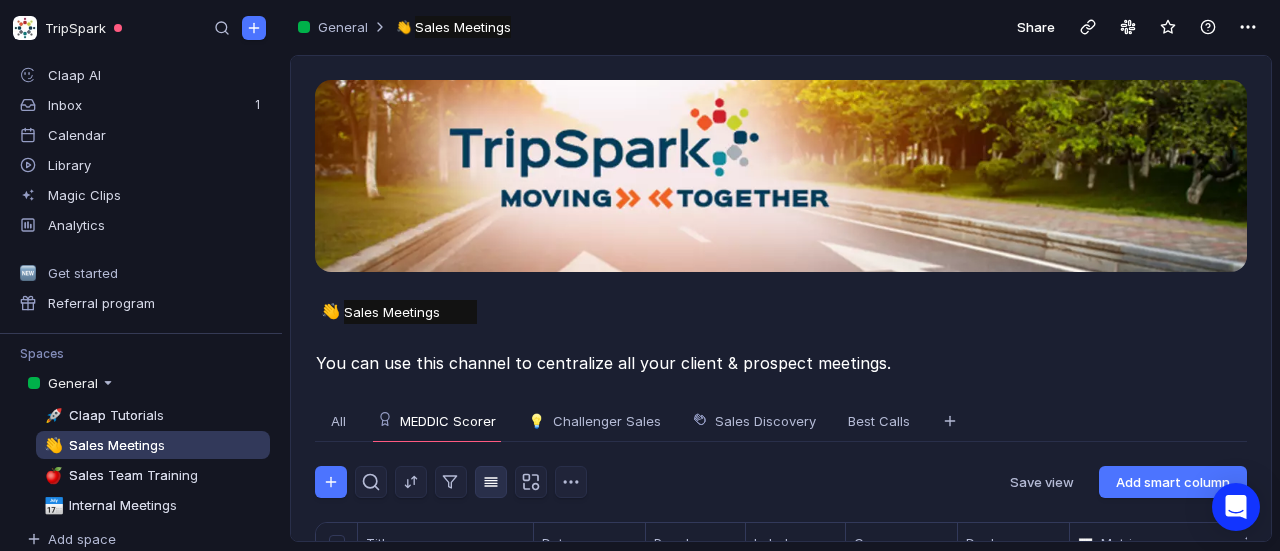 click at bounding box center [491, 482] 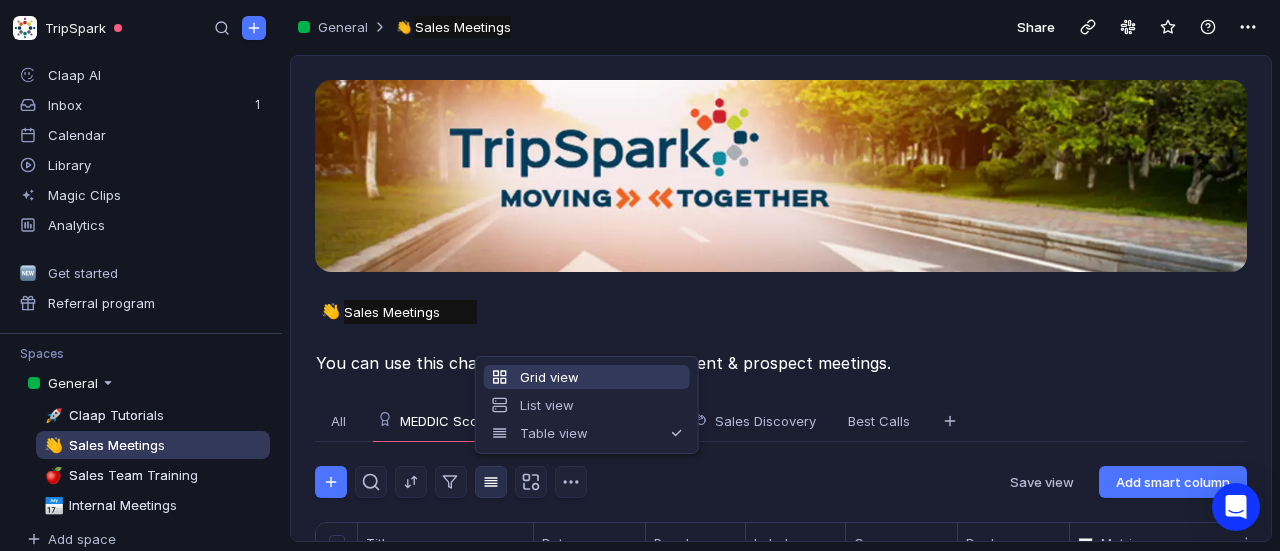 click on "Grid view" at bounding box center [587, 377] 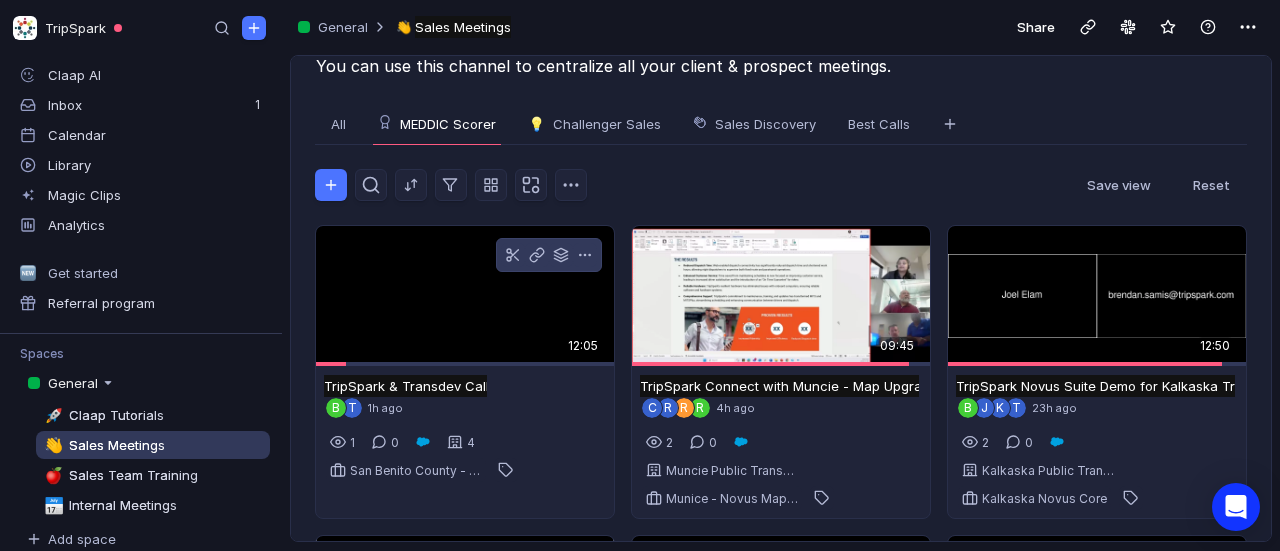 scroll, scrollTop: 298, scrollLeft: 0, axis: vertical 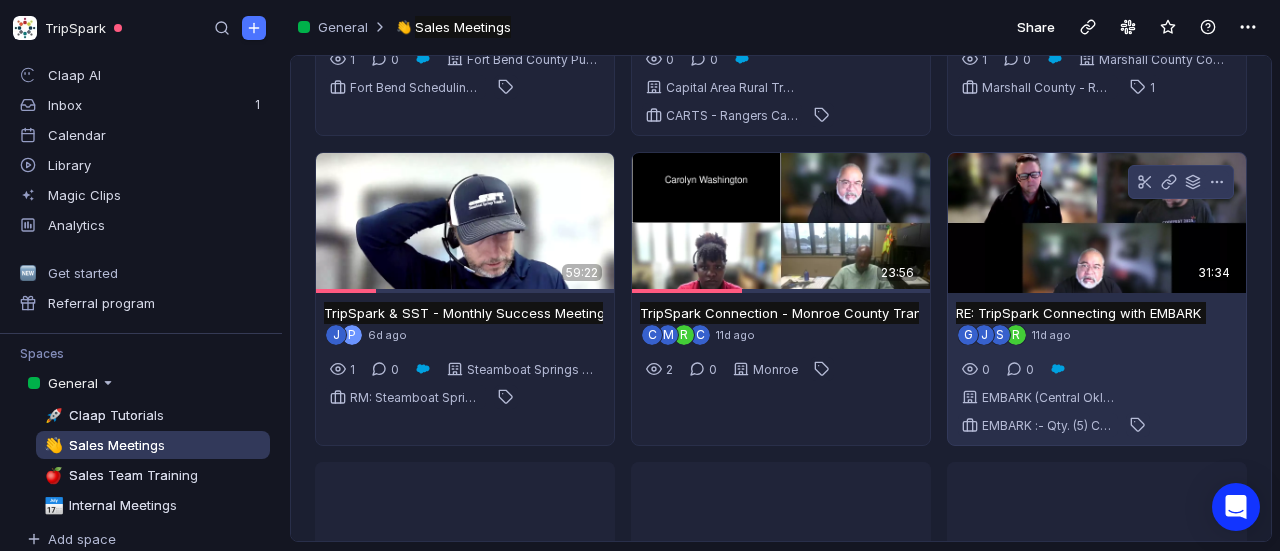 click at bounding box center [1097, 223] 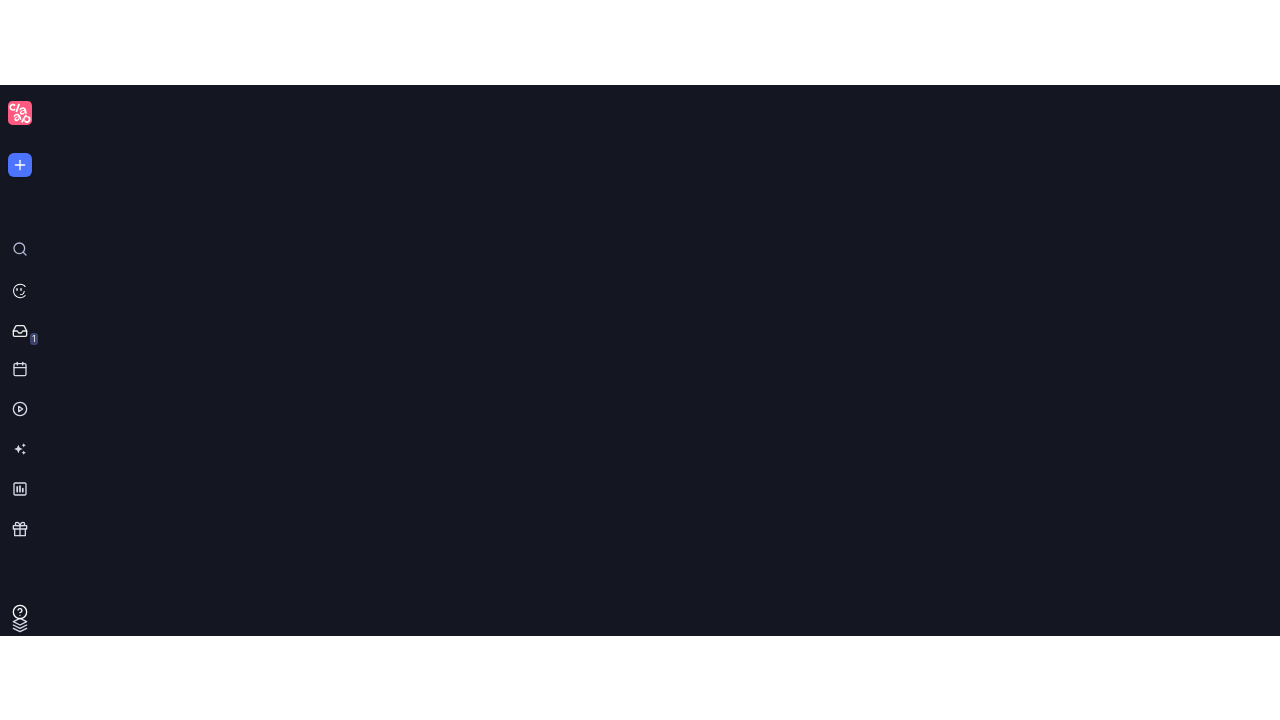 scroll, scrollTop: 0, scrollLeft: 0, axis: both 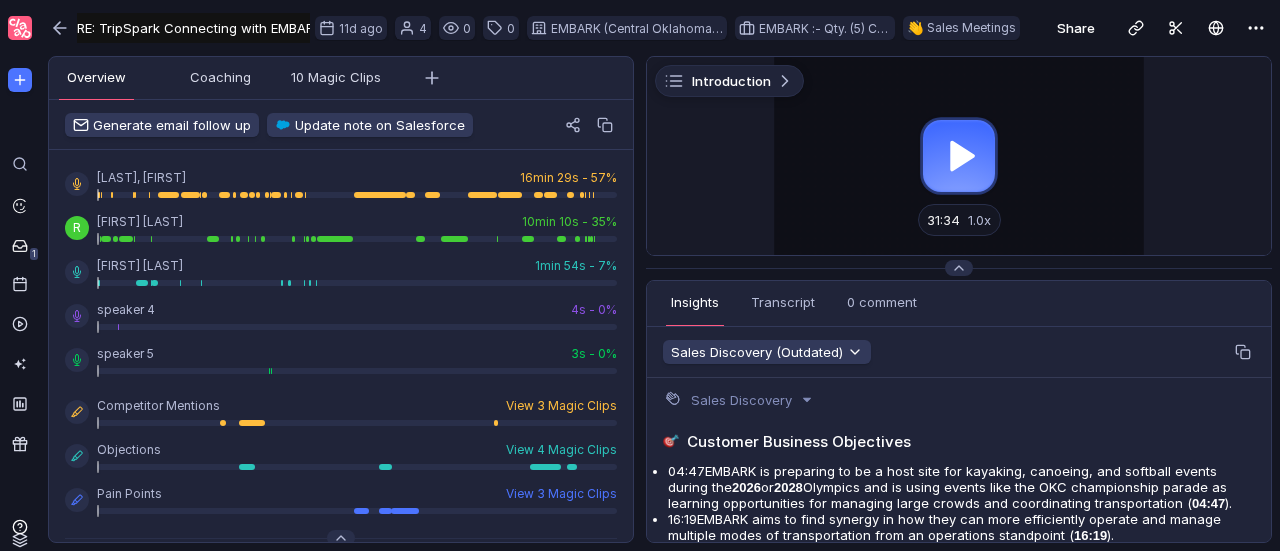 click at bounding box center [959, 156] 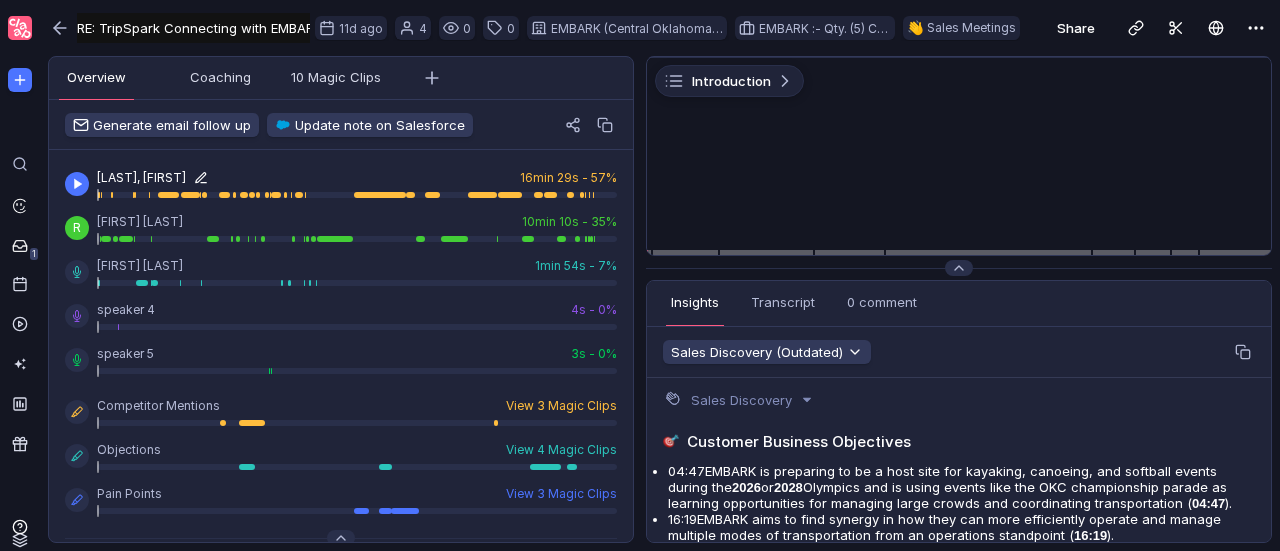 click on "[LAST], [FIRST]" at bounding box center (152, 177) 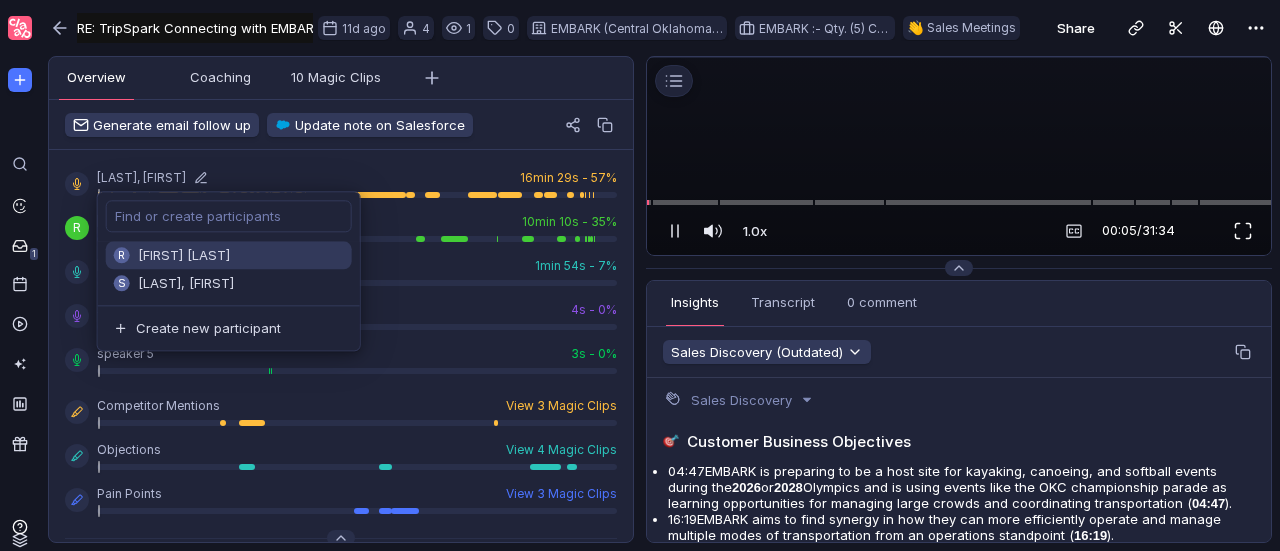 click at bounding box center (1243, 231) 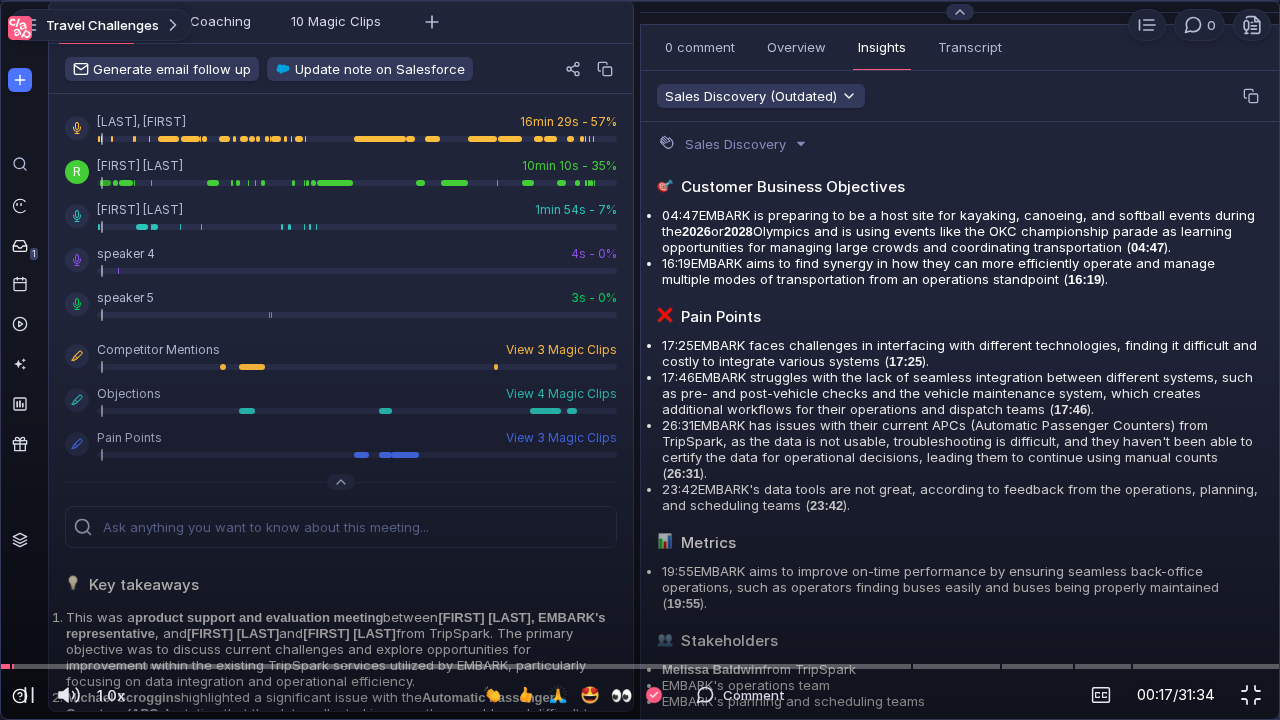 click at bounding box center [640, 1] 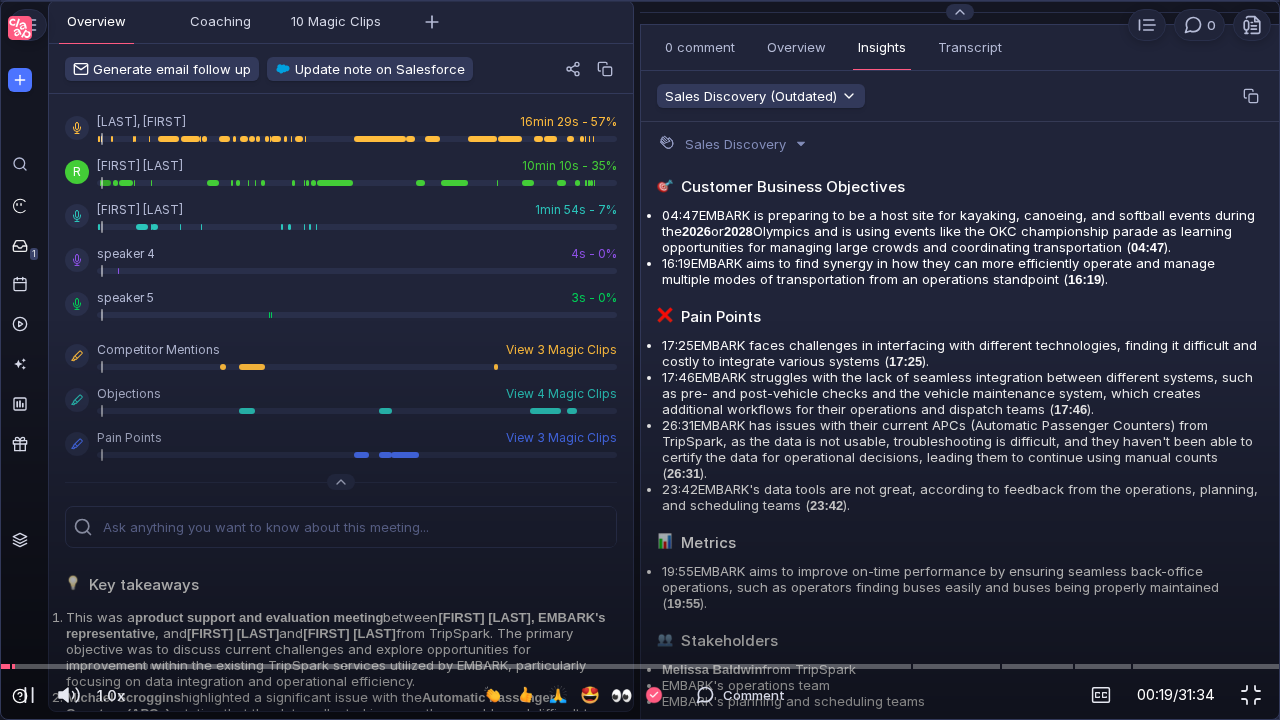 click at bounding box center (640, 1) 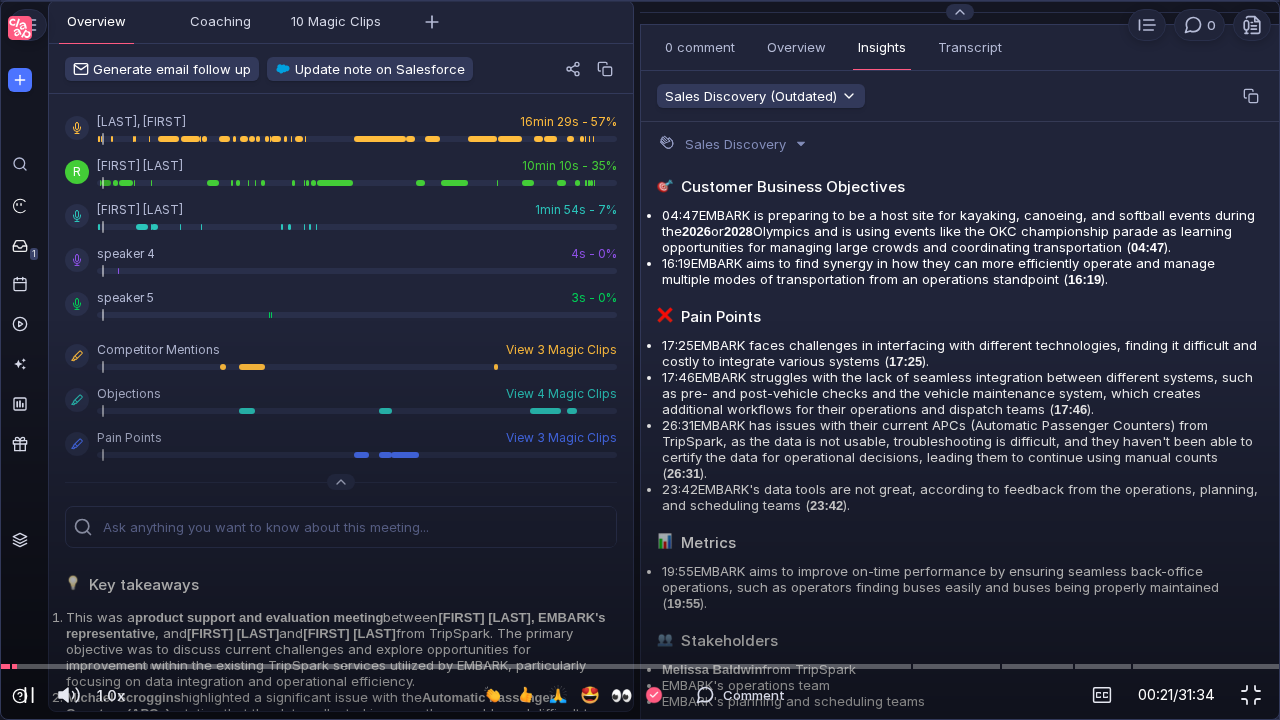 click at bounding box center [29, 695] 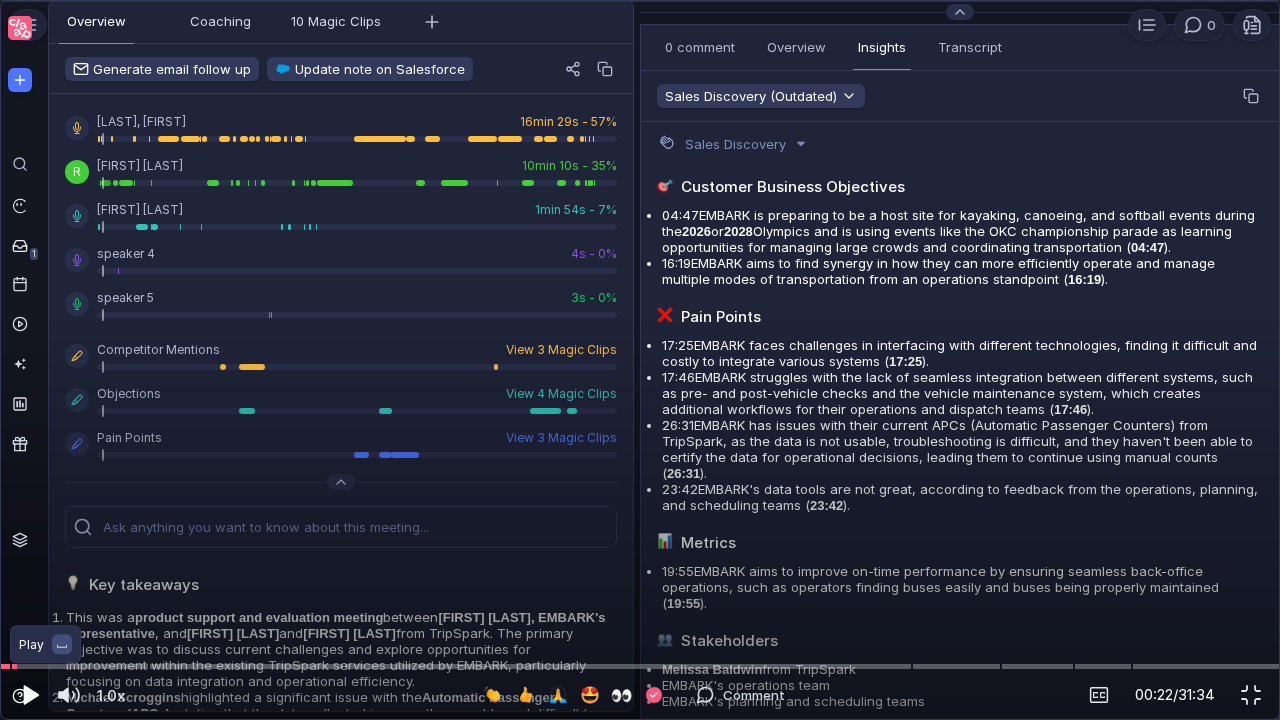 click at bounding box center (29, 695) 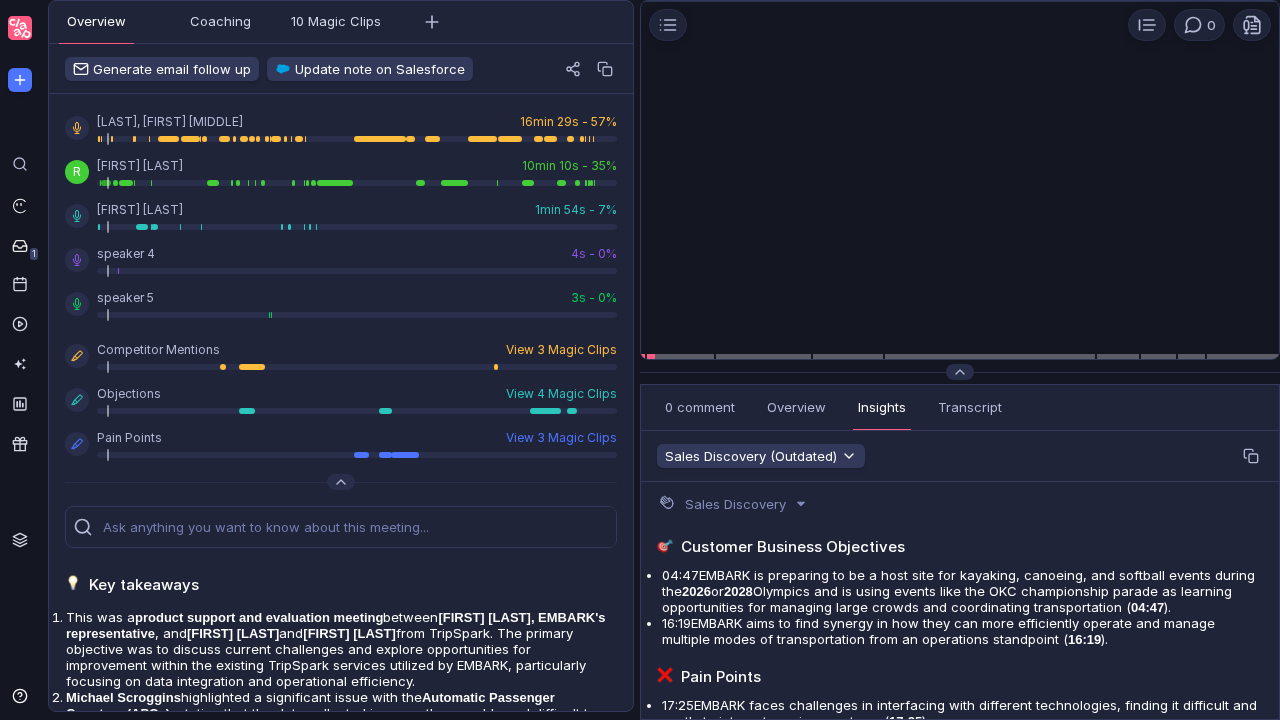 scroll, scrollTop: 0, scrollLeft: 0, axis: both 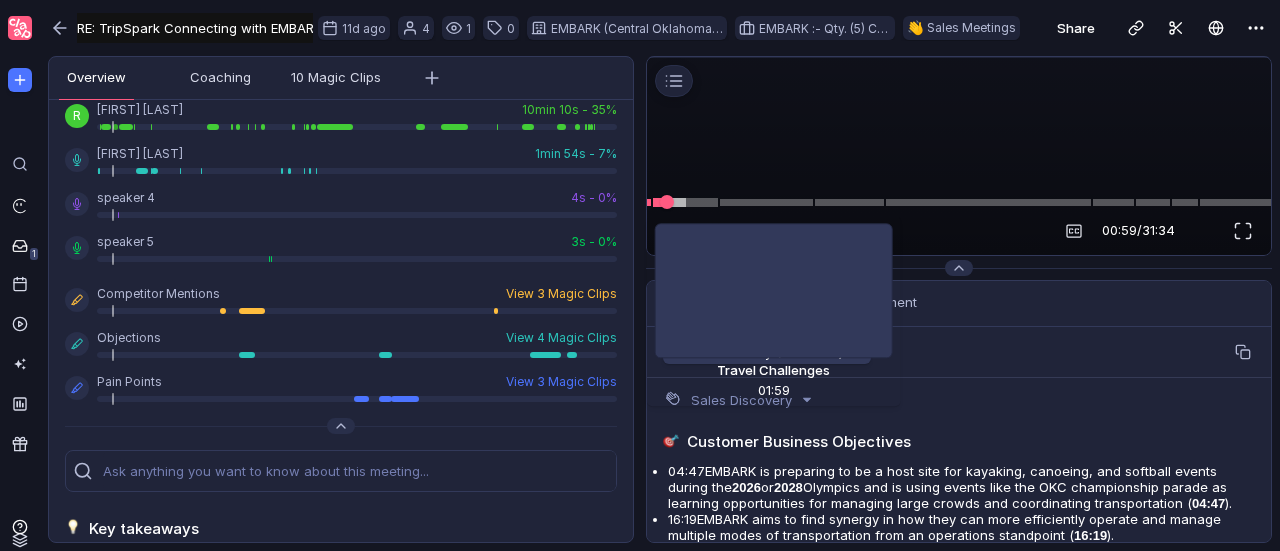 click at bounding box center (959, 202) 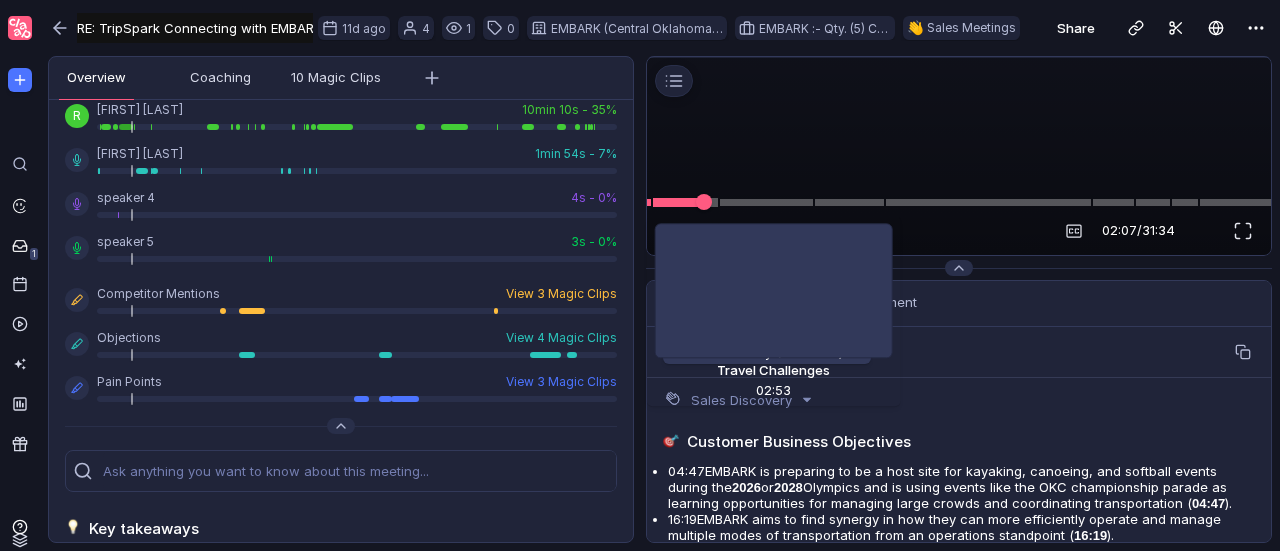 click at bounding box center (686, 202) 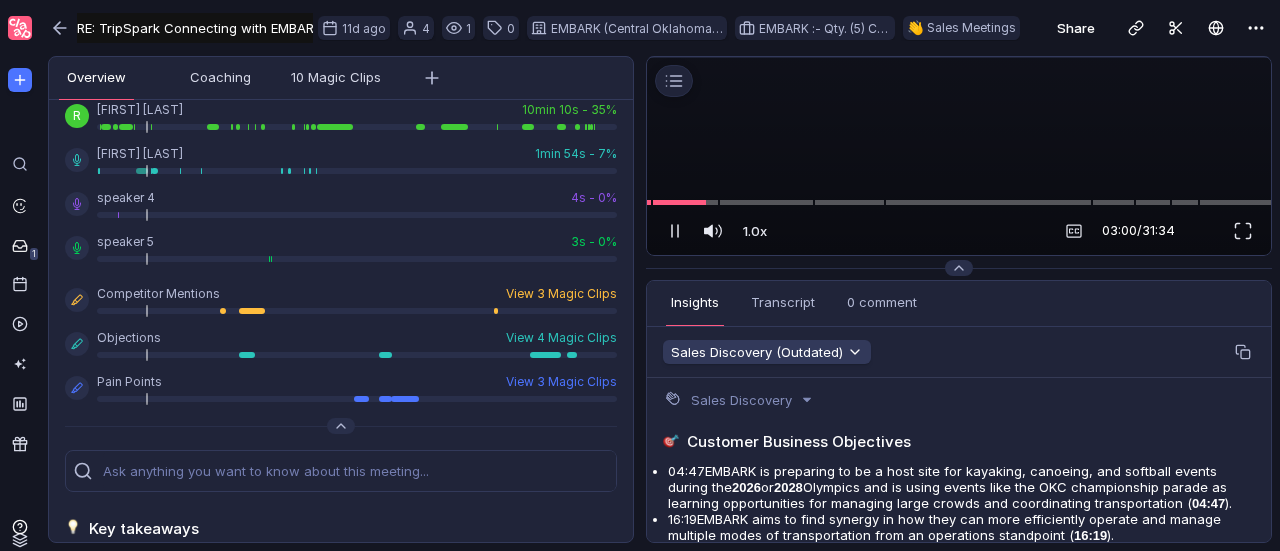 click at bounding box center [959, 57] 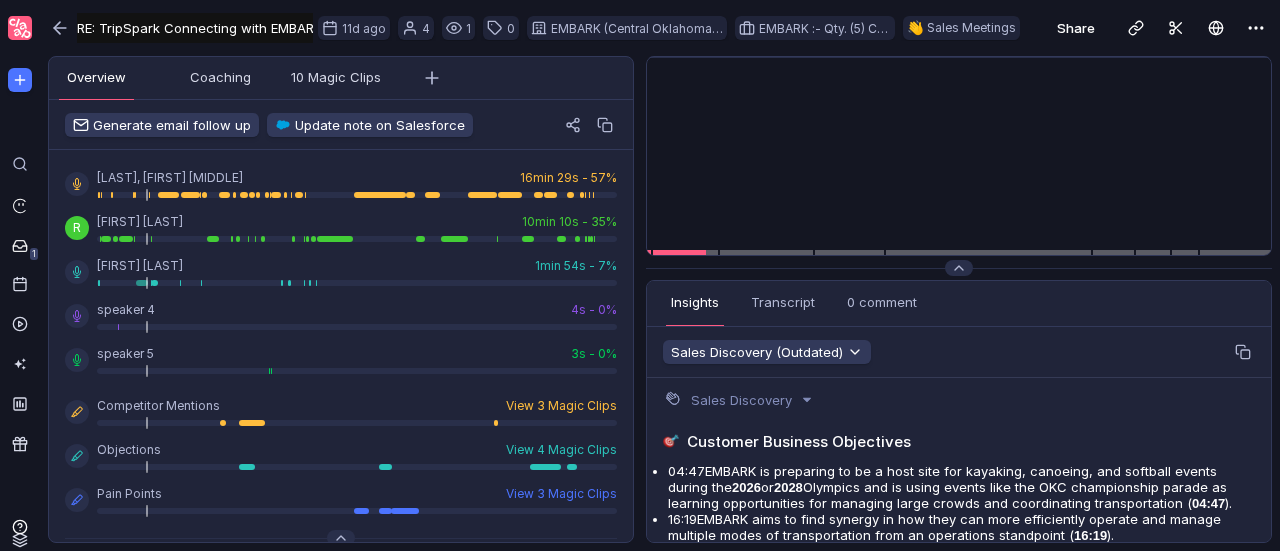 scroll, scrollTop: 0, scrollLeft: 0, axis: both 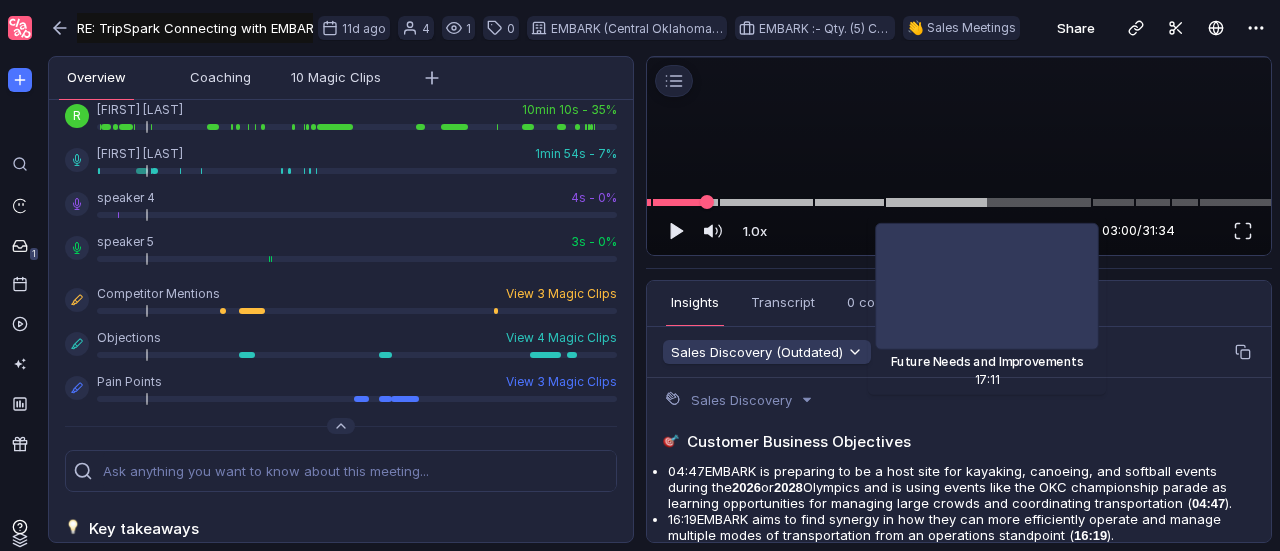 click at bounding box center [988, 202] 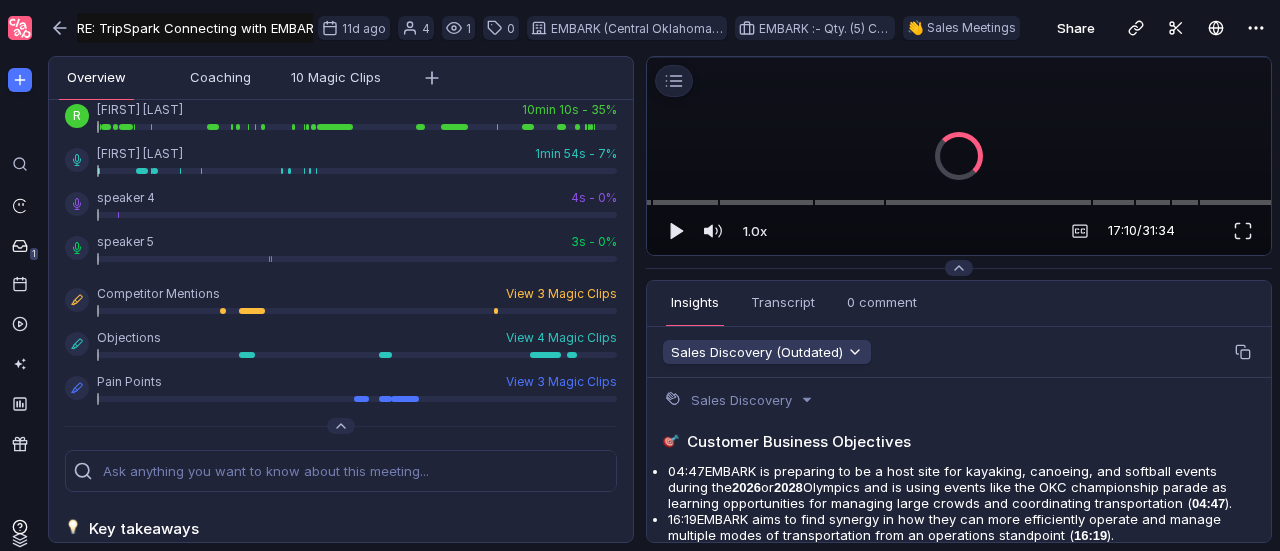 click at bounding box center [959, 57] 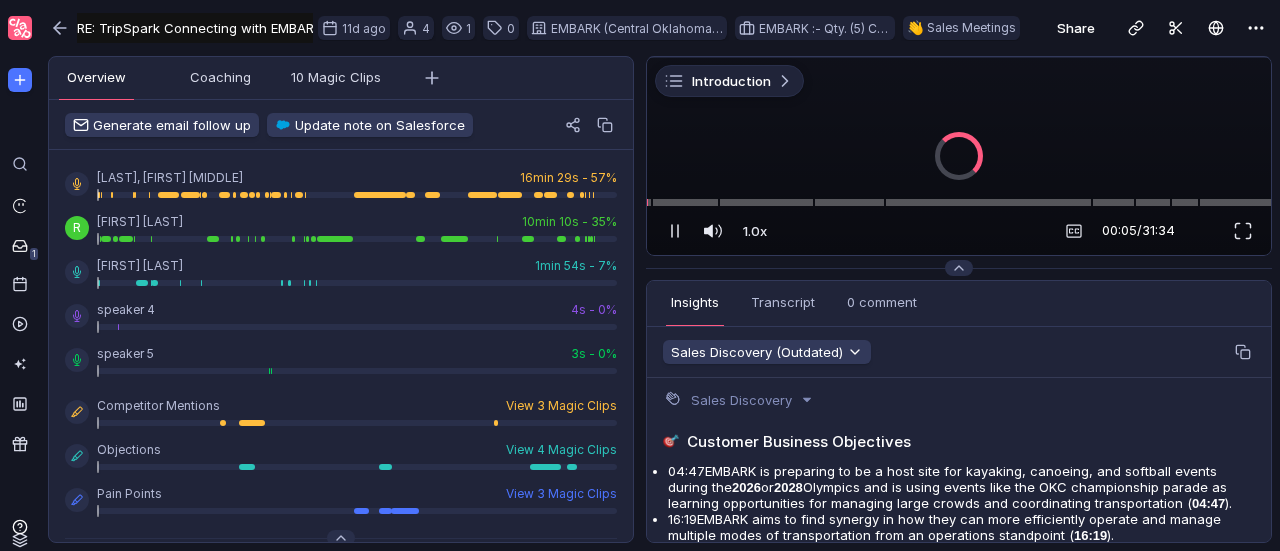 click at bounding box center (988, 202) 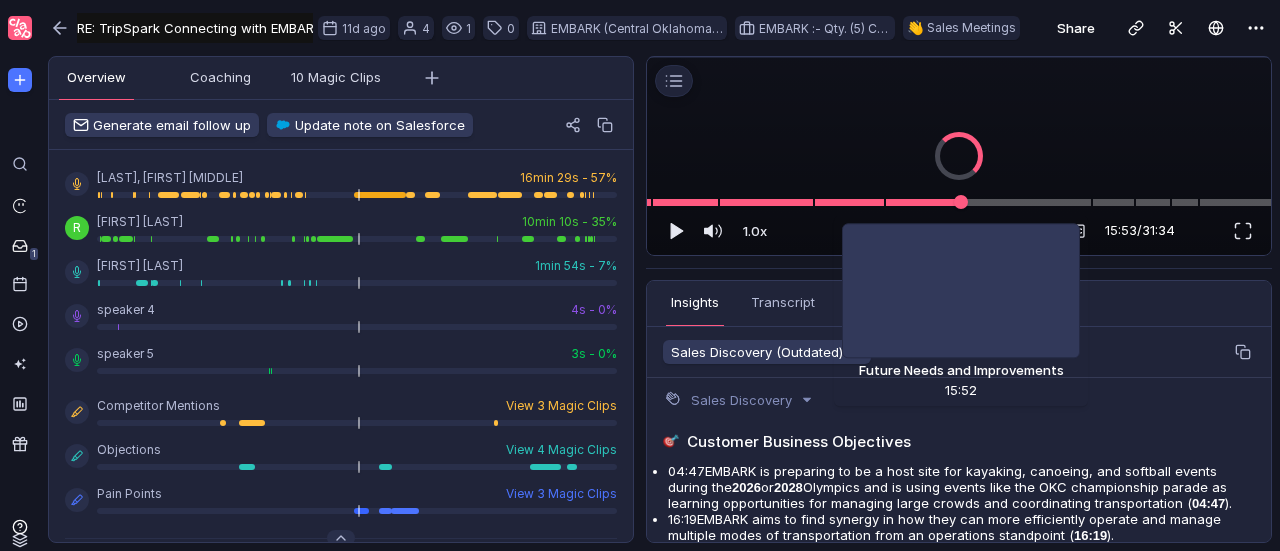 scroll, scrollTop: 112, scrollLeft: 0, axis: vertical 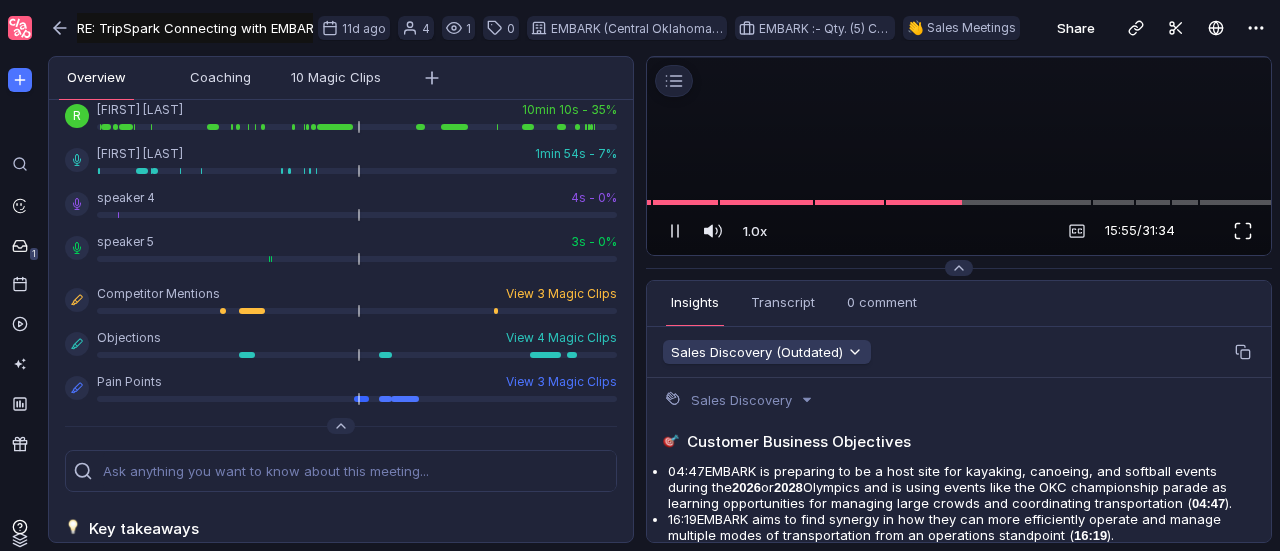 click at bounding box center [1243, 231] 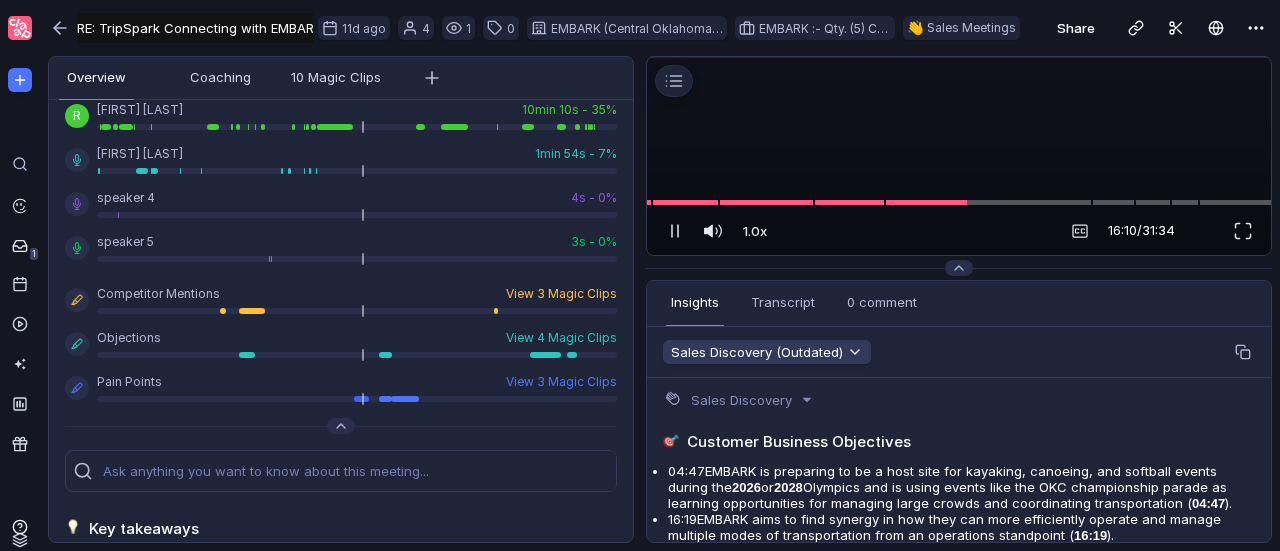 click at bounding box center [959, 57] 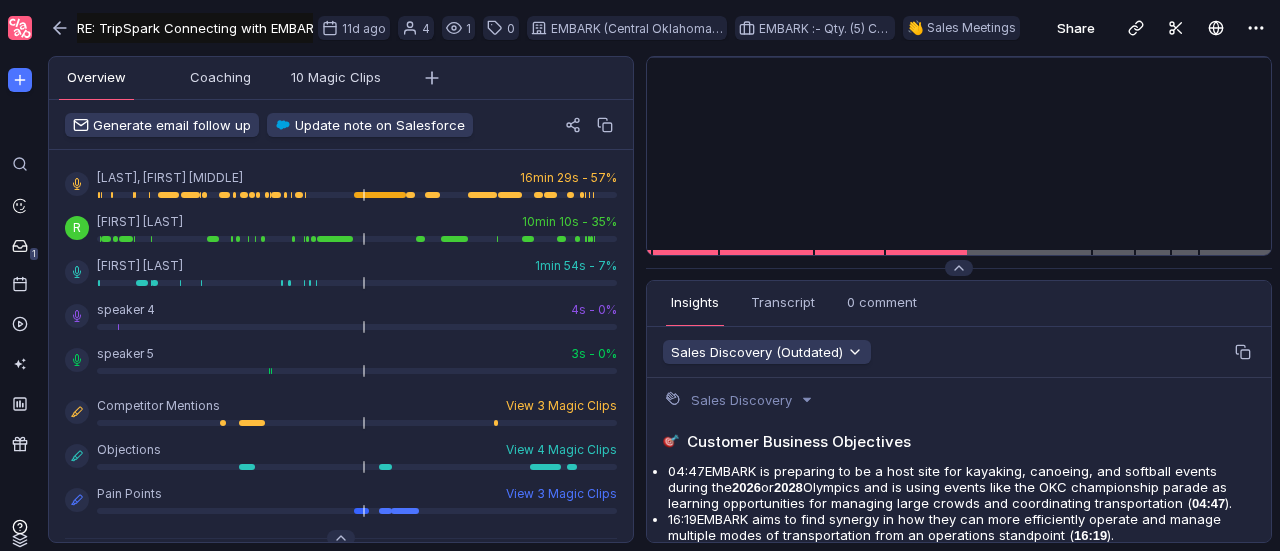 scroll, scrollTop: 0, scrollLeft: 0, axis: both 